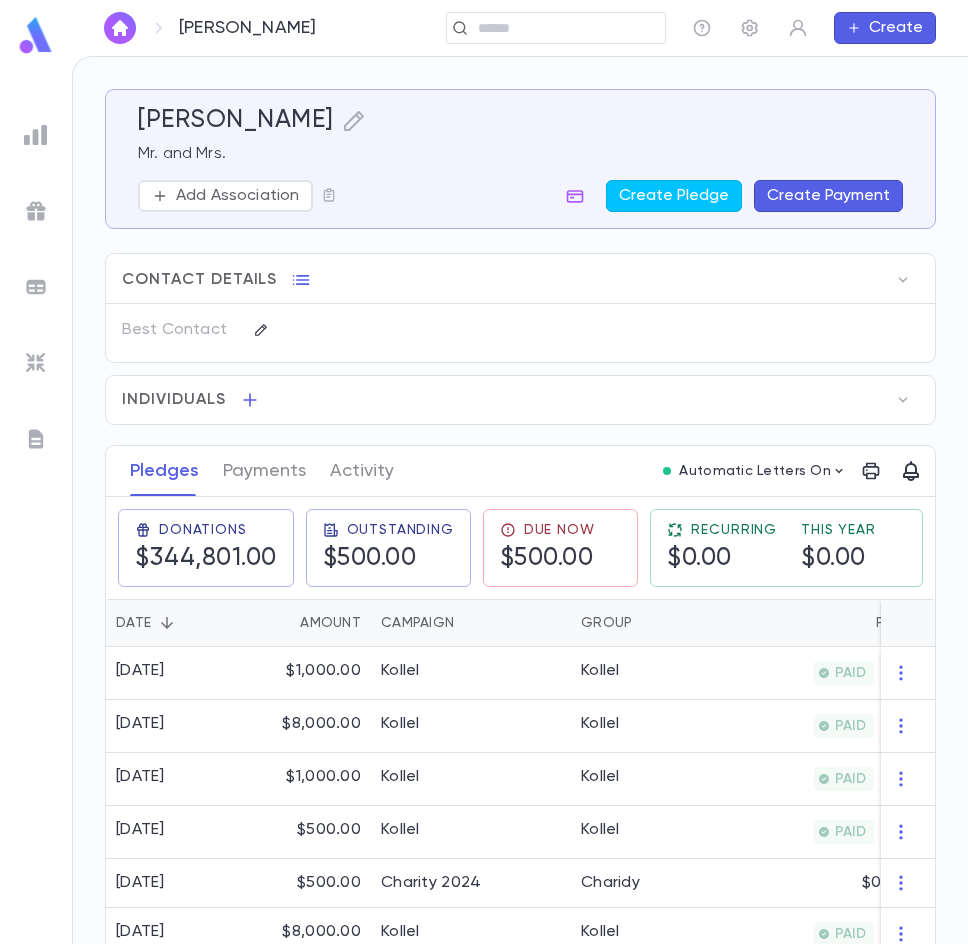 scroll, scrollTop: 0, scrollLeft: 0, axis: both 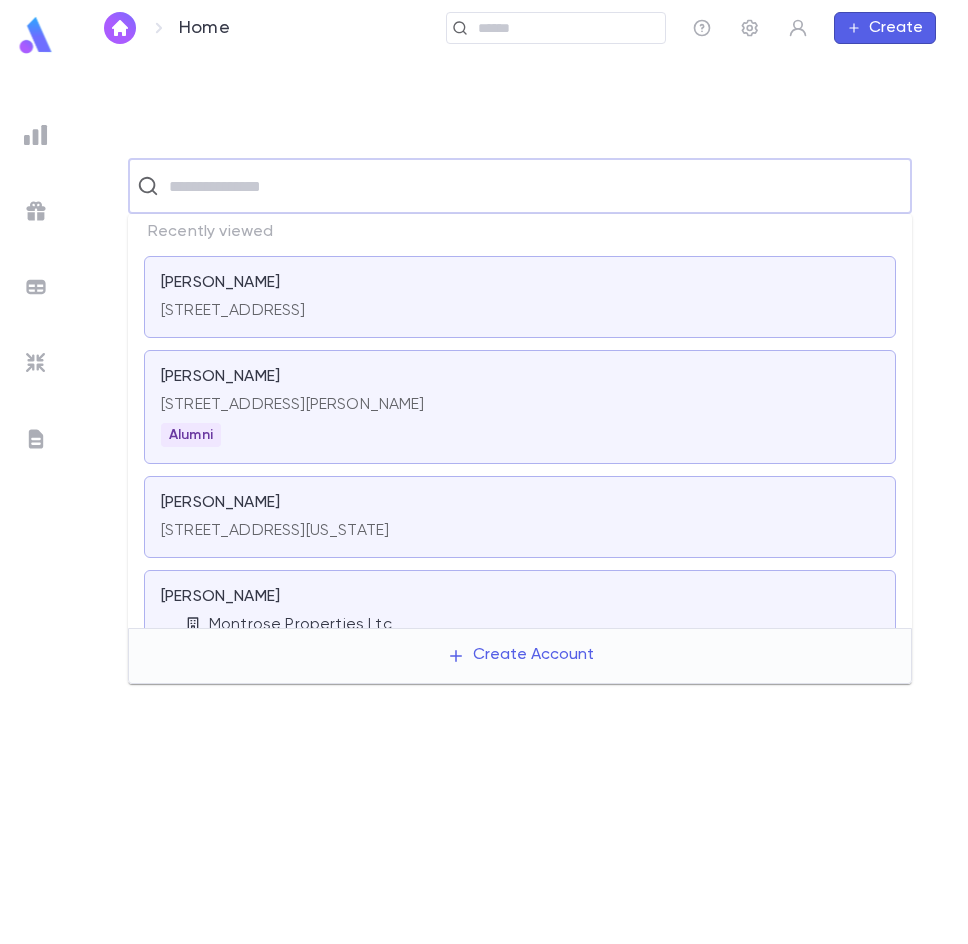 click at bounding box center (533, 186) 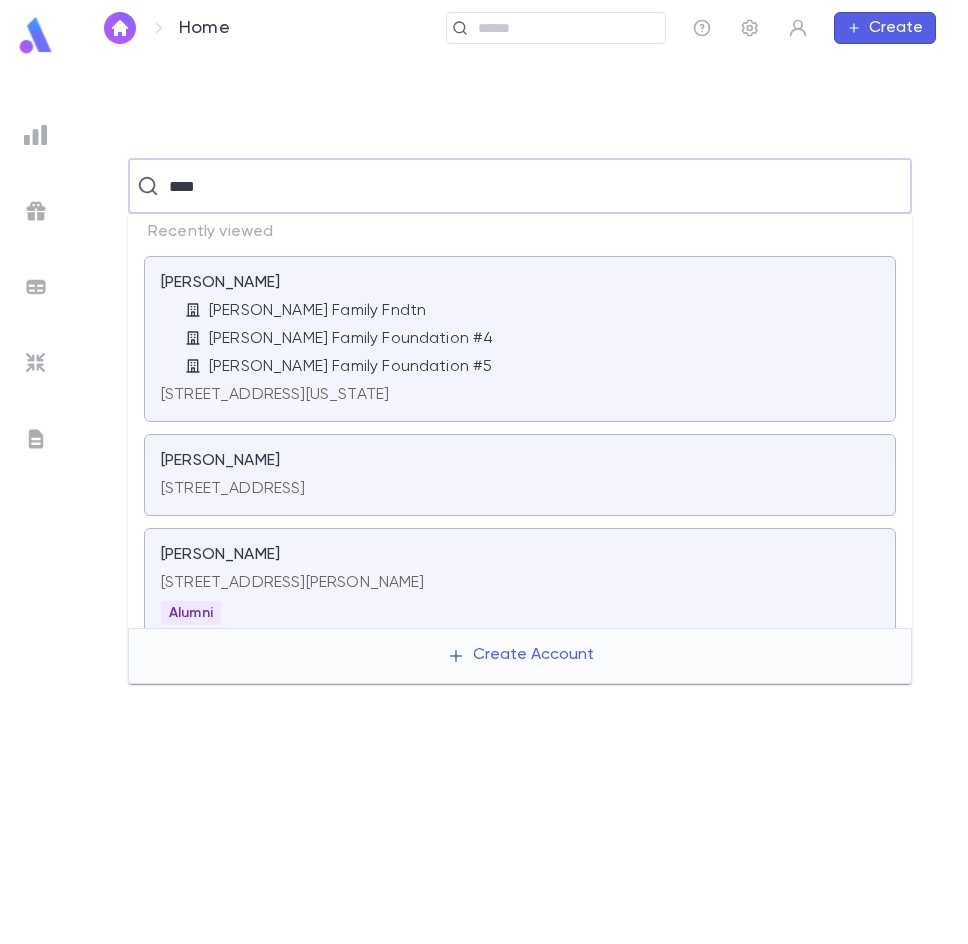type on "****" 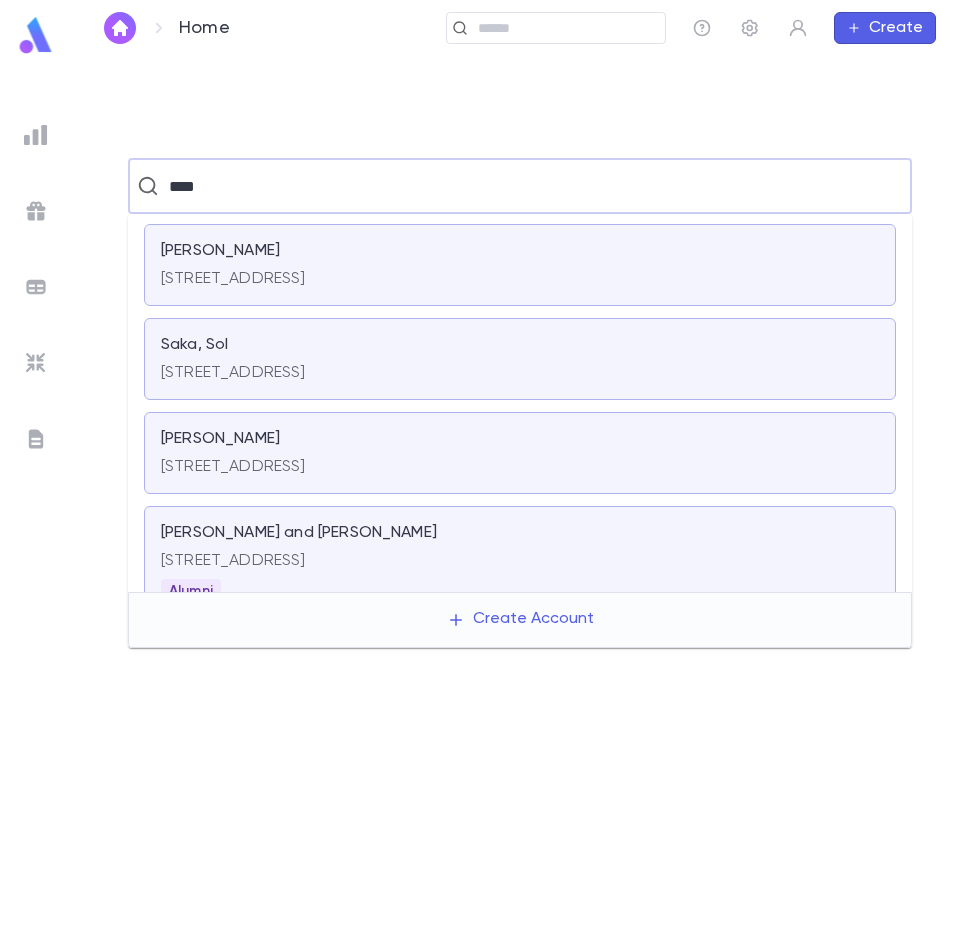 scroll, scrollTop: 500, scrollLeft: 0, axis: vertical 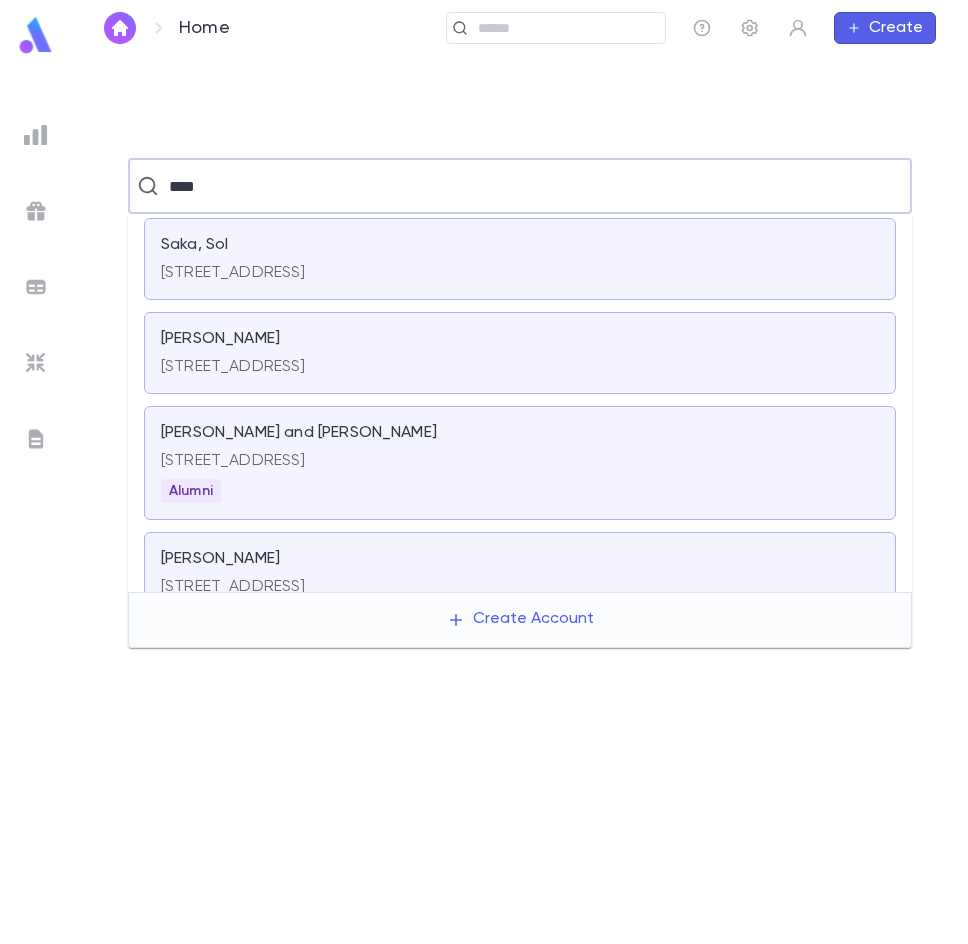 click on "[PERSON_NAME] and [PERSON_NAME]" at bounding box center (299, 433) 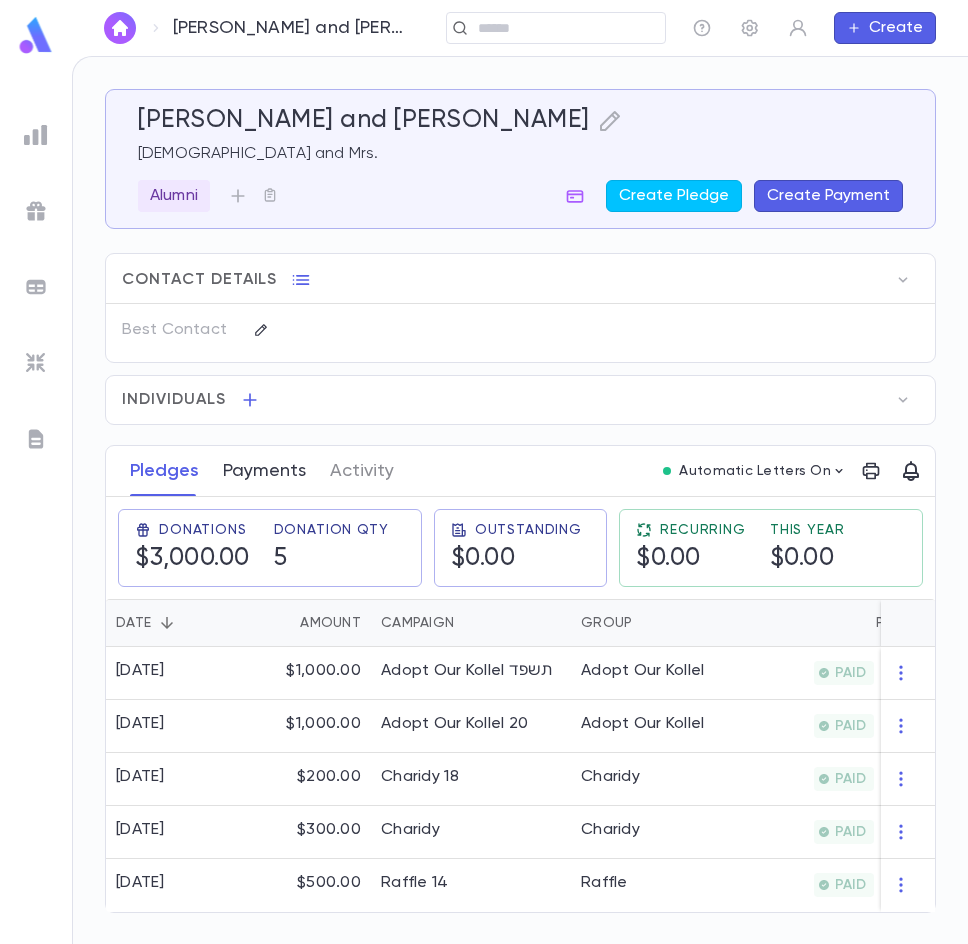 click on "Payments" at bounding box center (264, 471) 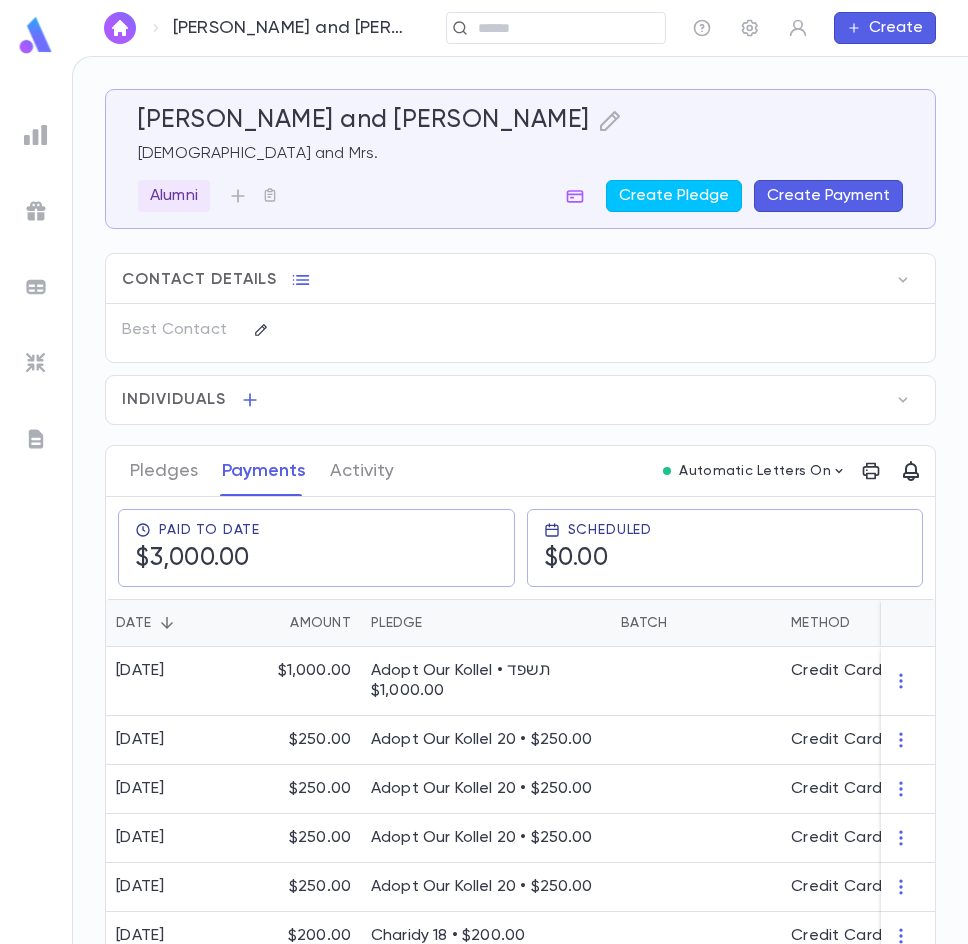 click on "Create Payment" at bounding box center (828, 196) 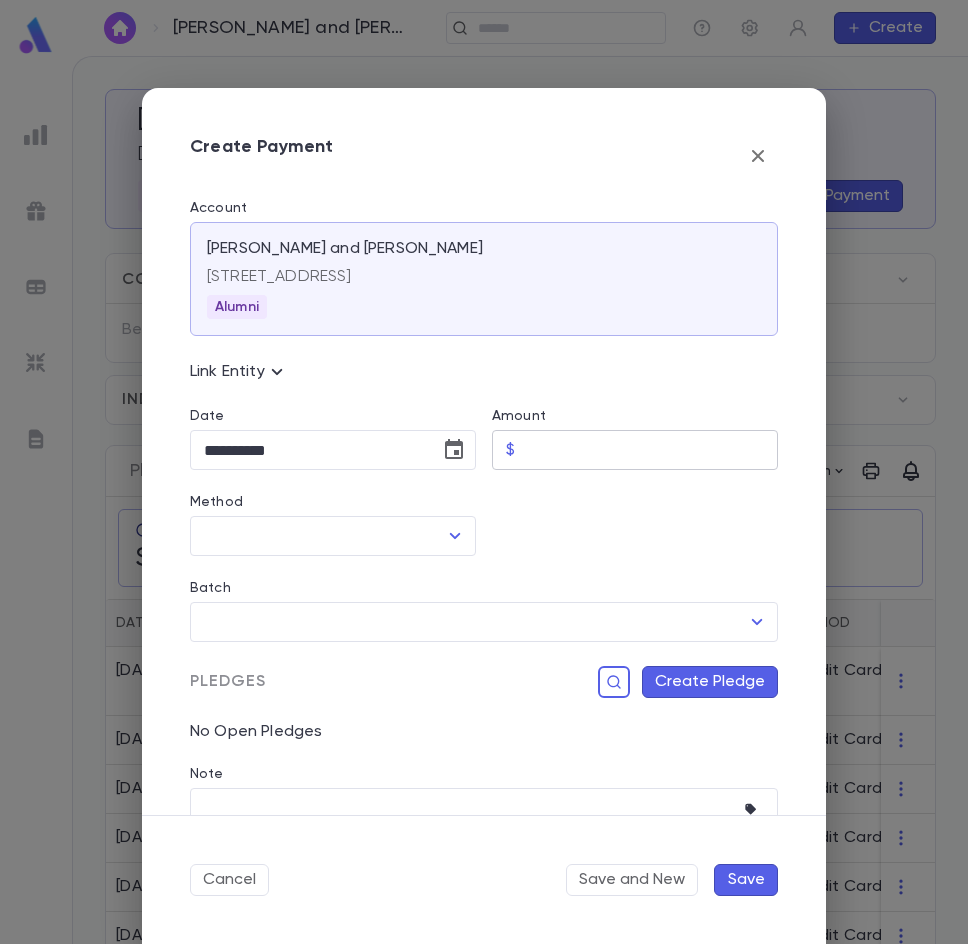 drag, startPoint x: 655, startPoint y: 458, endPoint x: 654, endPoint y: 447, distance: 11.045361 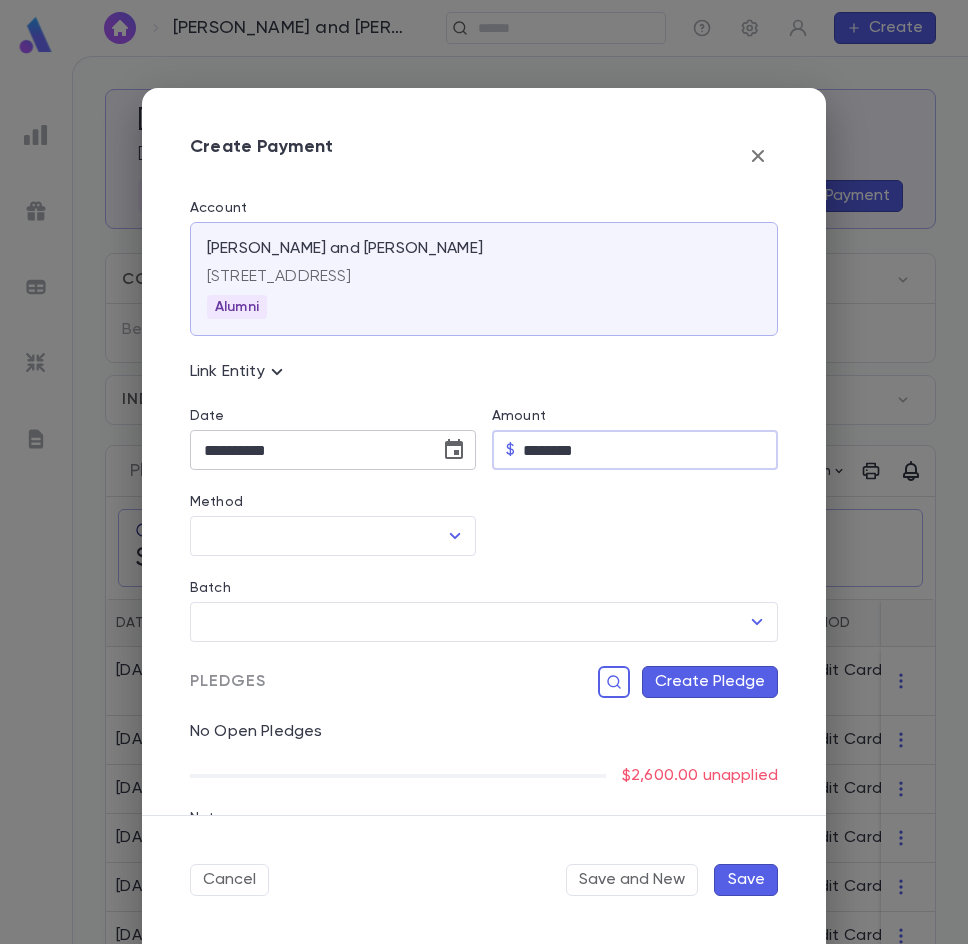 type on "********" 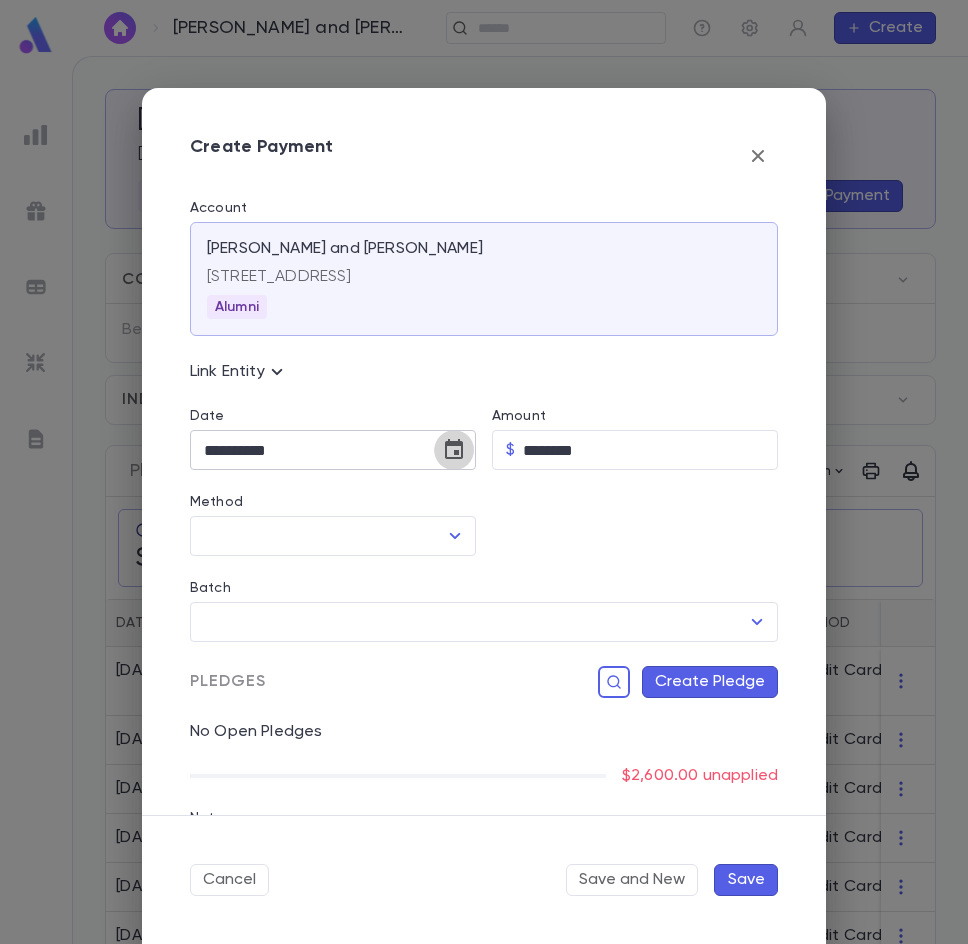 click 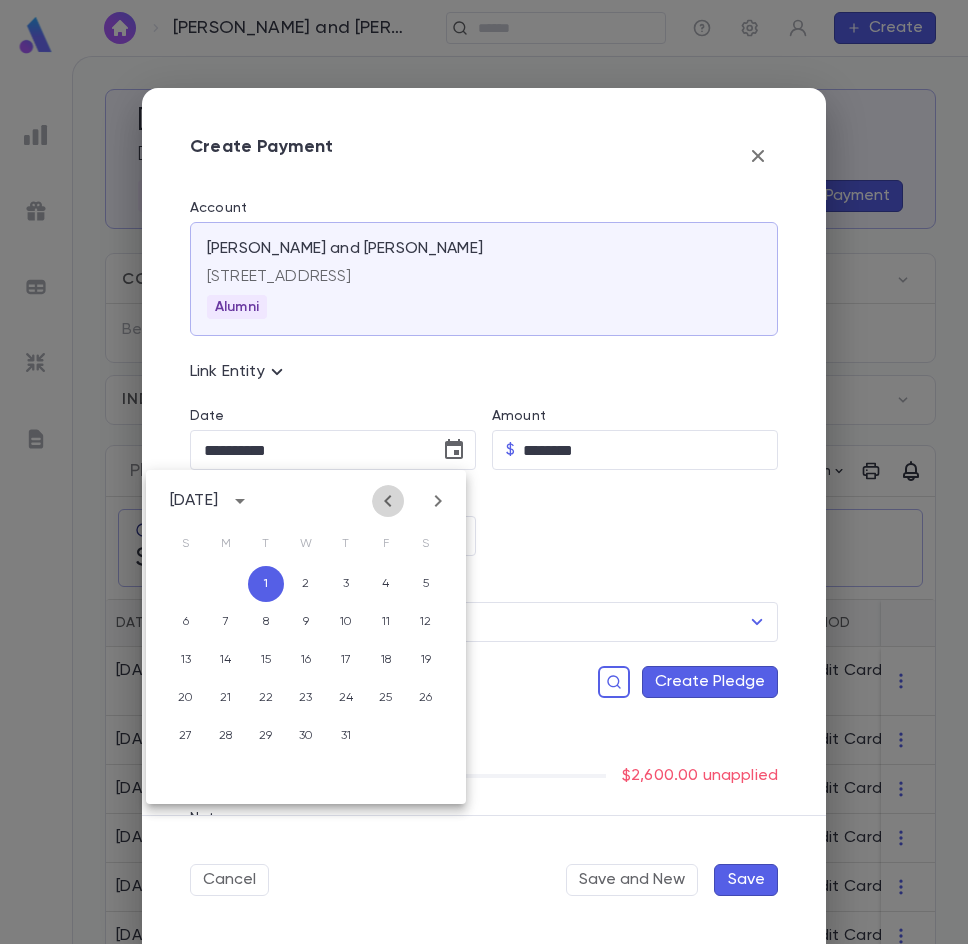 drag, startPoint x: 396, startPoint y: 505, endPoint x: 391, endPoint y: 546, distance: 41.303753 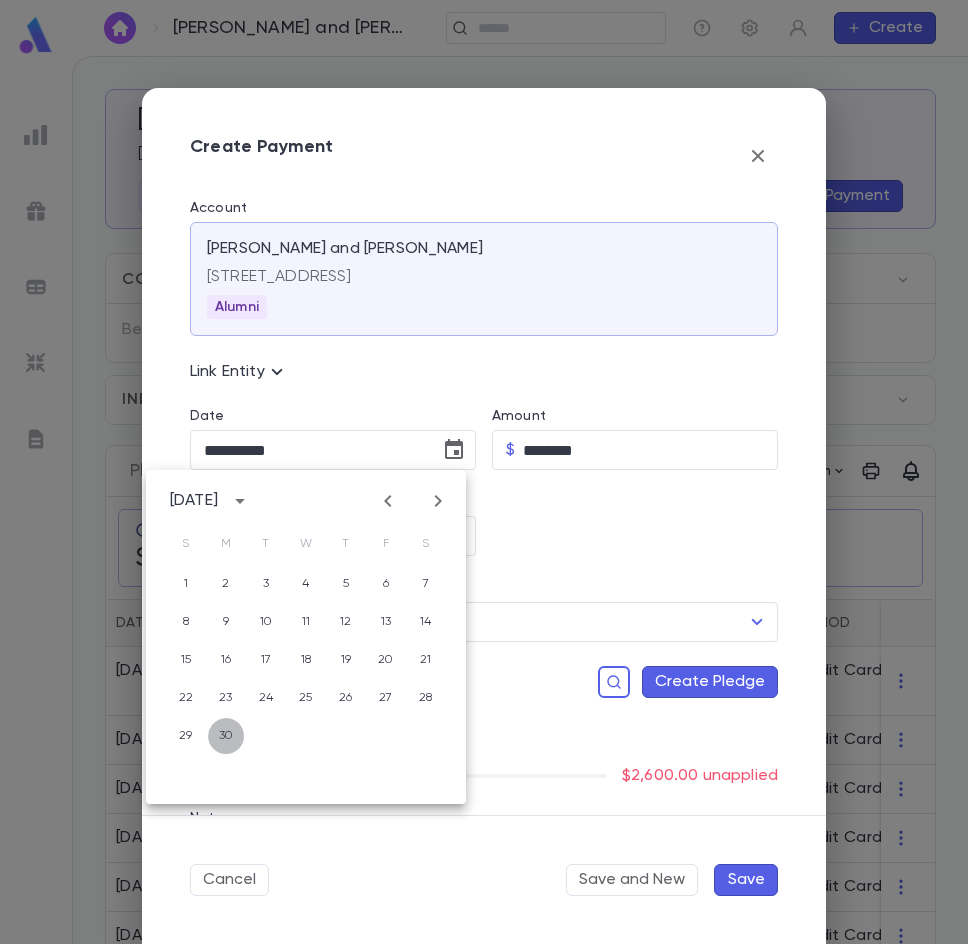 click on "30" at bounding box center [226, 736] 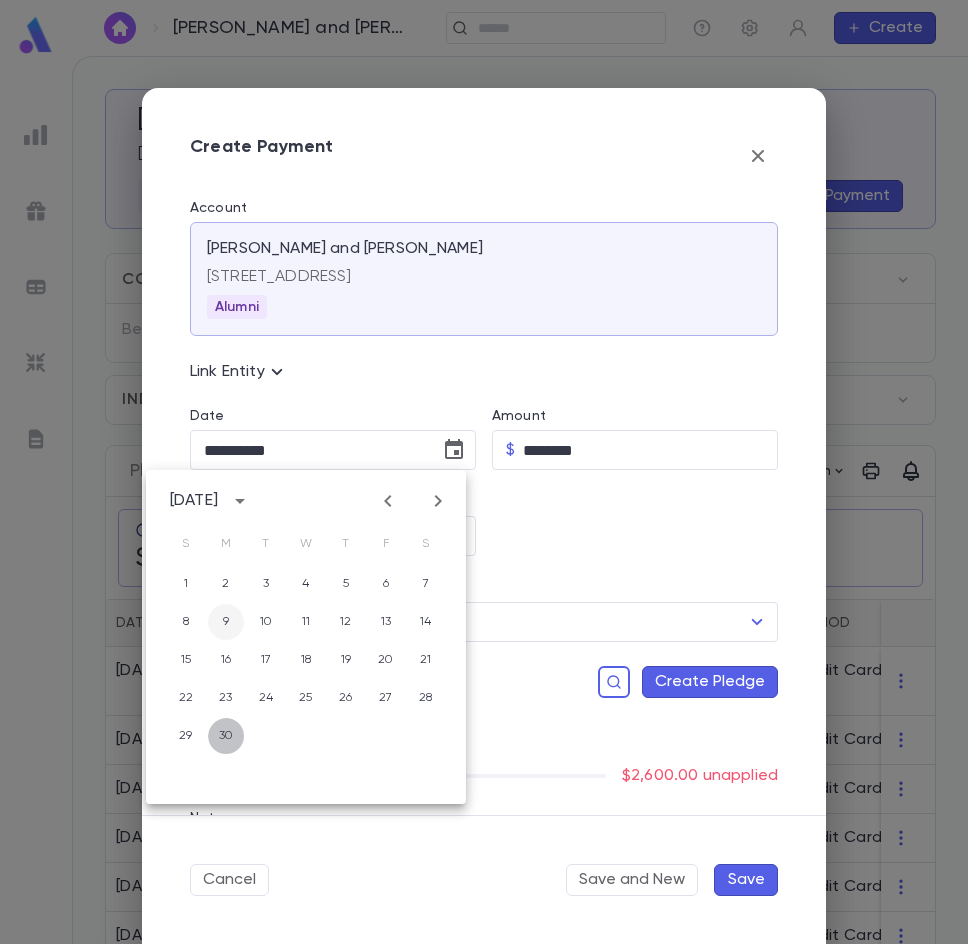 type on "**********" 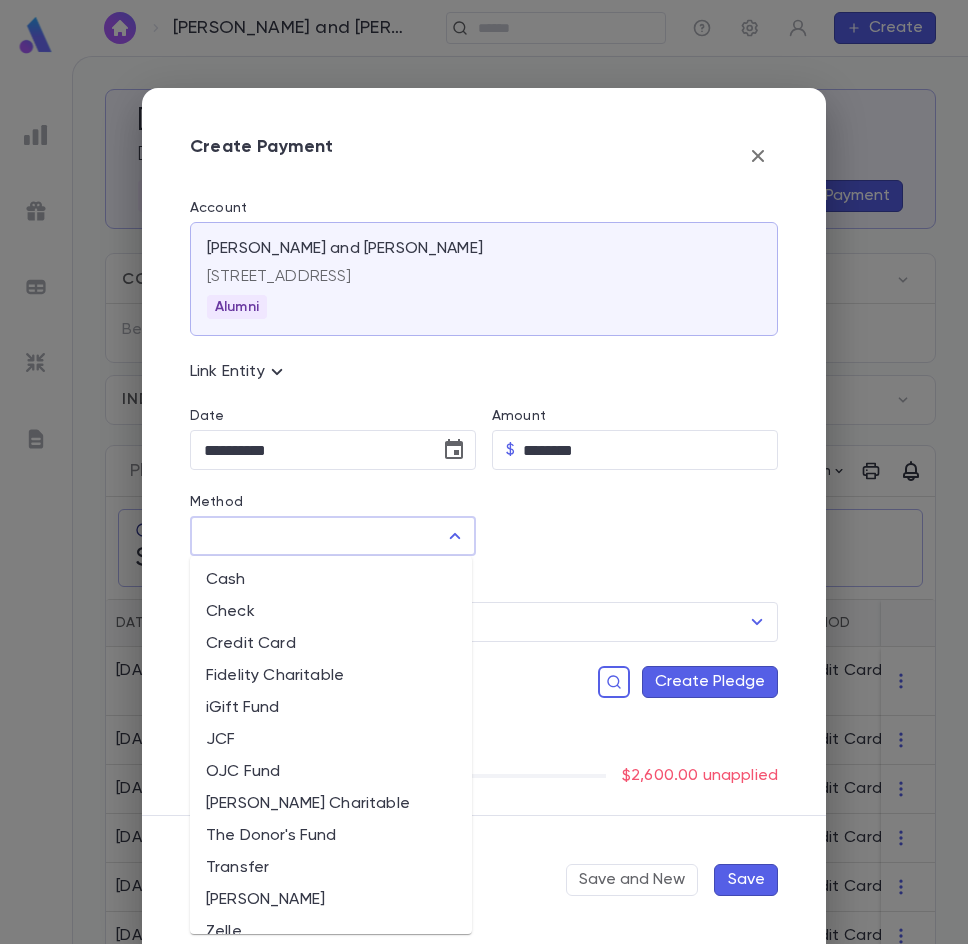 click on "Method" at bounding box center (318, 536) 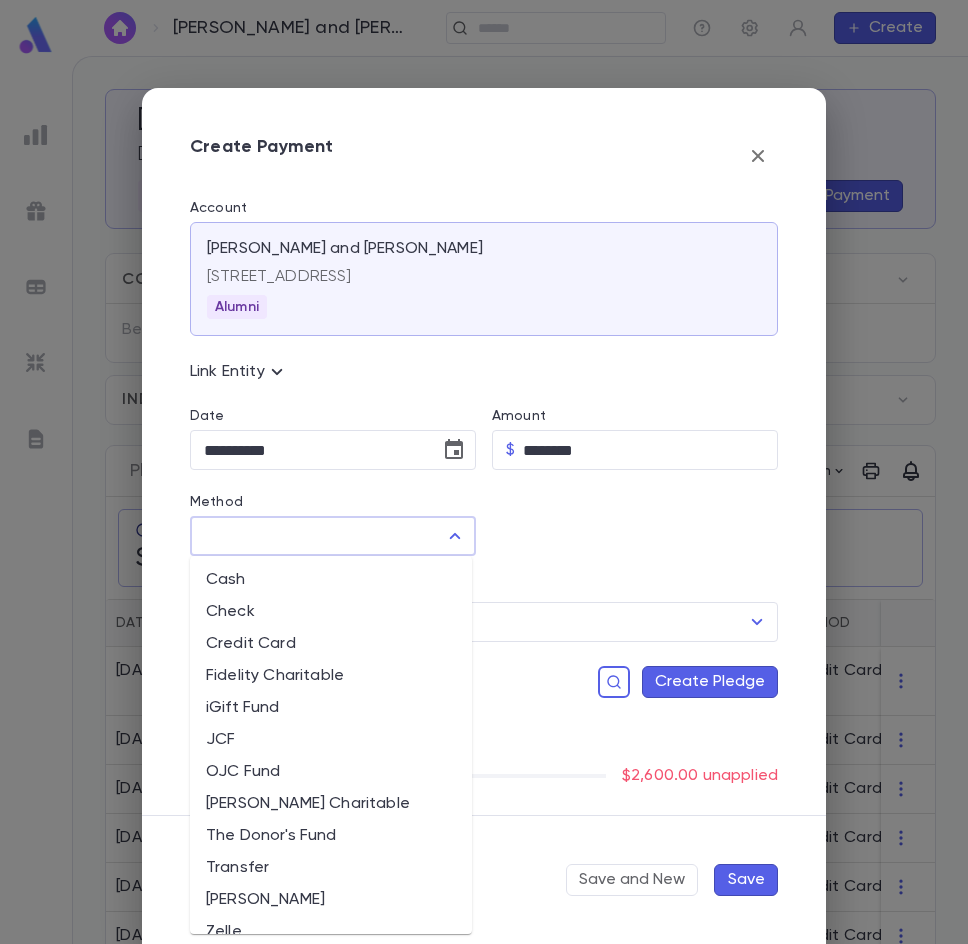 scroll, scrollTop: 22, scrollLeft: 0, axis: vertical 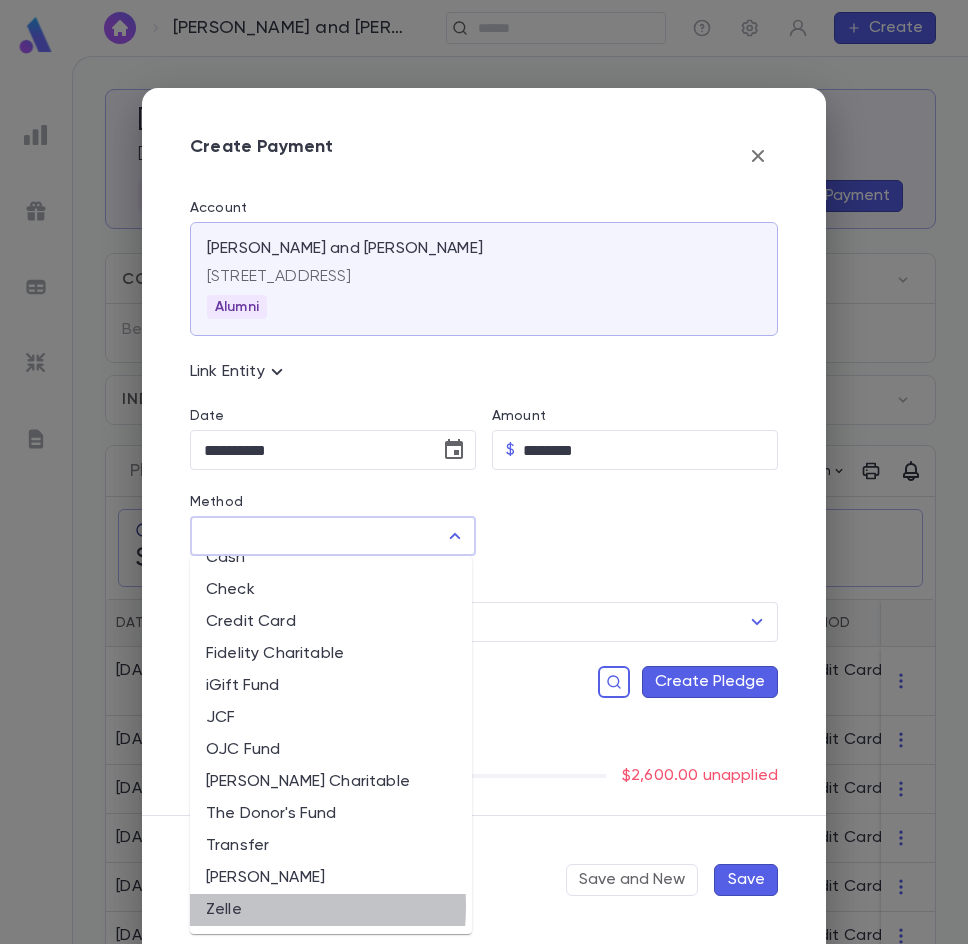 click on "Zelle" at bounding box center [331, 910] 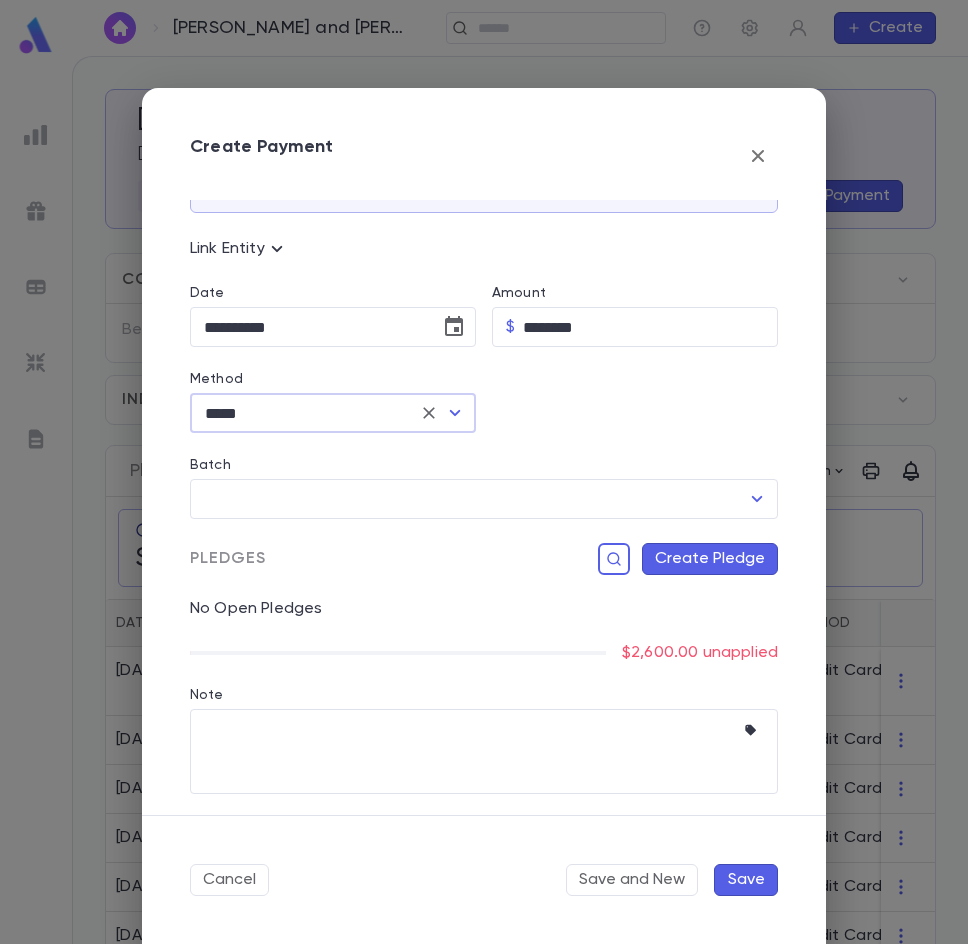 scroll, scrollTop: 126, scrollLeft: 0, axis: vertical 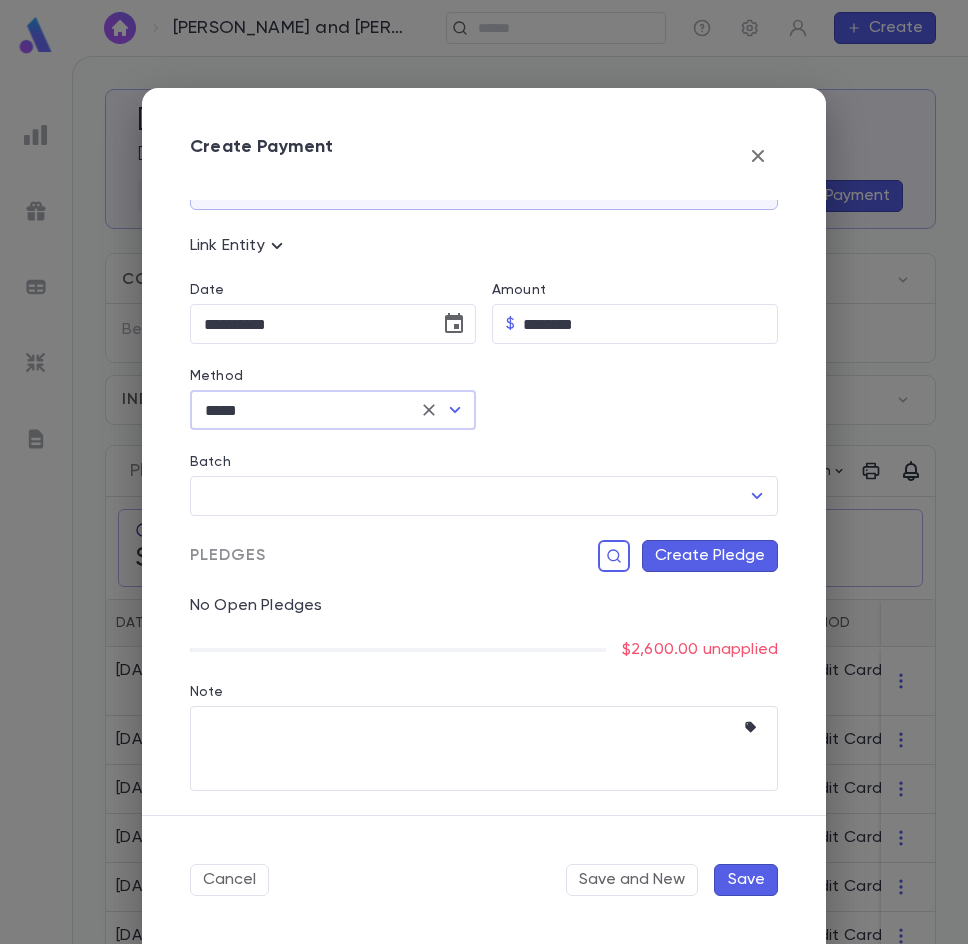 click on "Create Pledge" at bounding box center (710, 556) 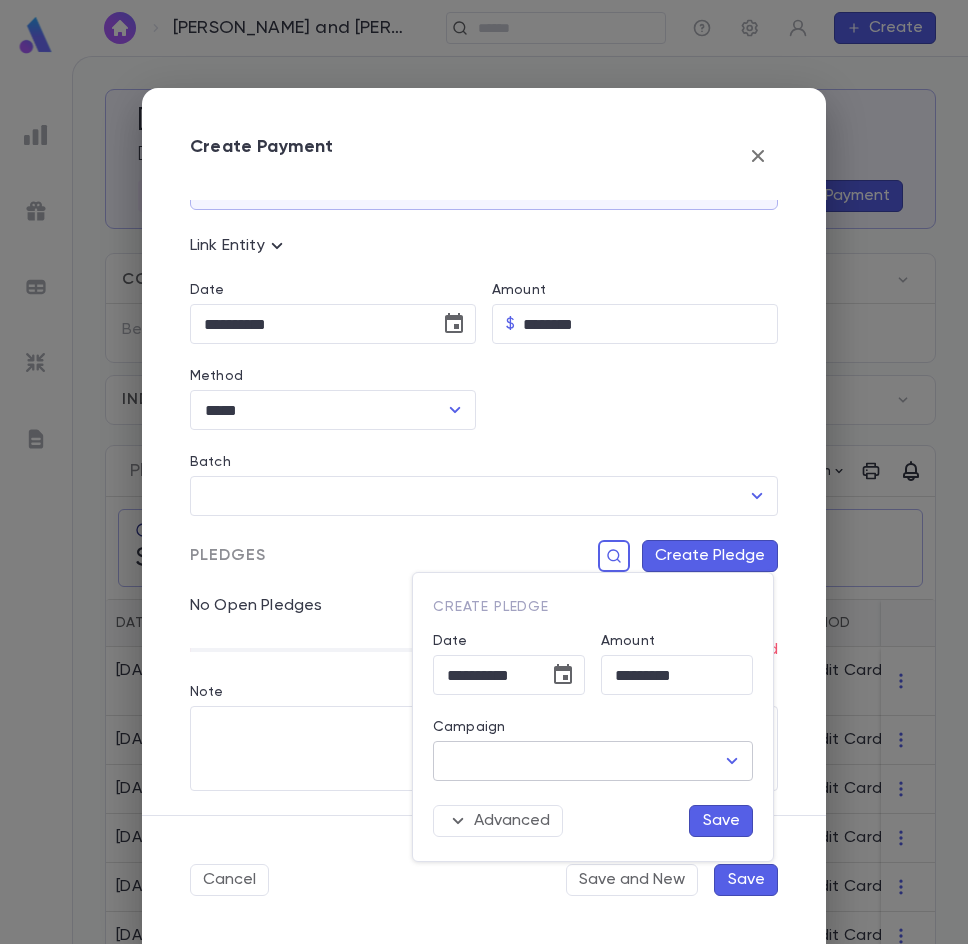 click on "Campaign" at bounding box center [578, 761] 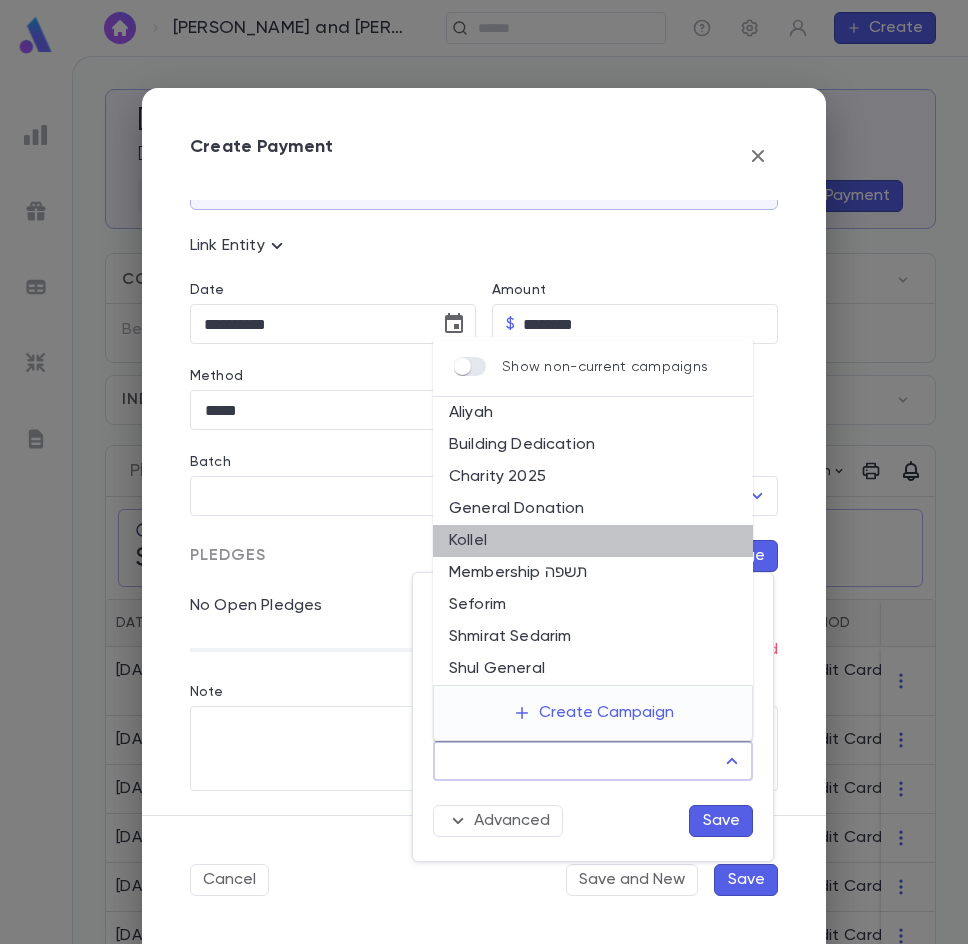 click on "Kollel" at bounding box center (593, 541) 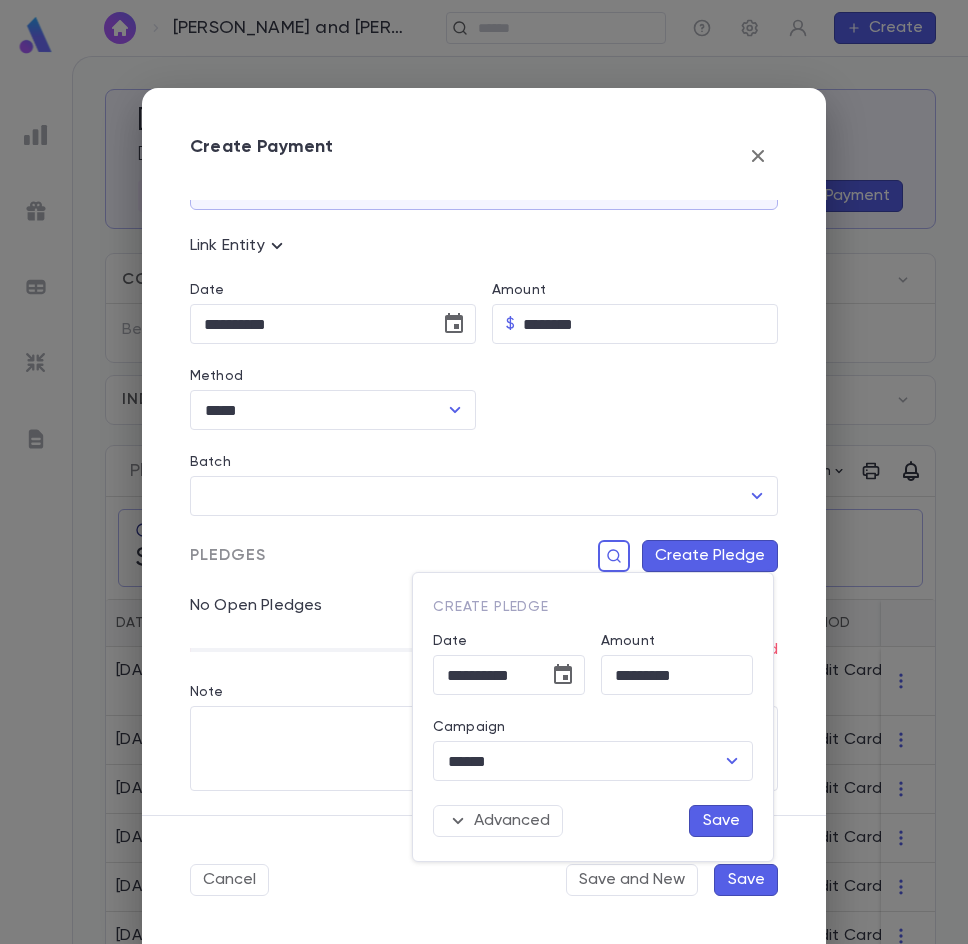 click on "Save" at bounding box center [721, 821] 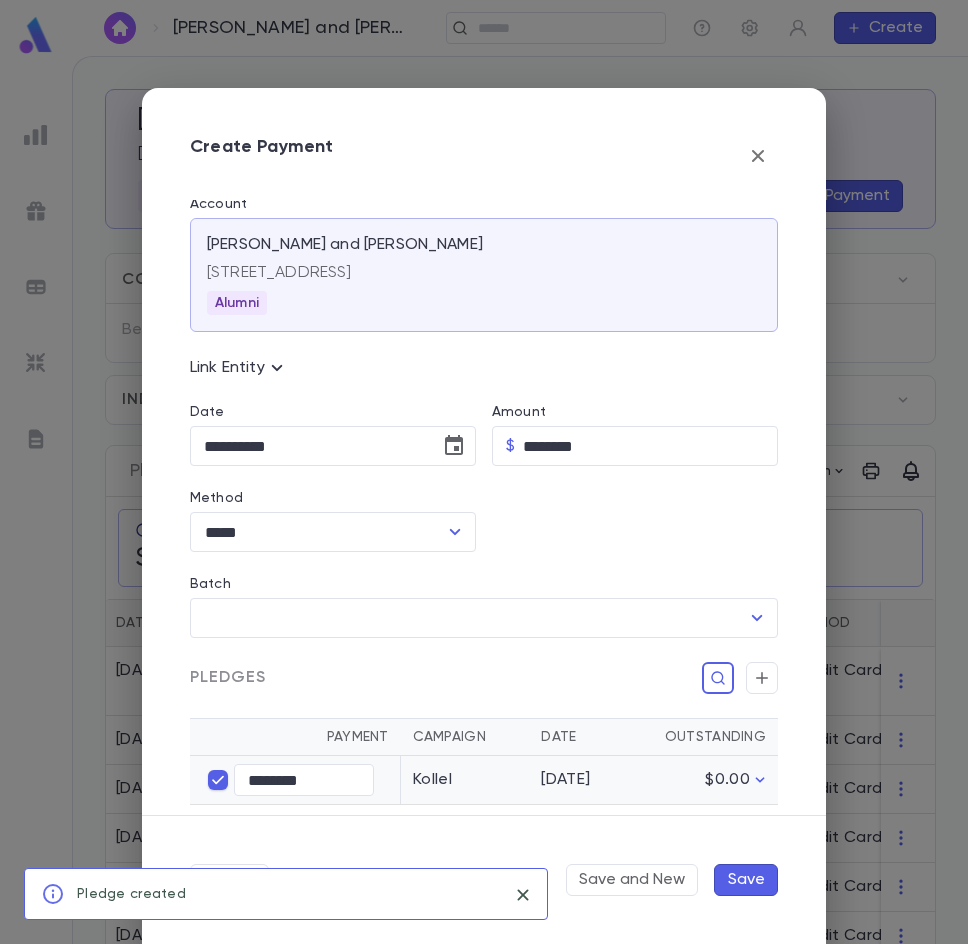 scroll, scrollTop: 0, scrollLeft: 0, axis: both 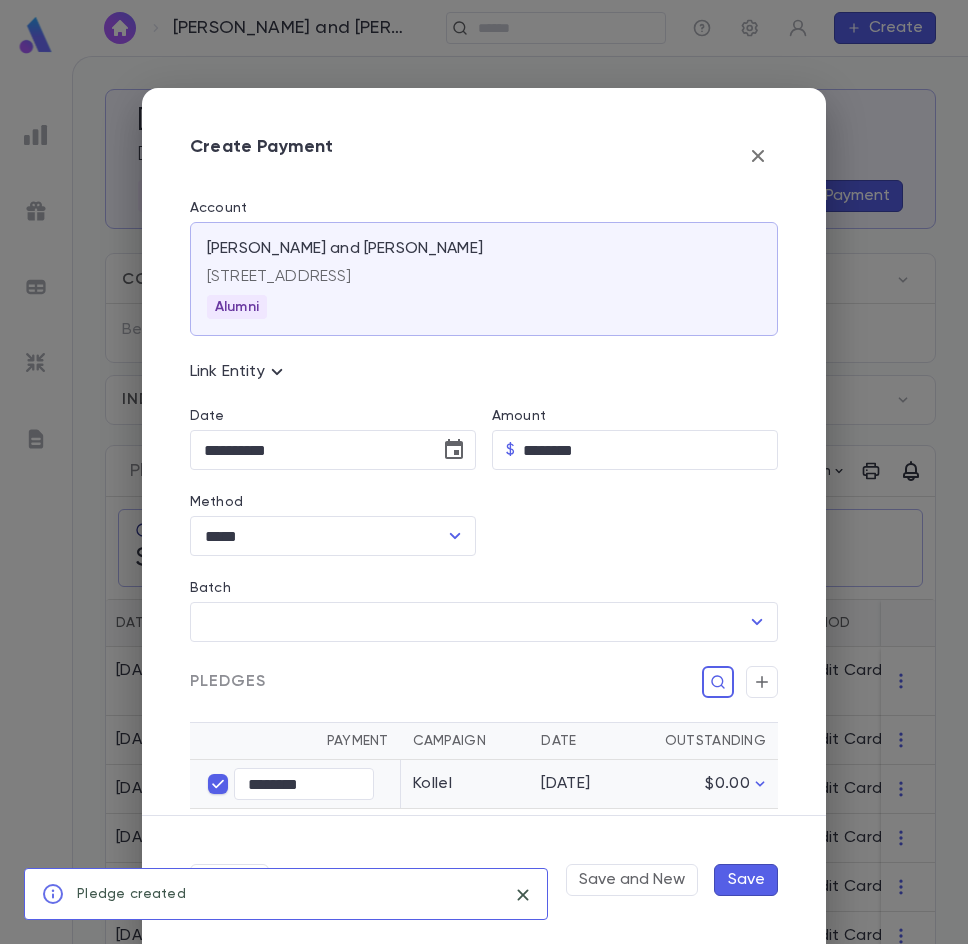 click 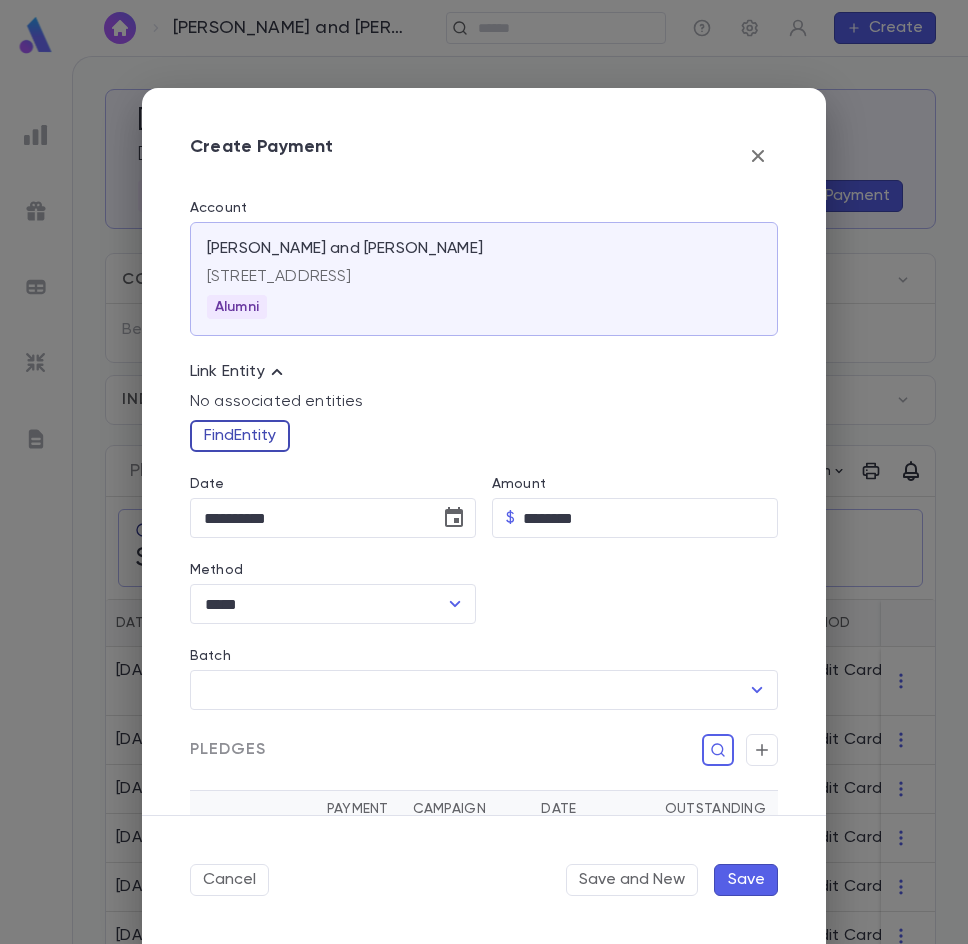 click on "Find  Entity" at bounding box center [240, 436] 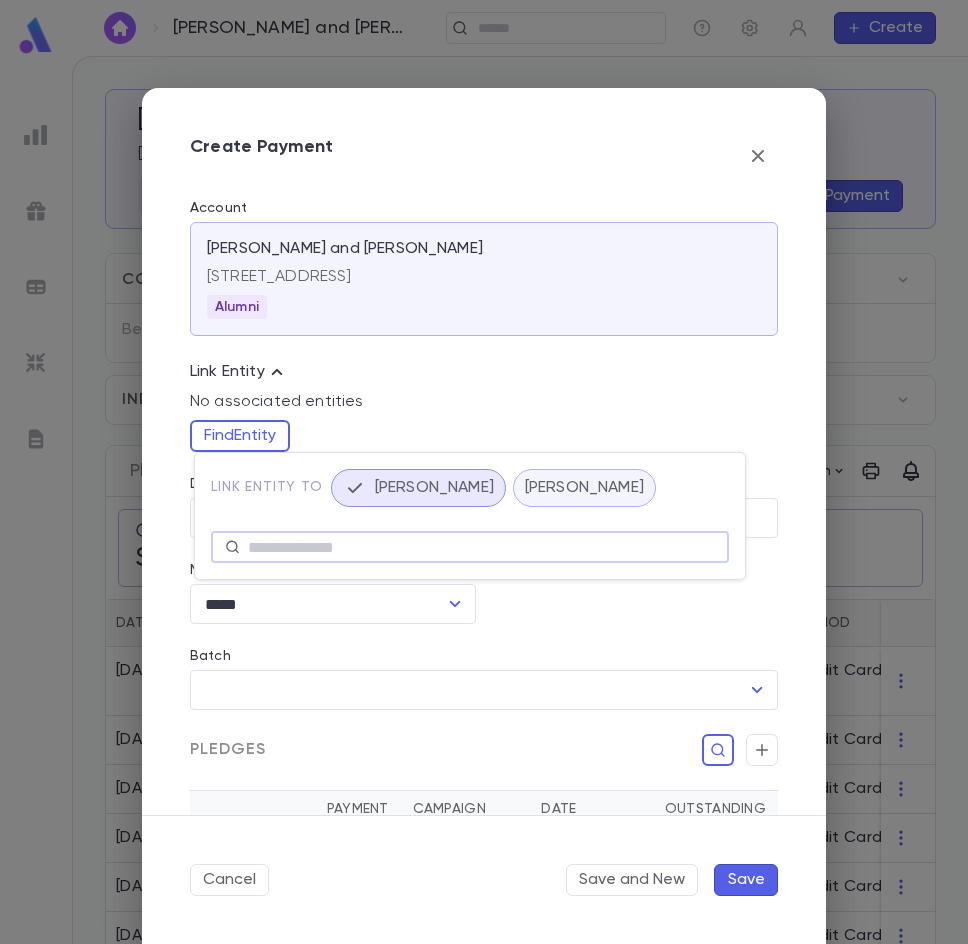 click at bounding box center (481, 547) 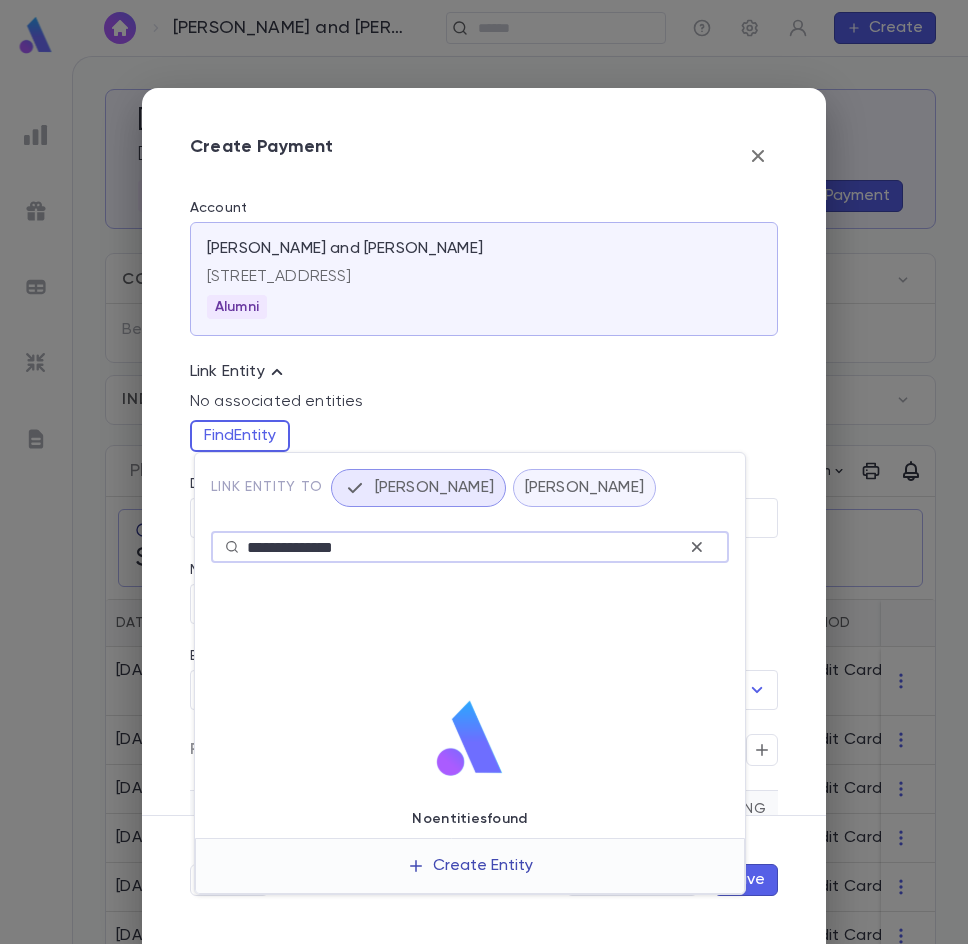 type on "**********" 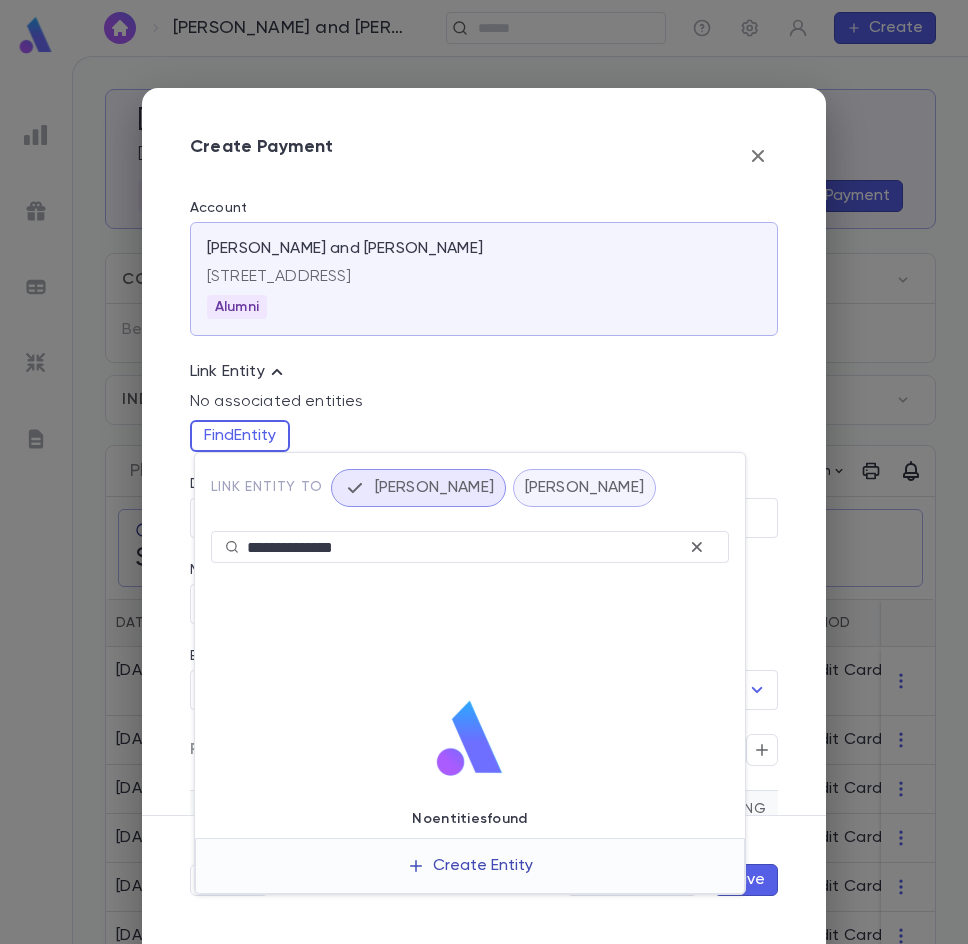 click on "Create Entity" at bounding box center [470, 866] 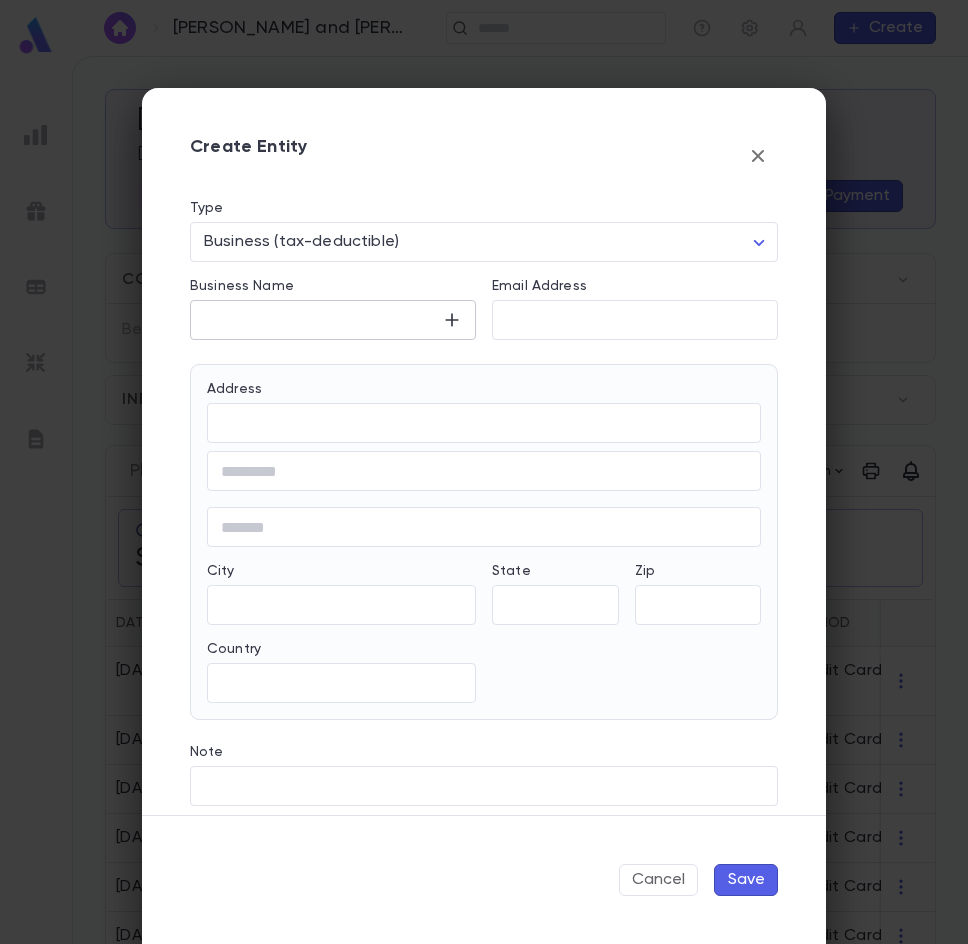click on "​" at bounding box center [333, 320] 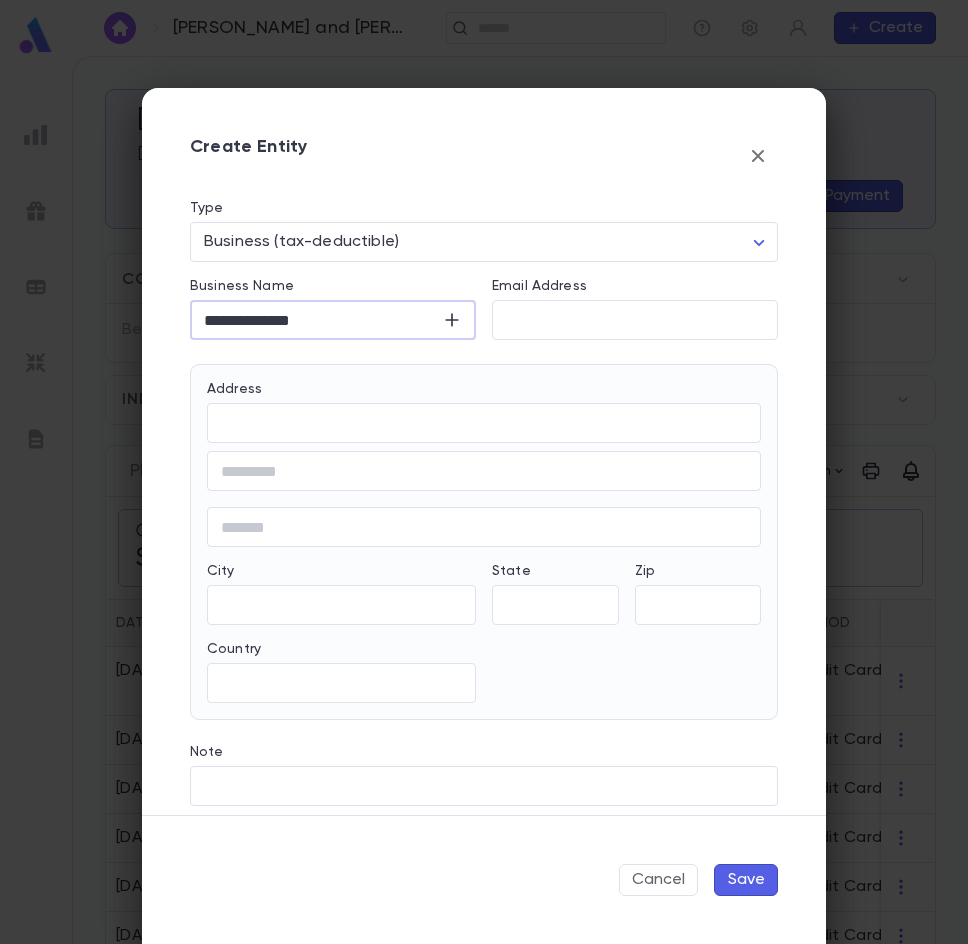 click on "**********" at bounding box center [316, 320] 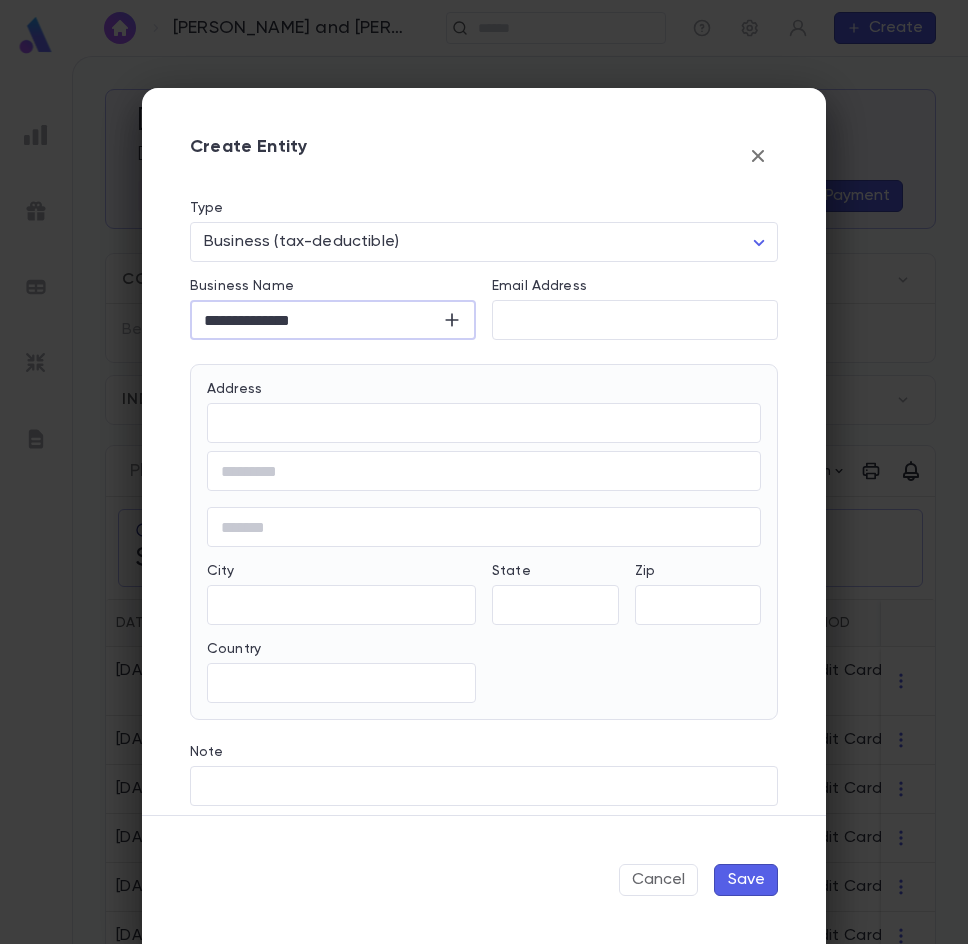 type on "**********" 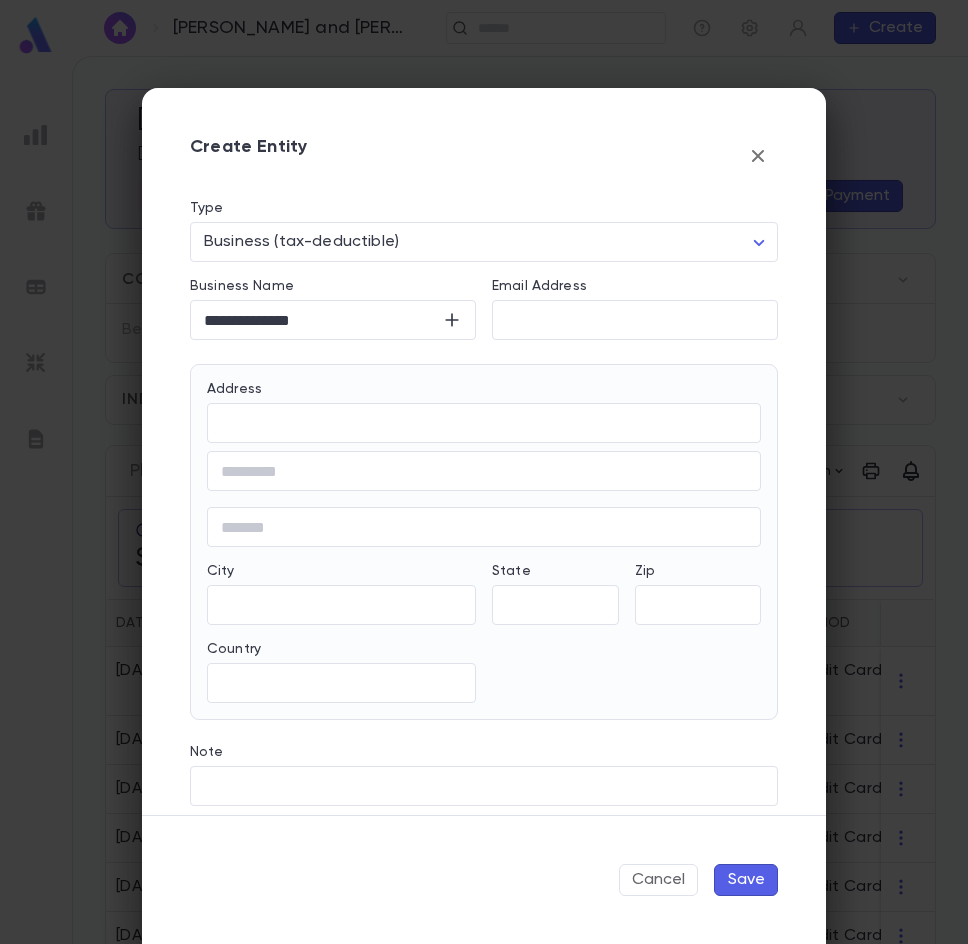 click on "Save" at bounding box center [746, 880] 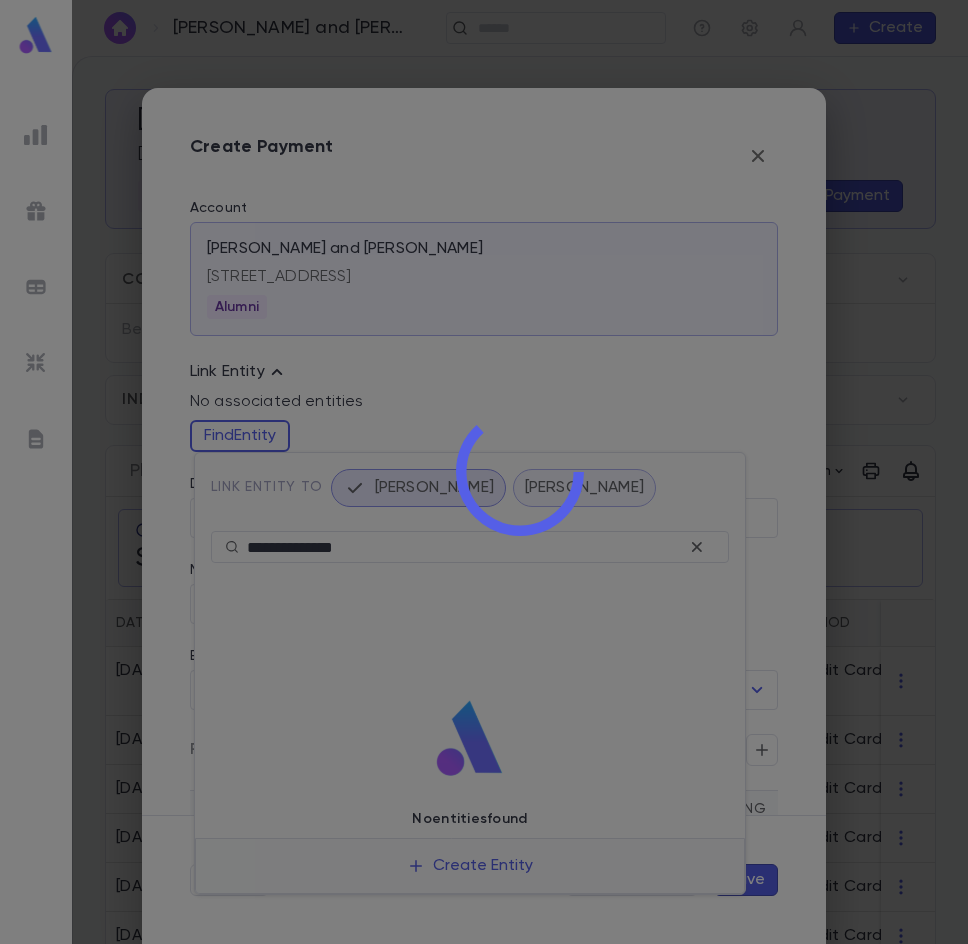 type 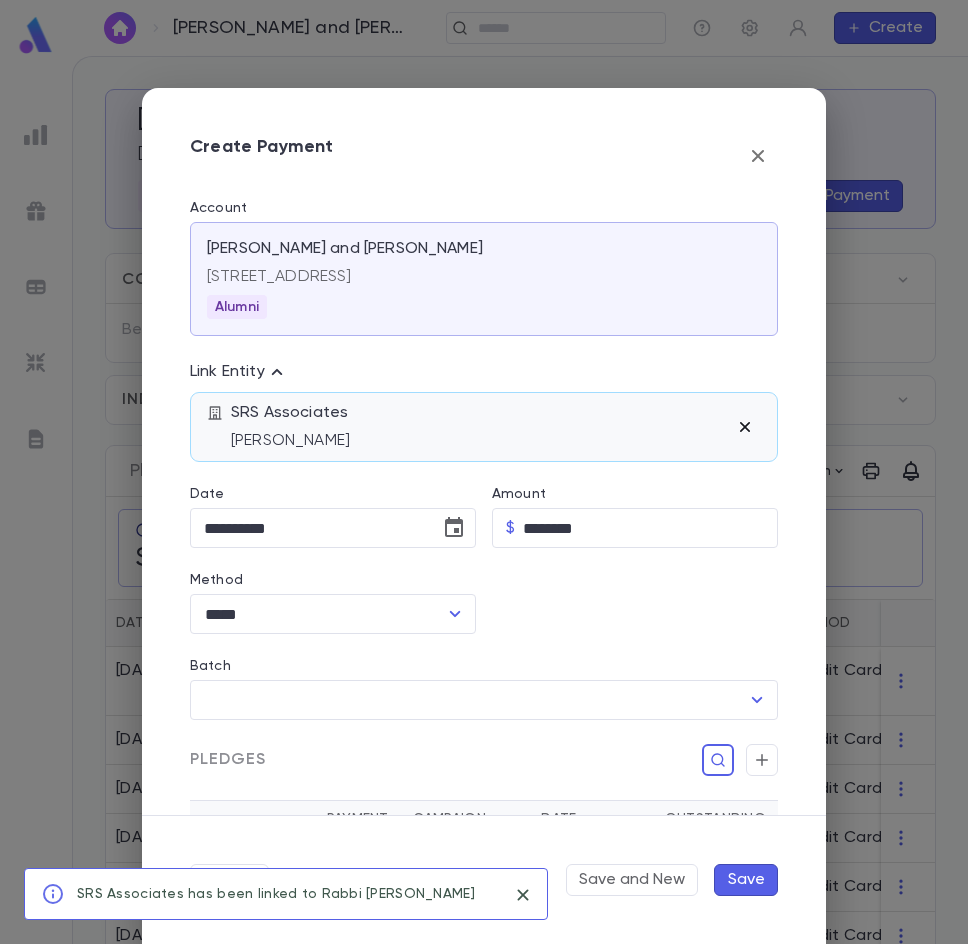 click 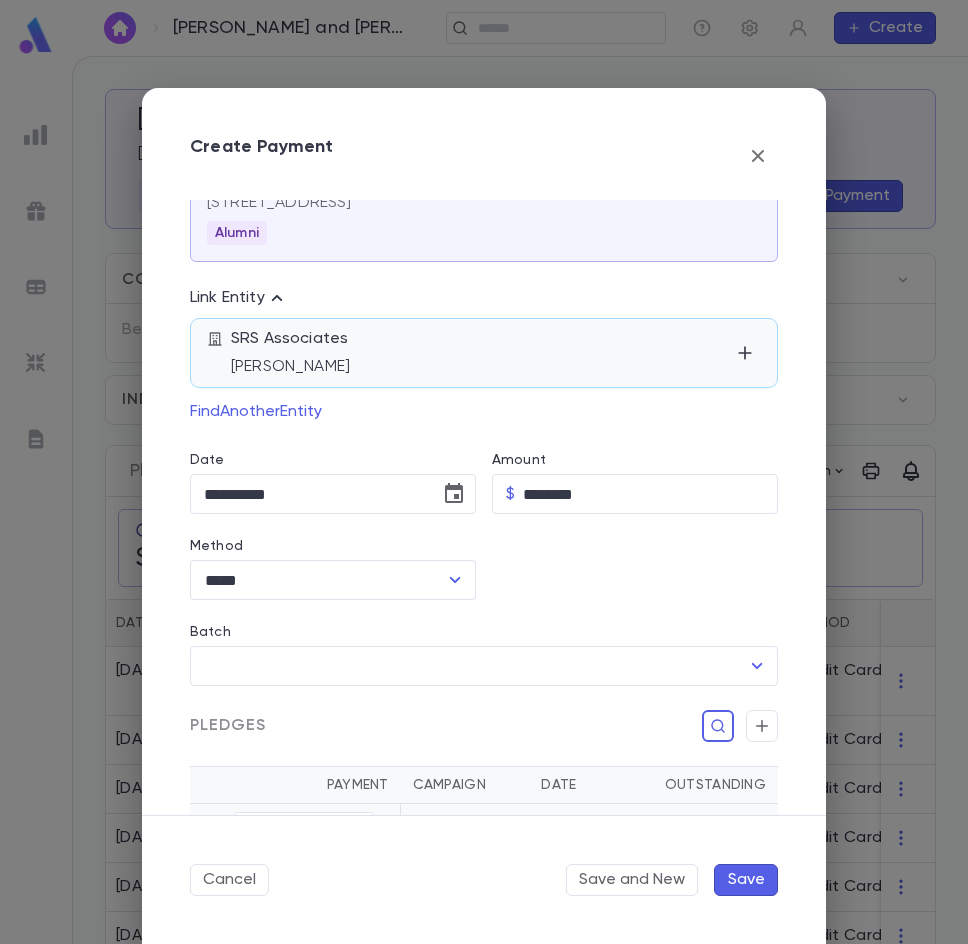 scroll, scrollTop: 200, scrollLeft: 0, axis: vertical 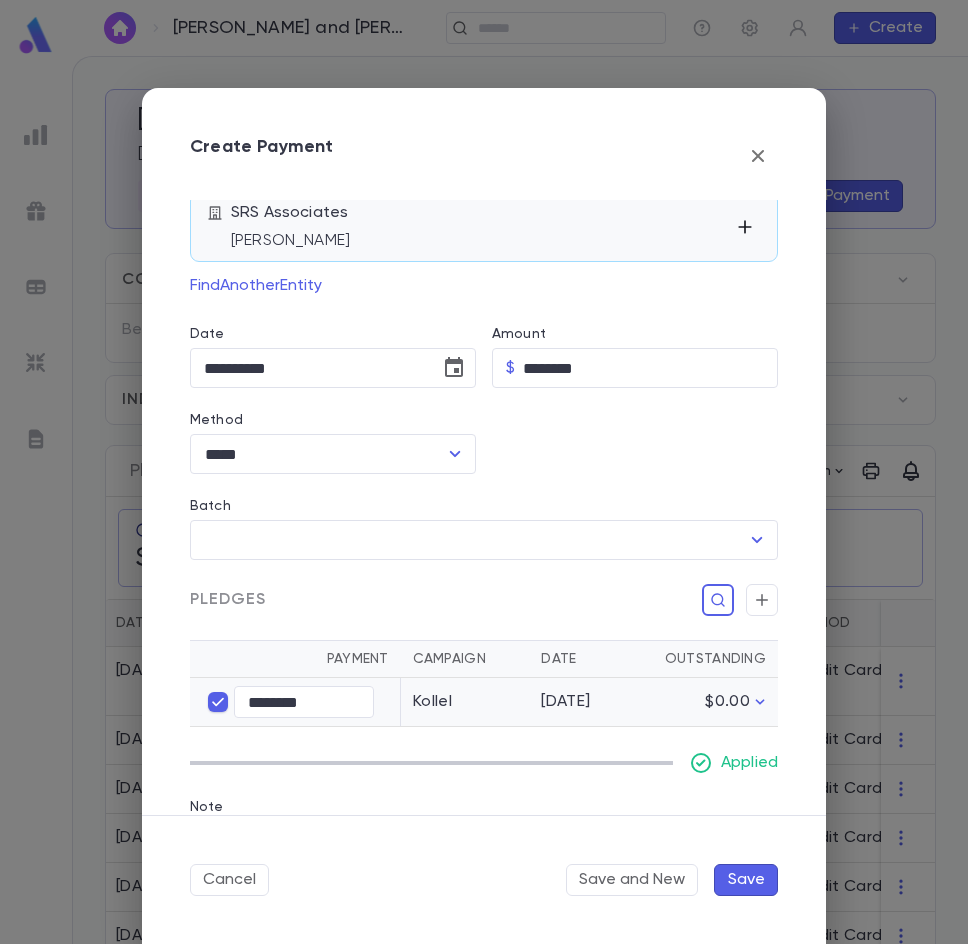 click 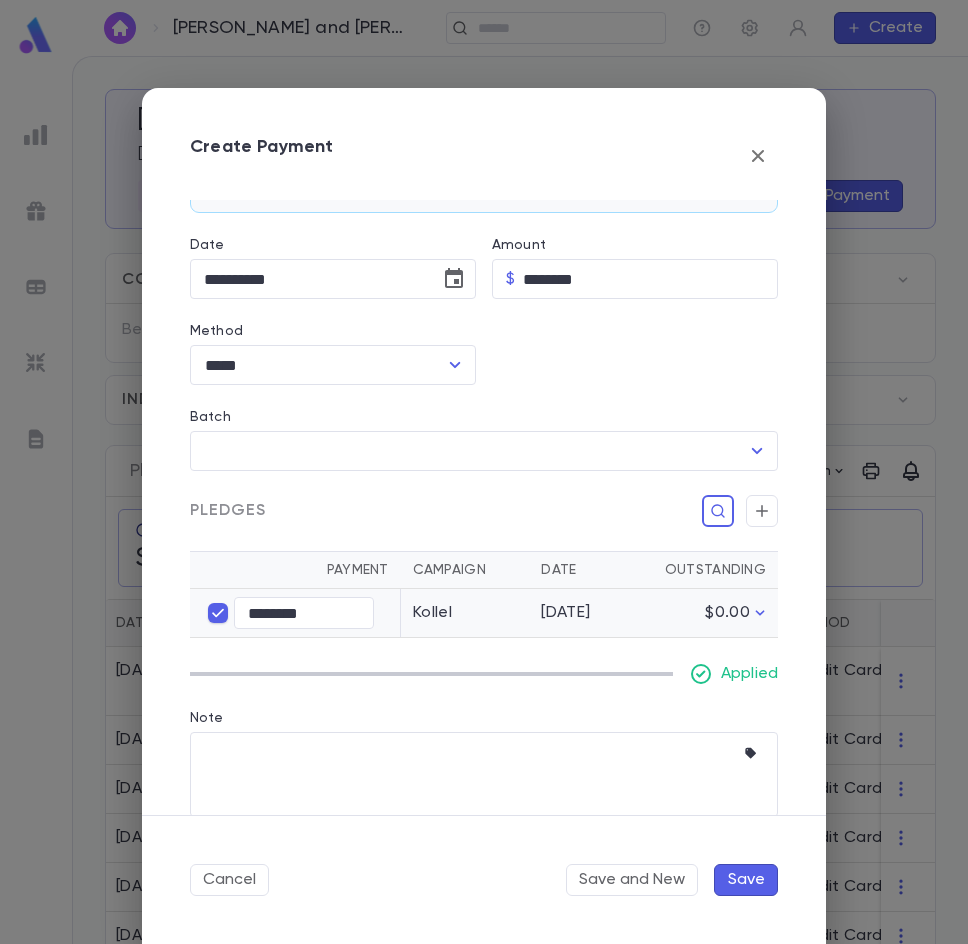 scroll, scrollTop: 276, scrollLeft: 0, axis: vertical 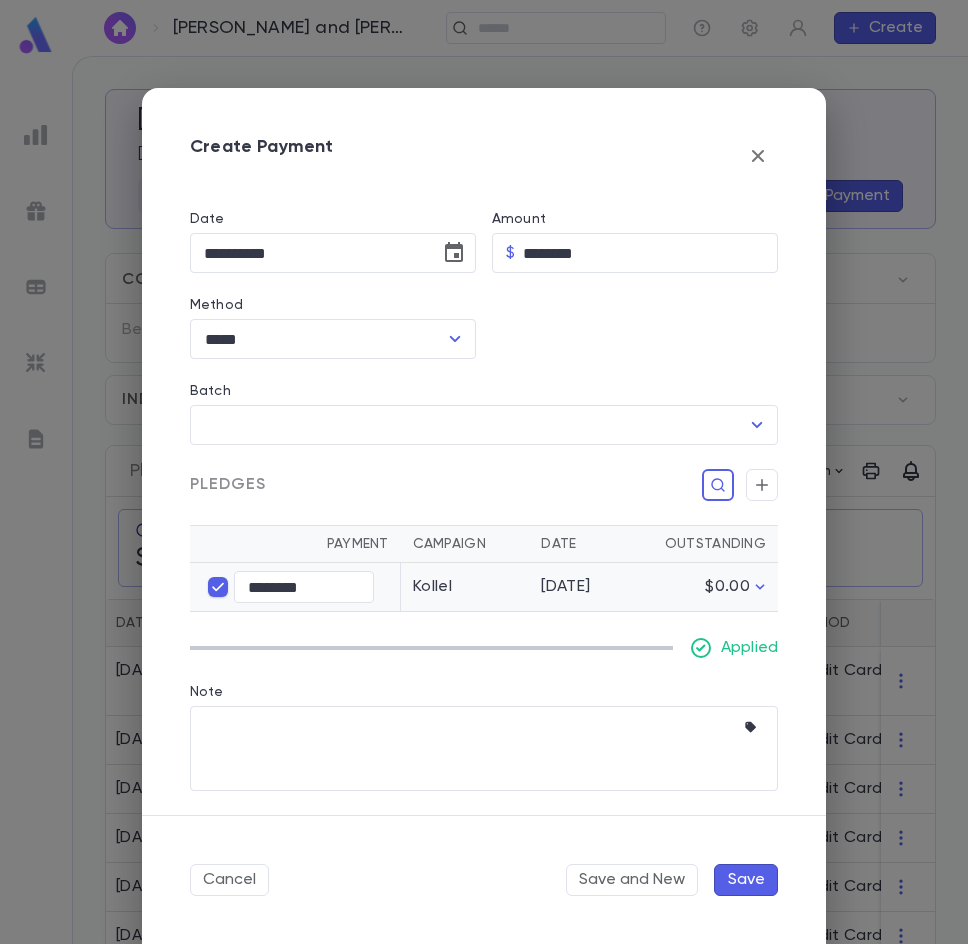 click on "Save" at bounding box center (746, 880) 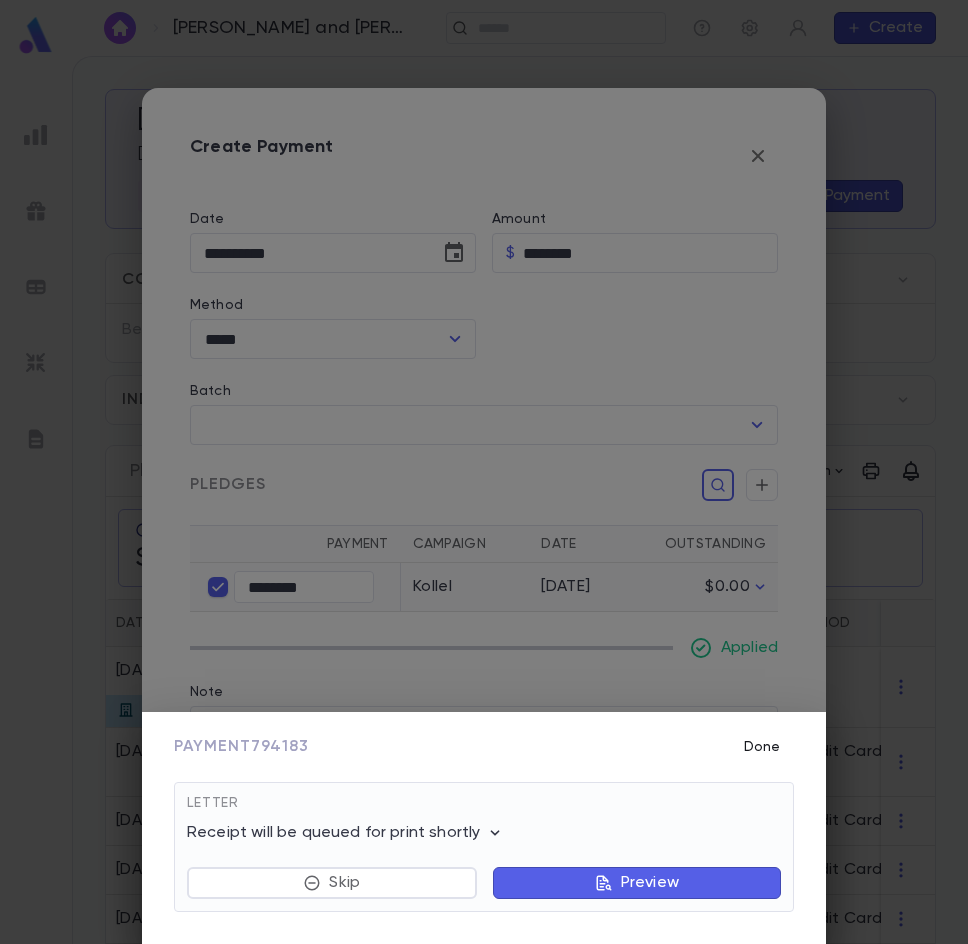 click on "Done" at bounding box center [762, 747] 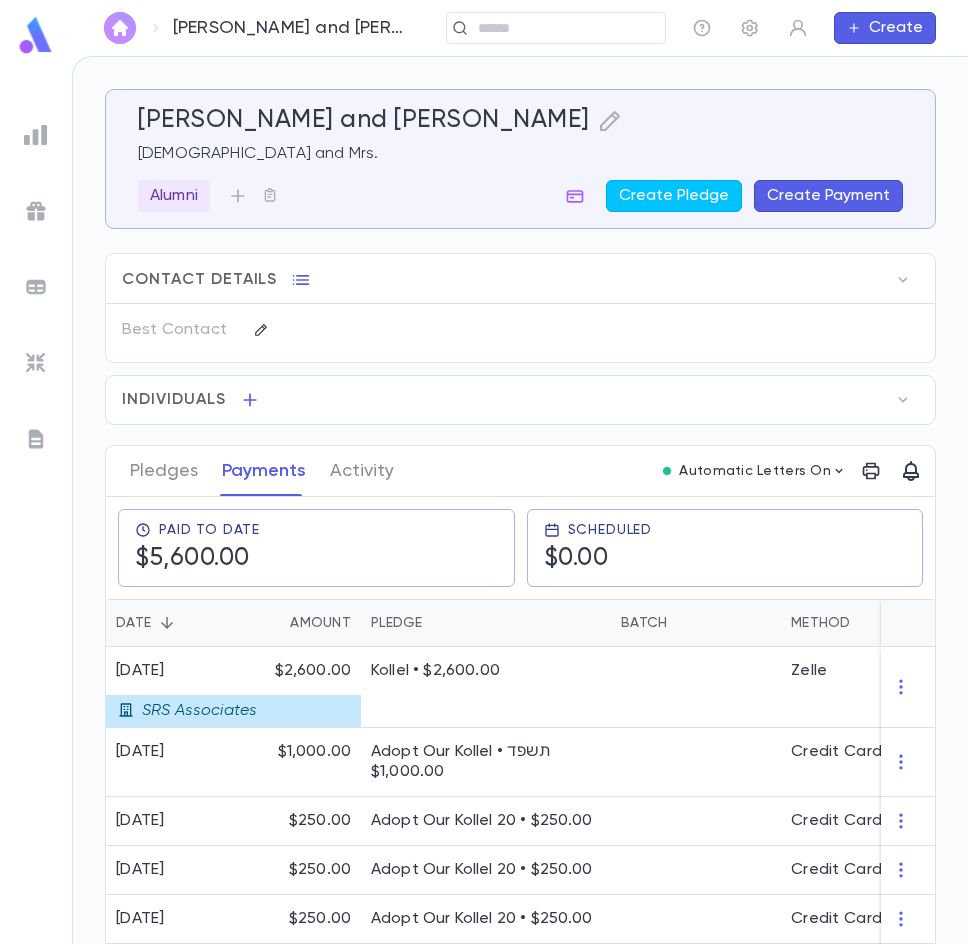 click at bounding box center [120, 28] 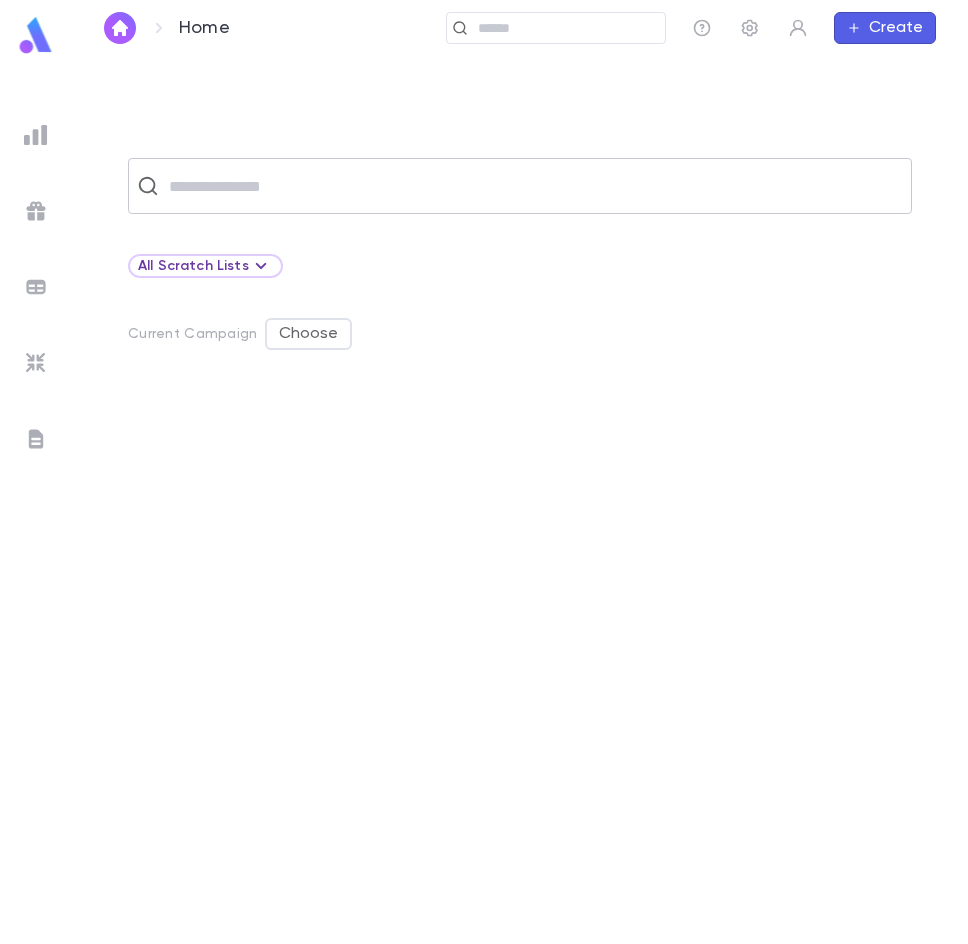 click on "​" at bounding box center [520, 186] 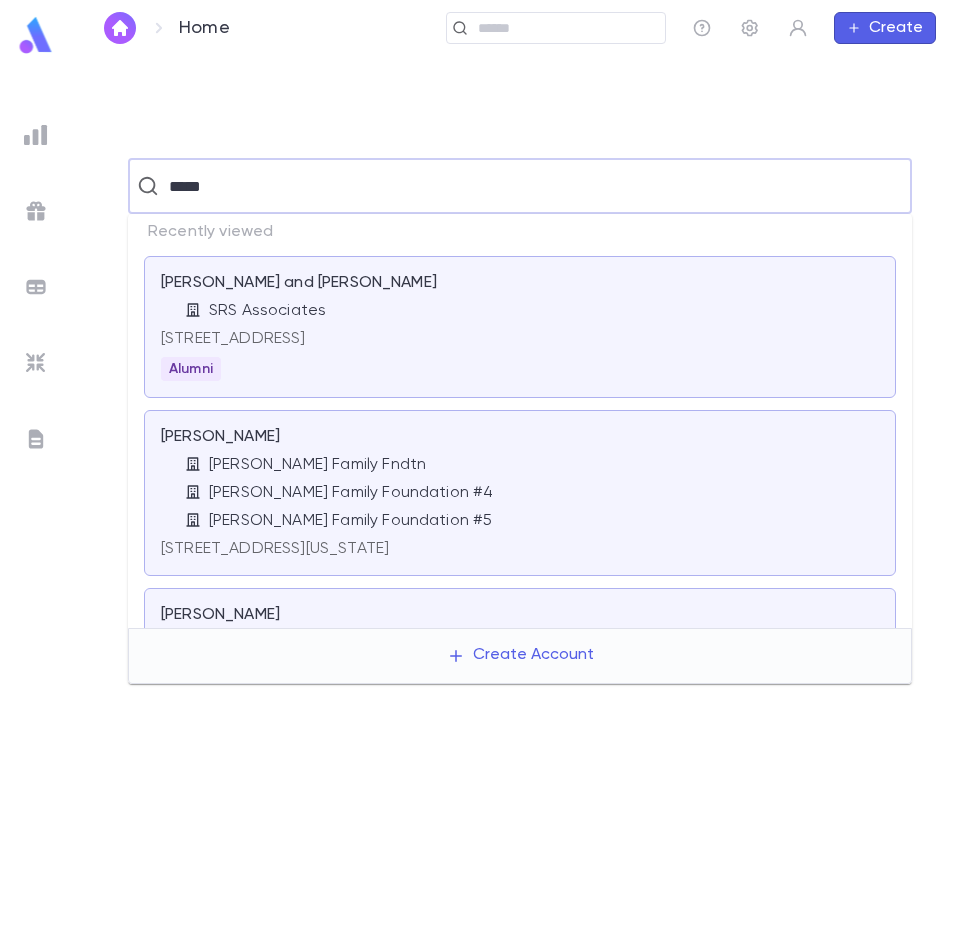 type on "*****" 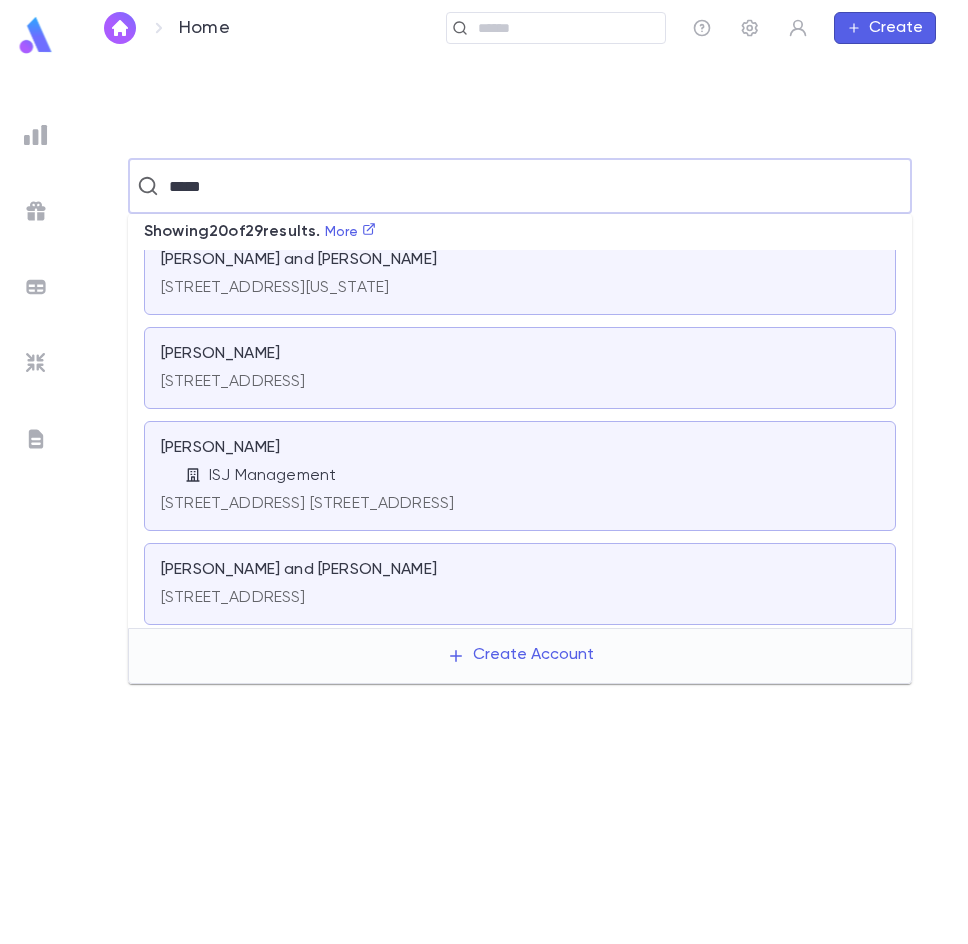 scroll, scrollTop: 334, scrollLeft: 0, axis: vertical 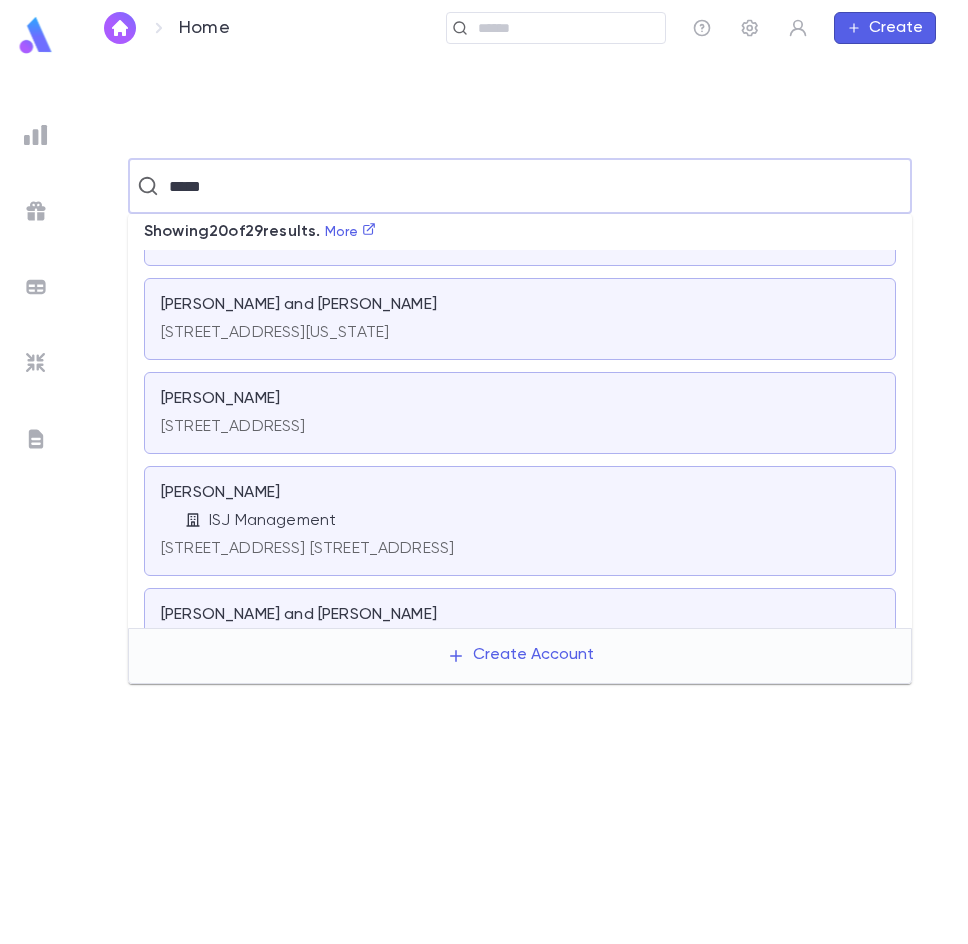 click on "[PERSON_NAME]" at bounding box center (220, 493) 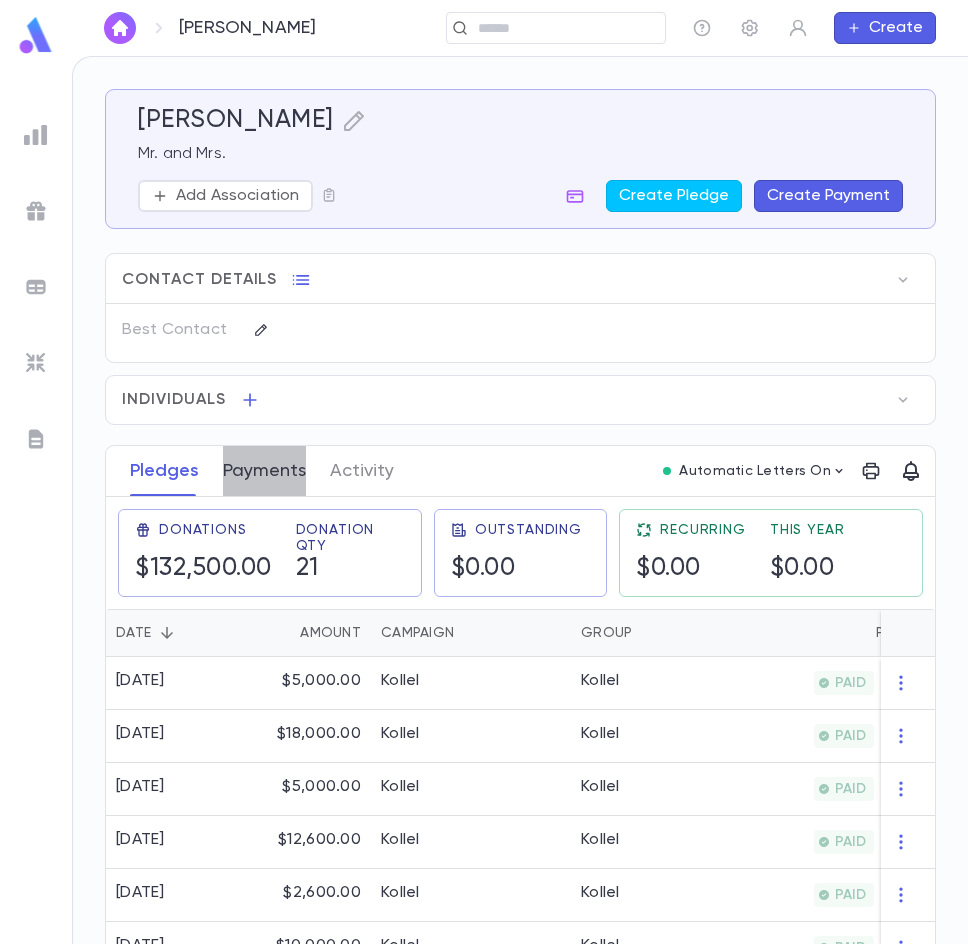 click on "Payments" at bounding box center [264, 471] 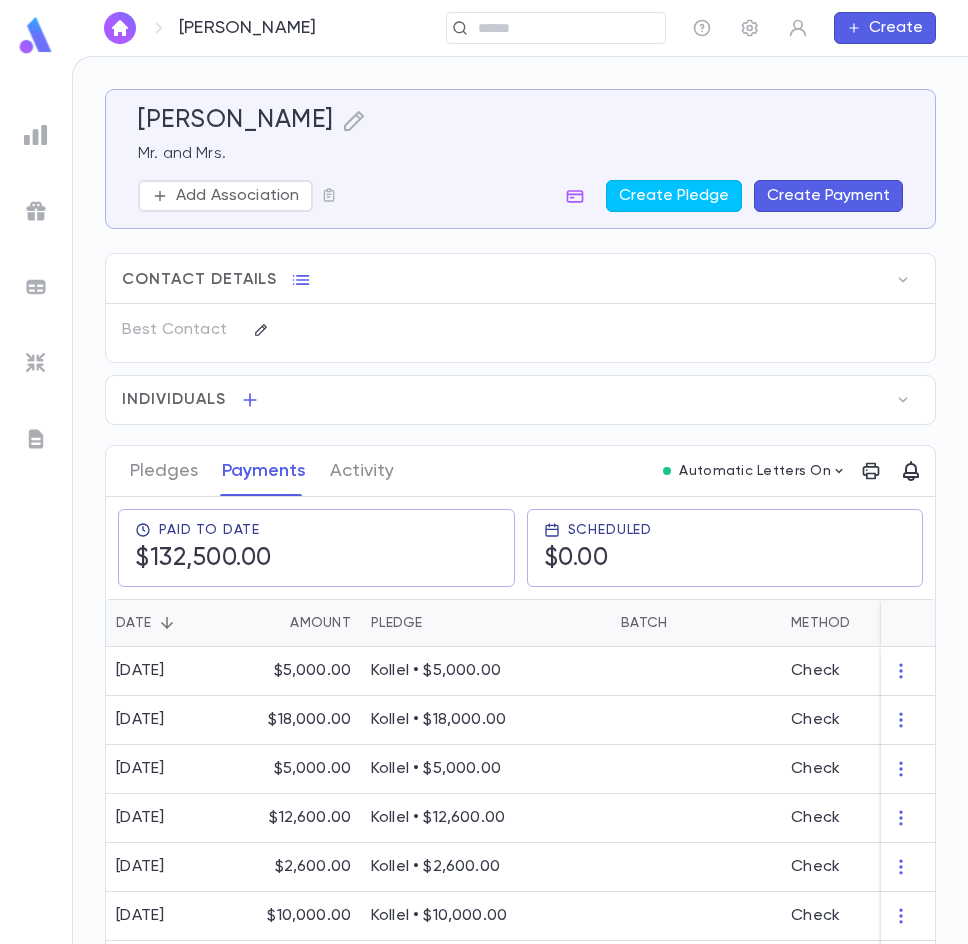 click on "Create Payment" at bounding box center [828, 196] 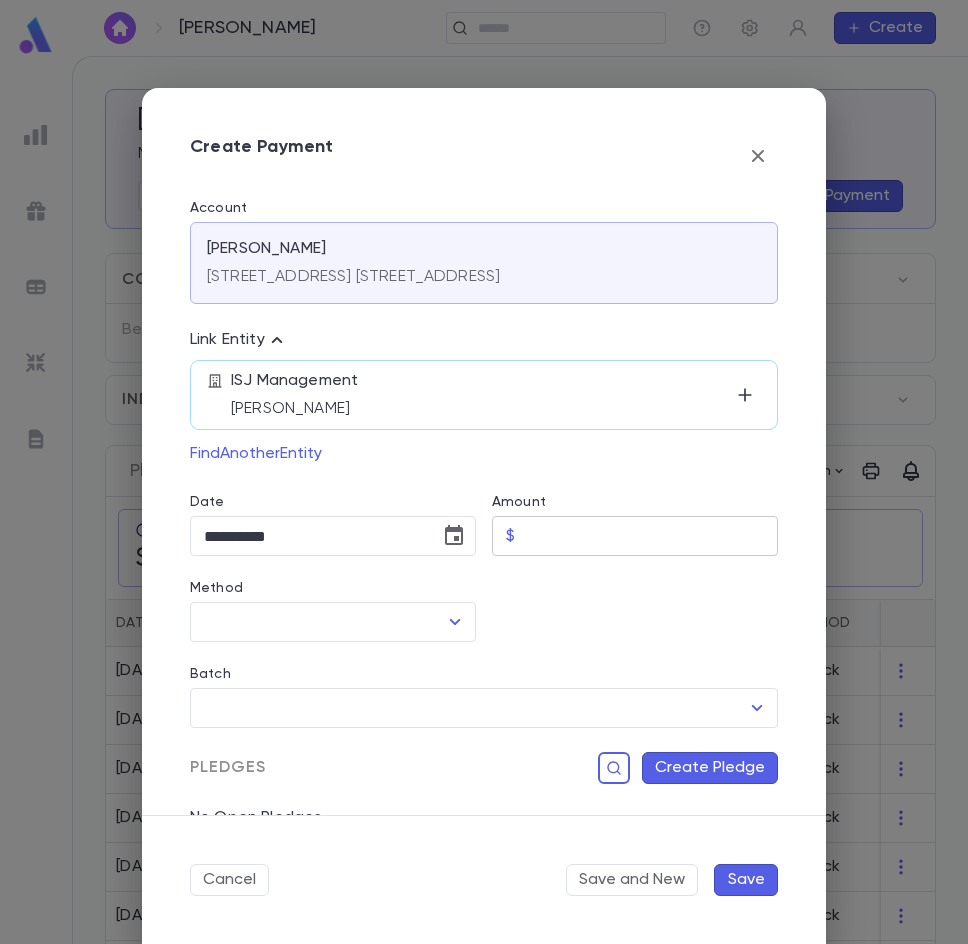 click on "Amount" at bounding box center (650, 536) 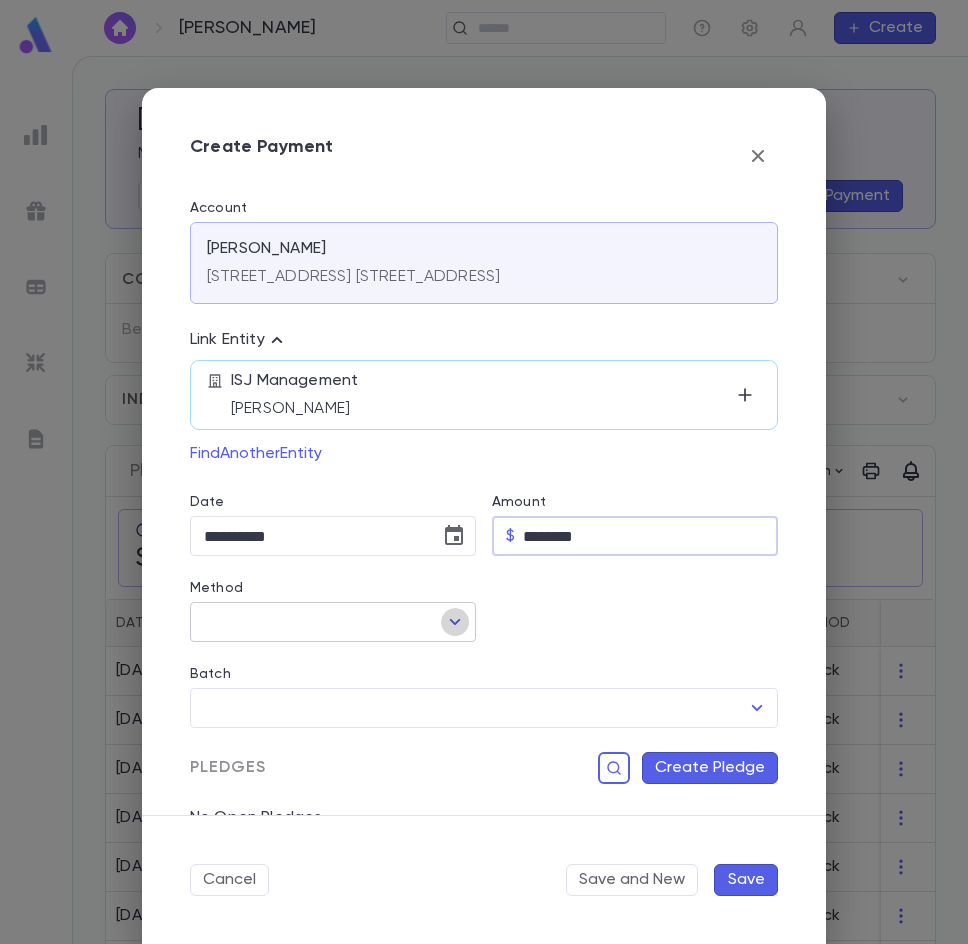 click 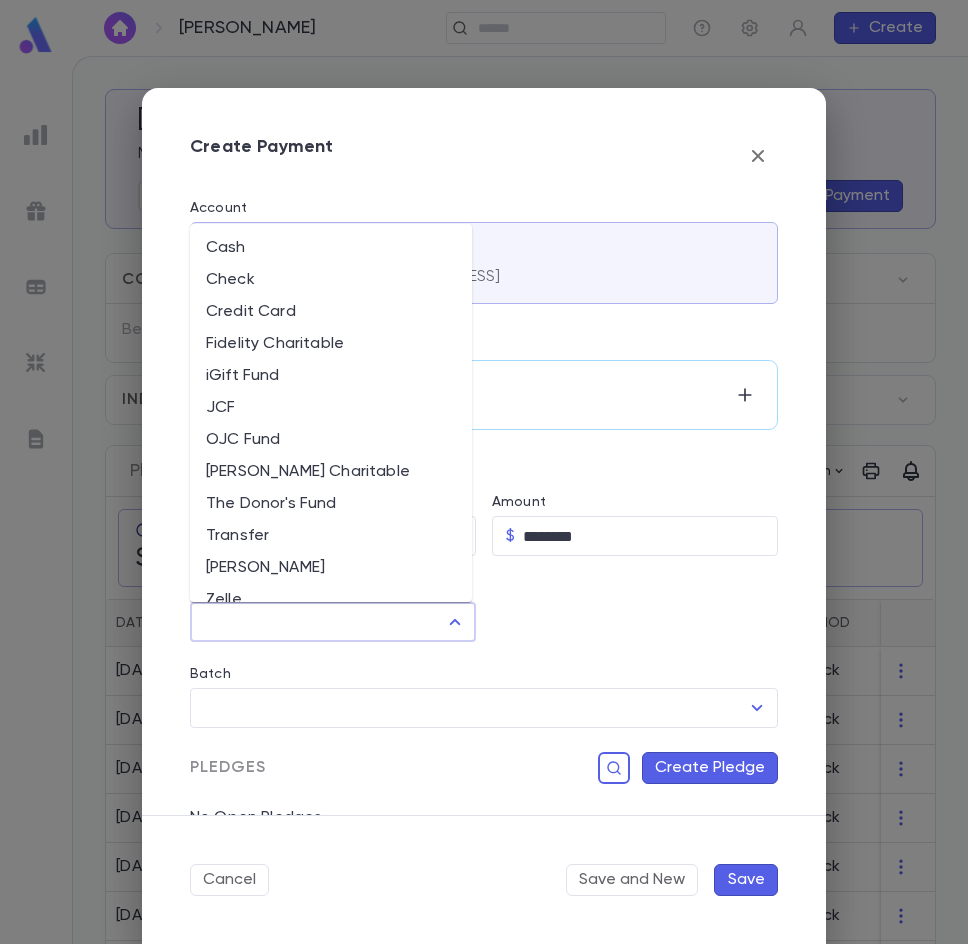 click on "Method" at bounding box center (318, 622) 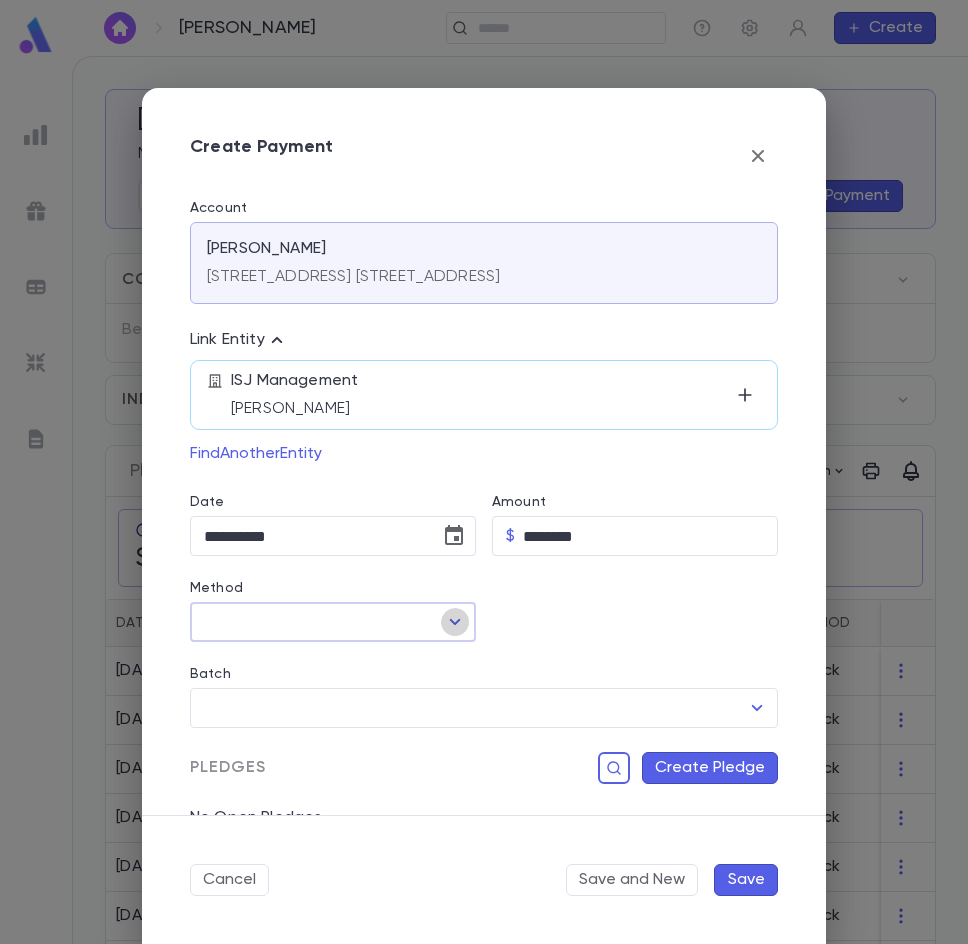 click 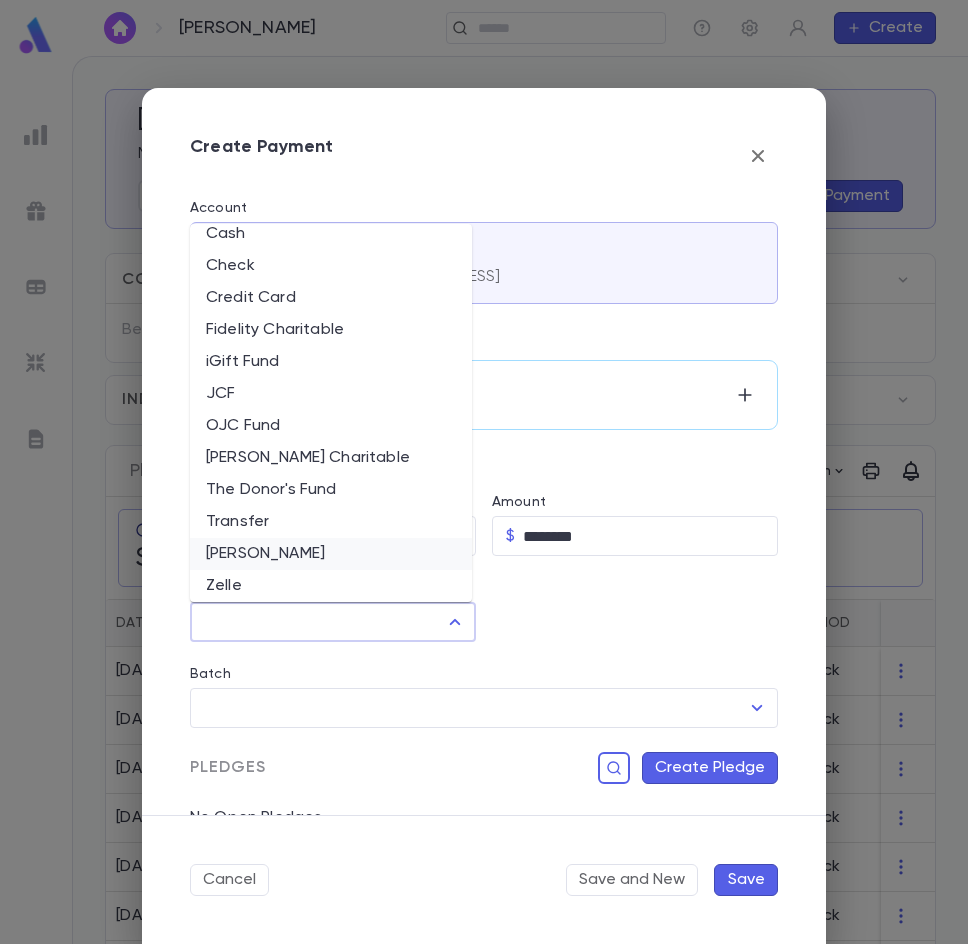 scroll, scrollTop: 22, scrollLeft: 0, axis: vertical 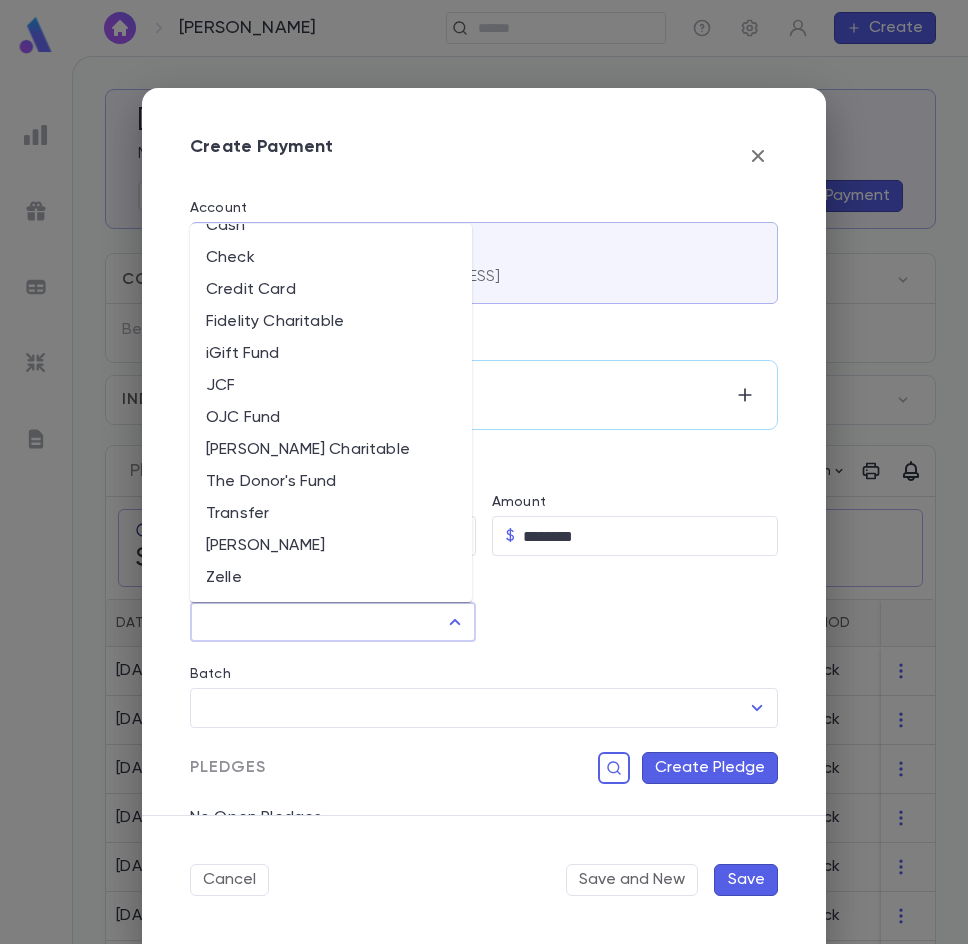 click on "Zelle" at bounding box center [331, 578] 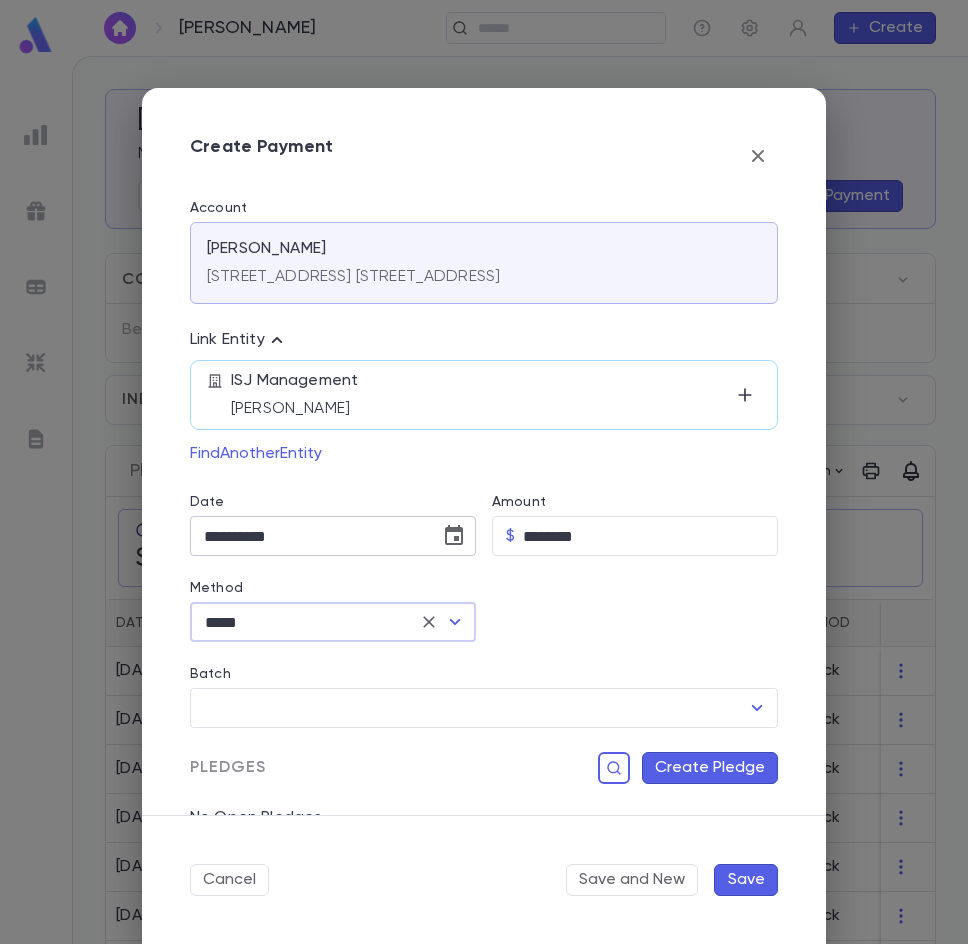 click 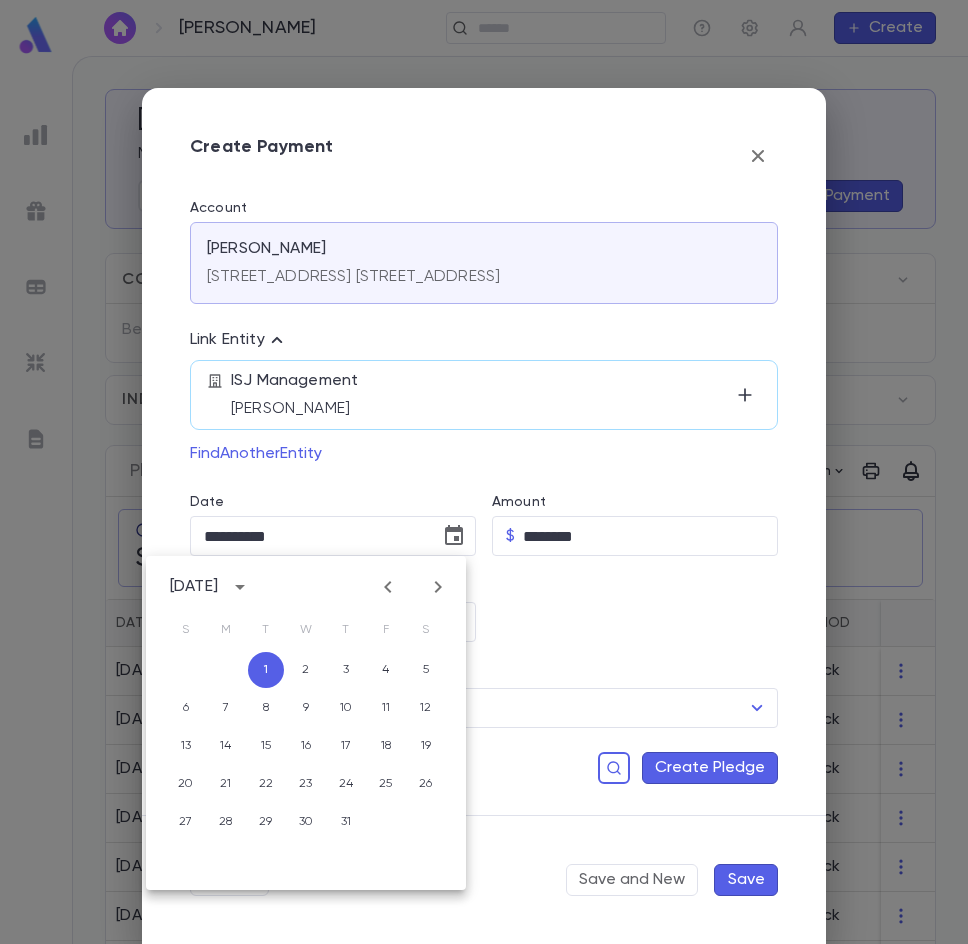 click 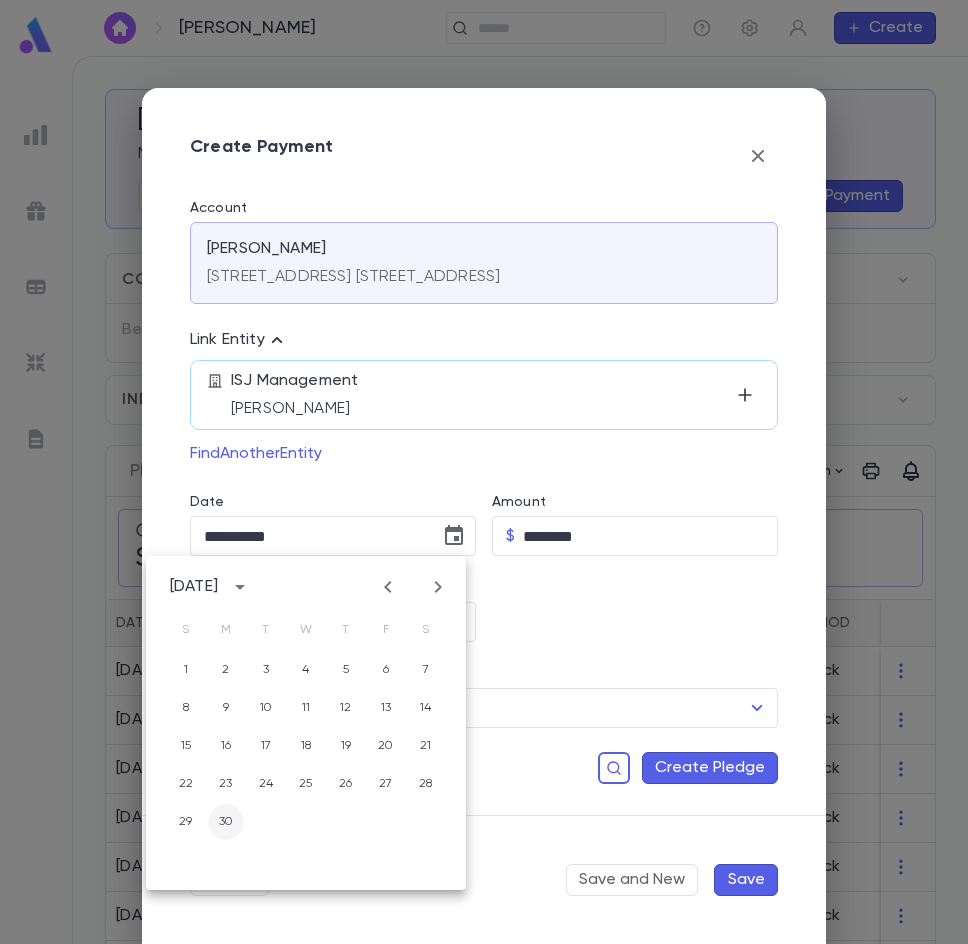 click on "30" at bounding box center [226, 822] 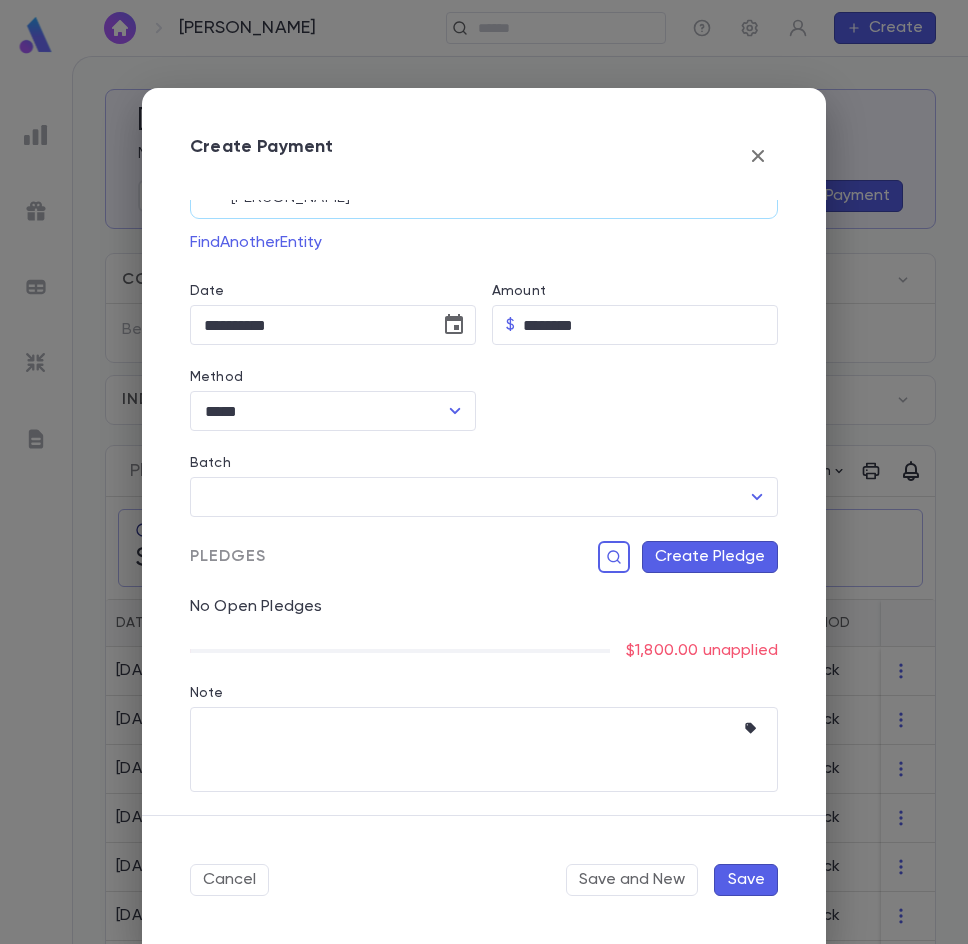 scroll, scrollTop: 212, scrollLeft: 0, axis: vertical 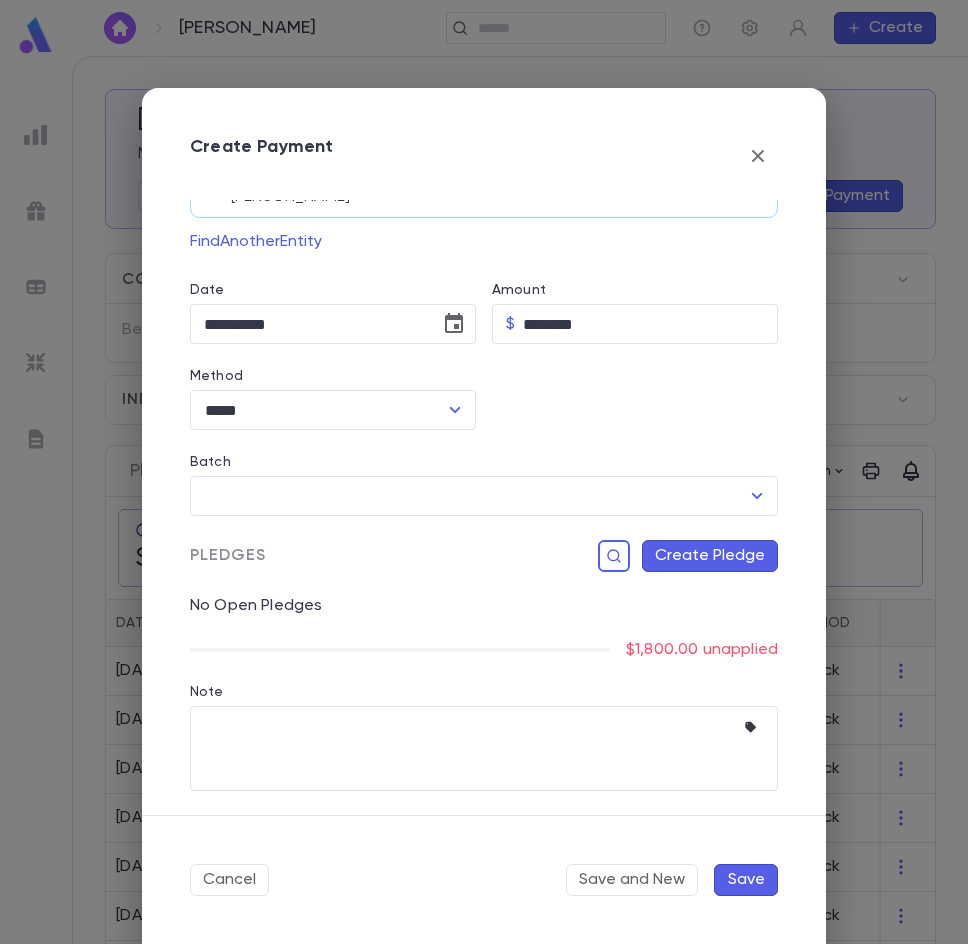 click on "Create Pledge" at bounding box center [710, 556] 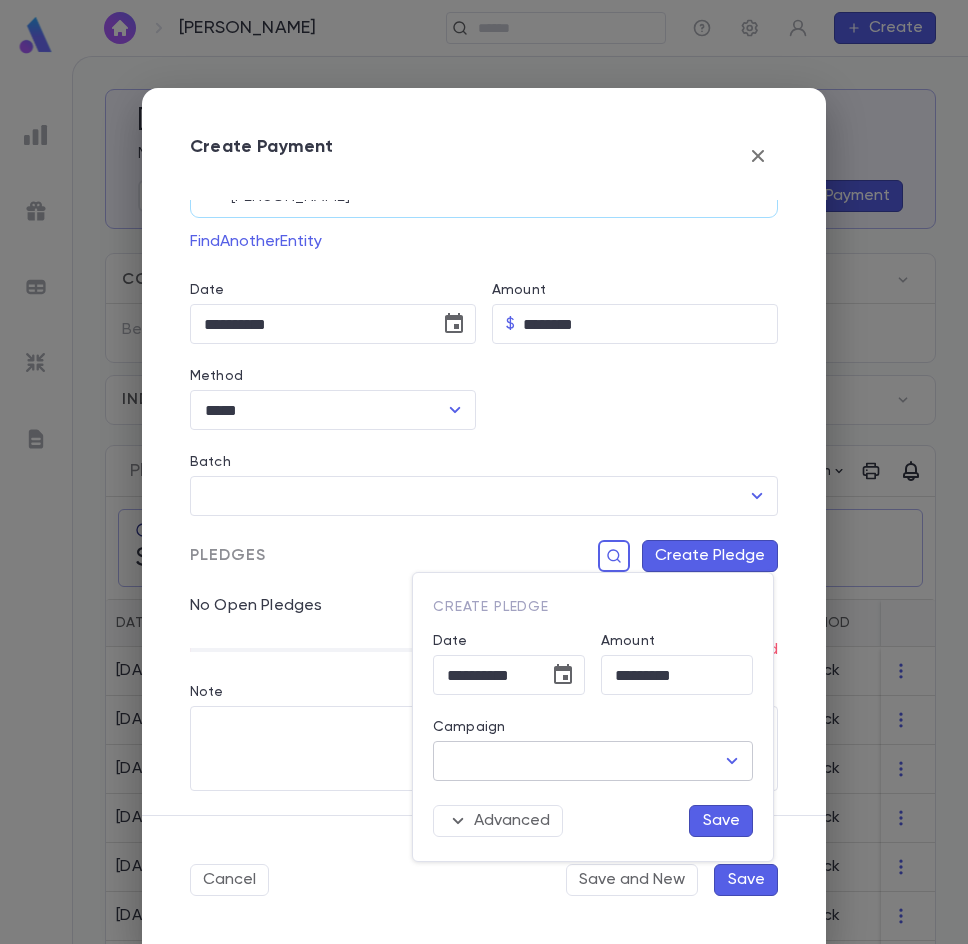 click on "Campaign" at bounding box center [578, 761] 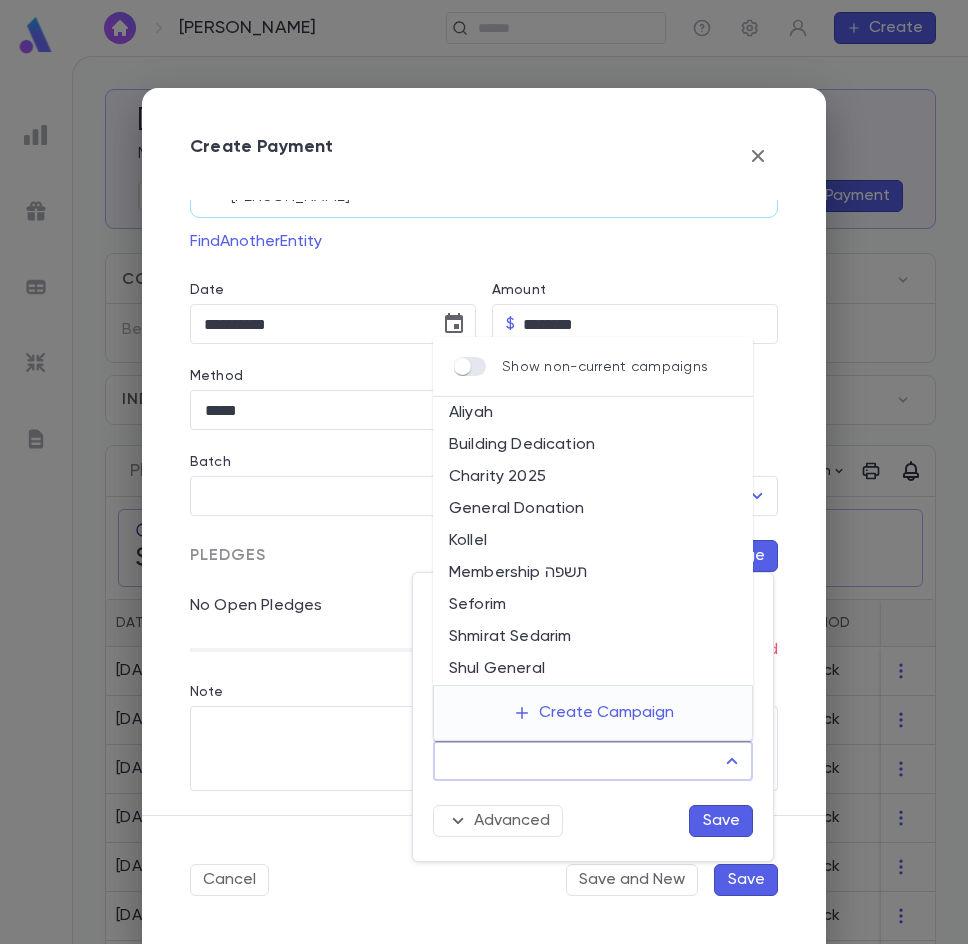 click on "Kollel" at bounding box center [593, 541] 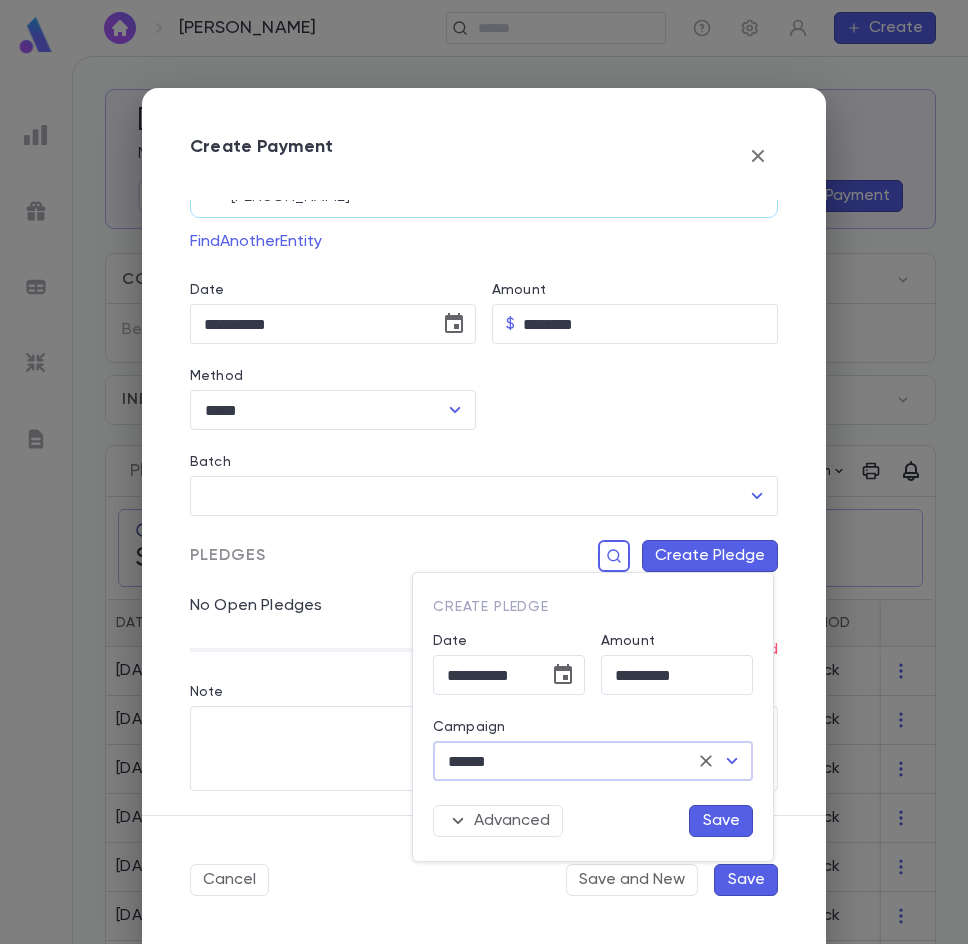click on "Save" at bounding box center [721, 821] 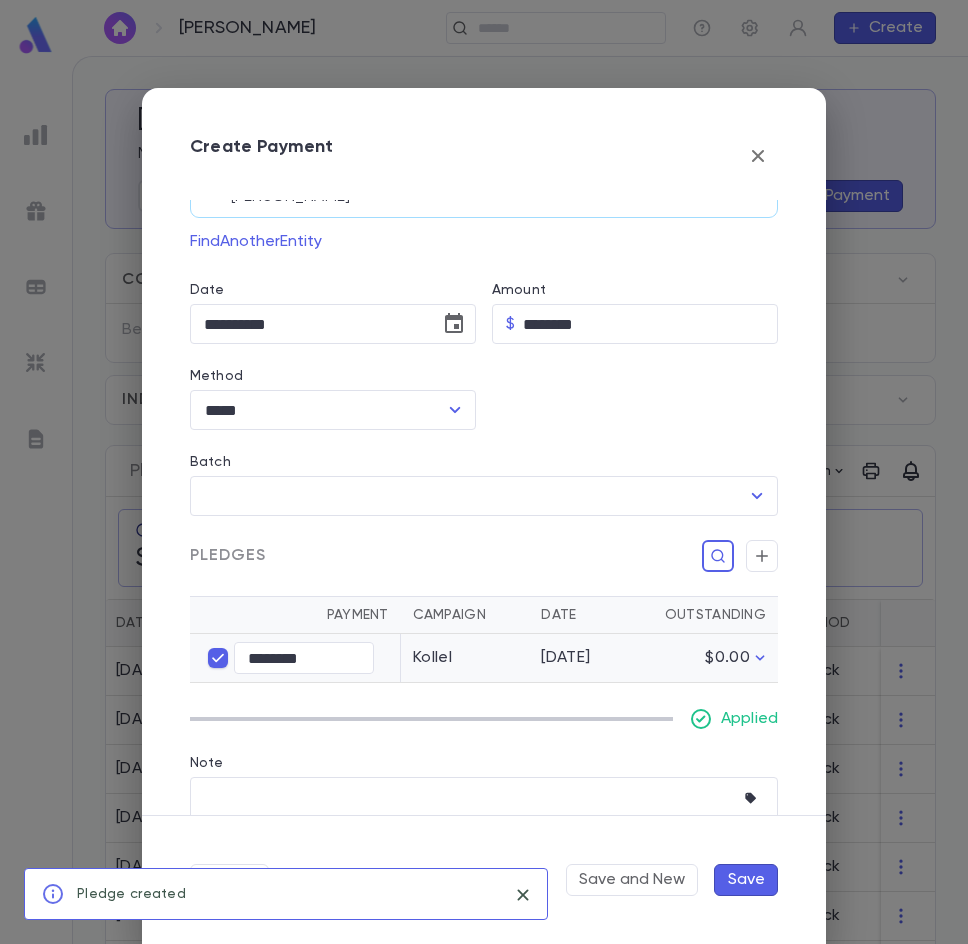 click on "Save" at bounding box center (746, 880) 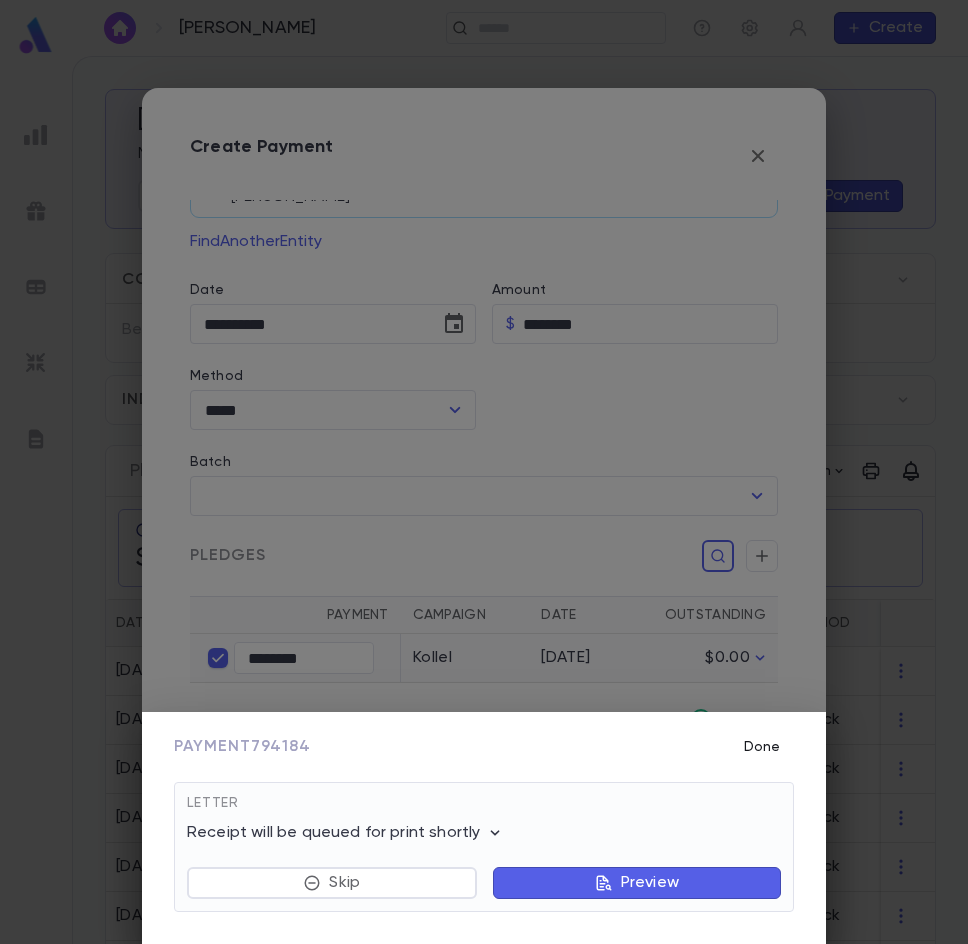 click on "Done" at bounding box center [762, 747] 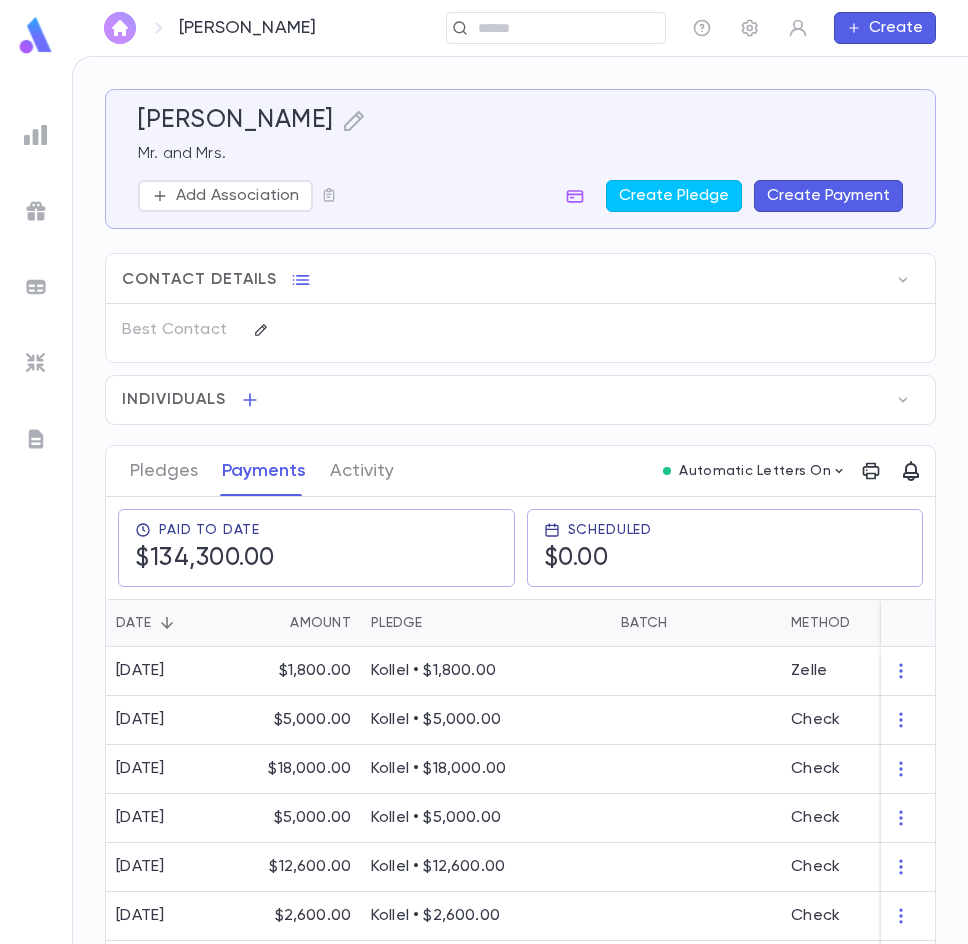 click at bounding box center (120, 28) 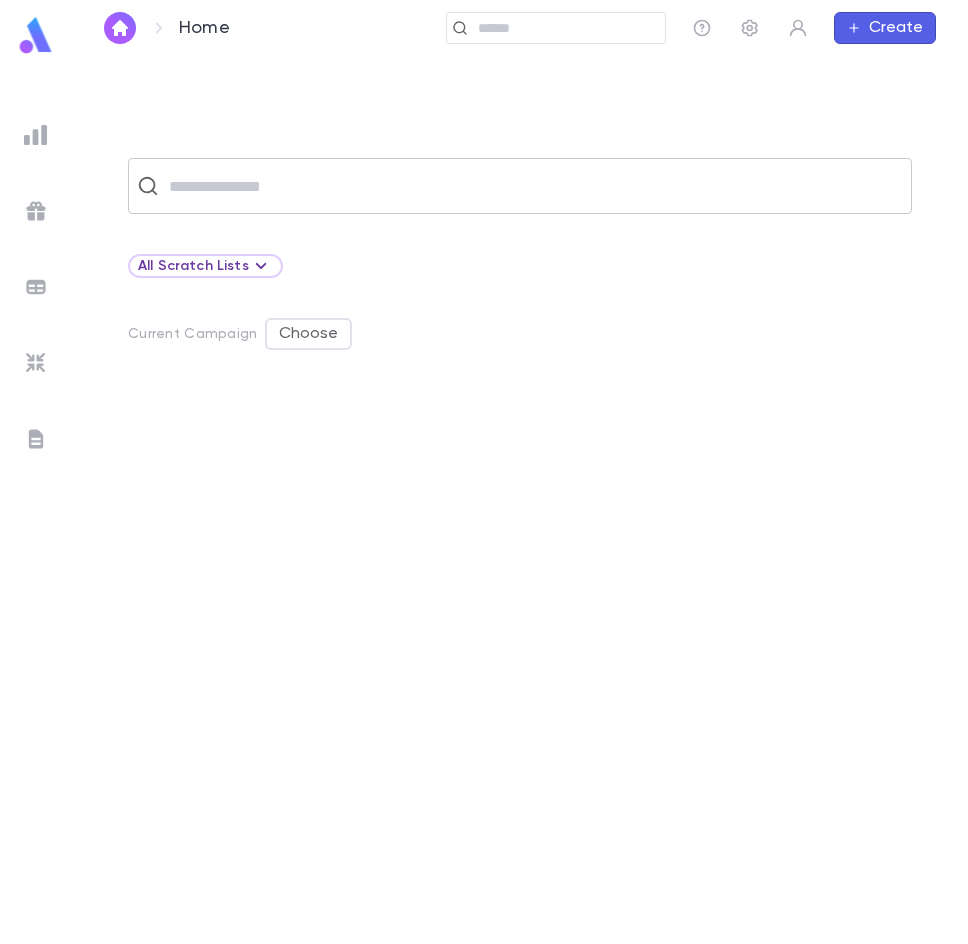 click at bounding box center [533, 186] 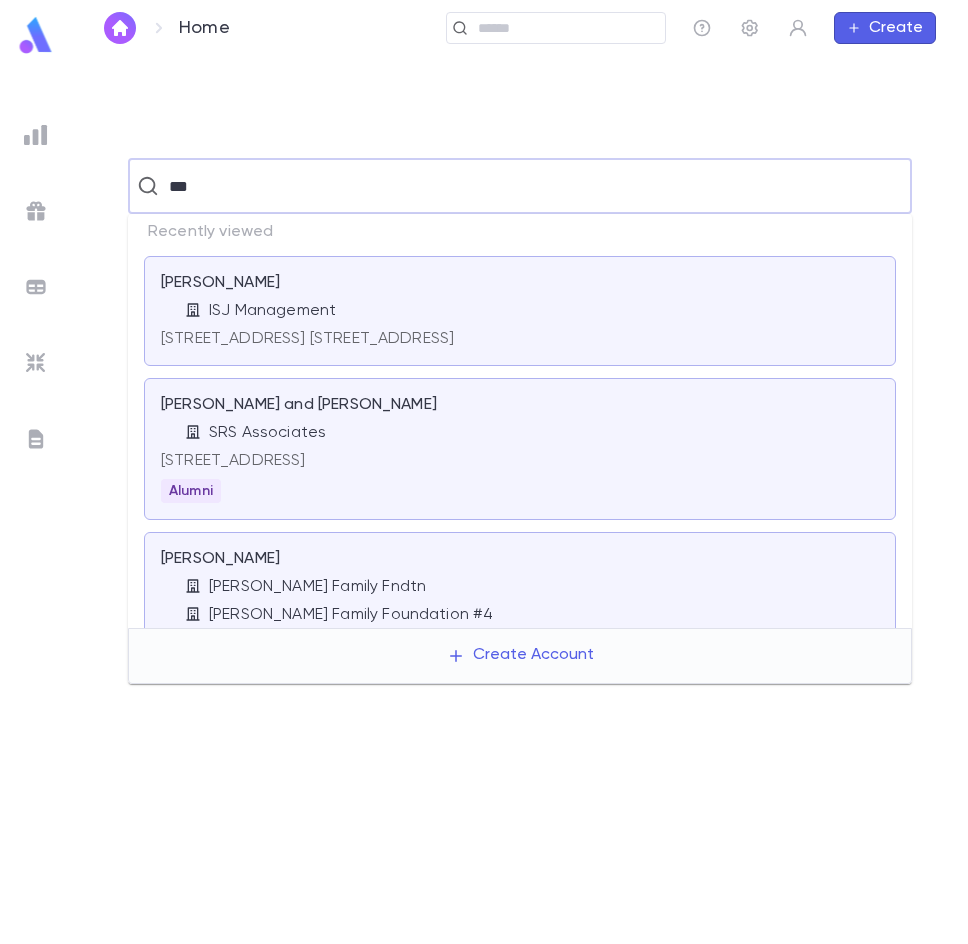 type on "****" 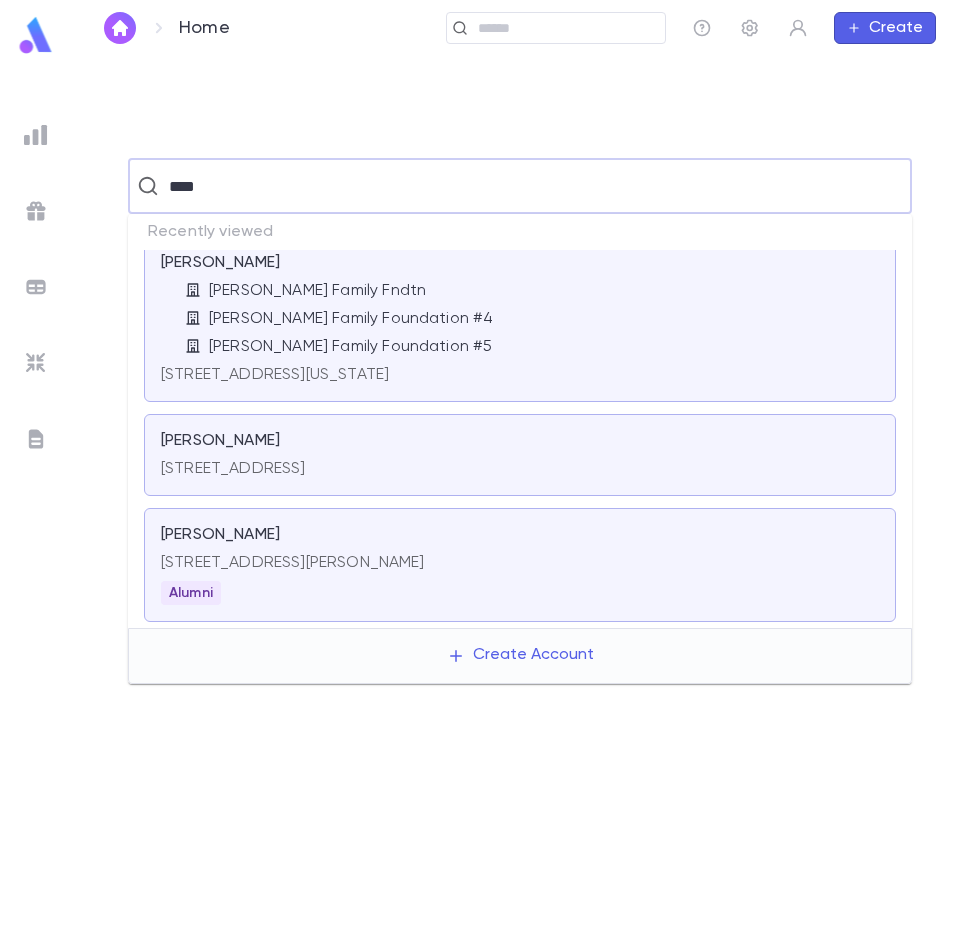 scroll, scrollTop: 300, scrollLeft: 0, axis: vertical 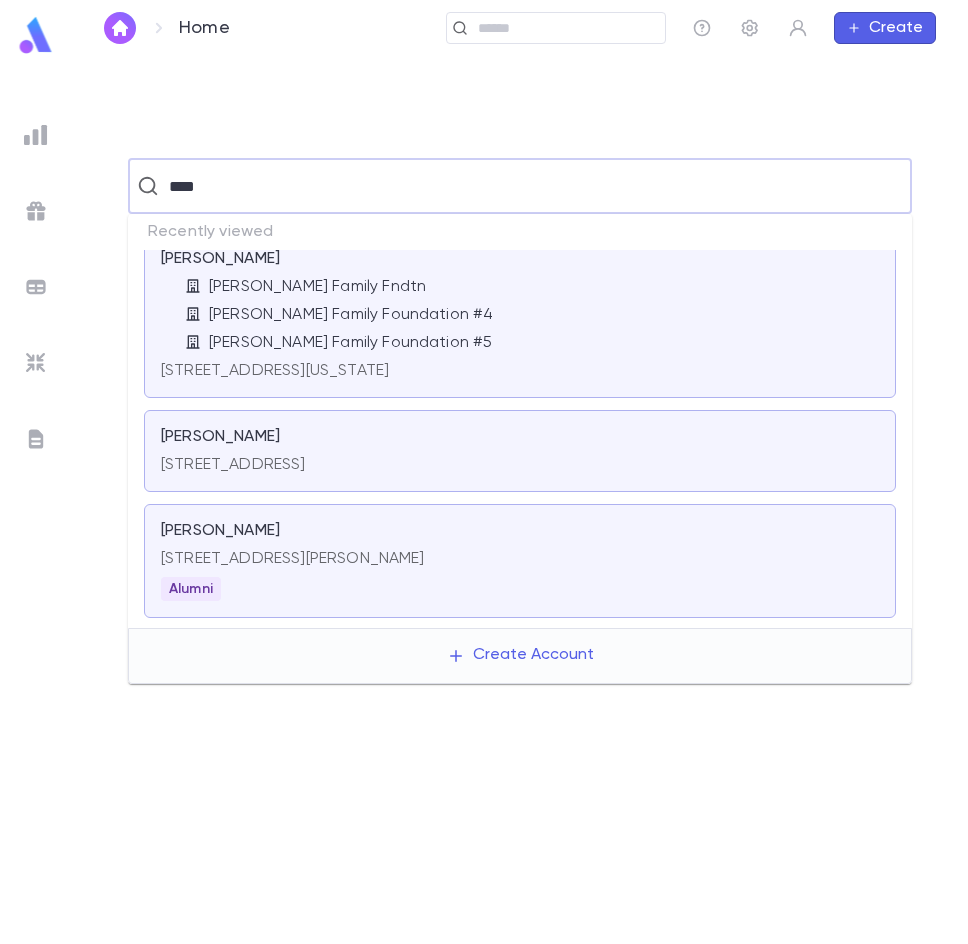 click on "[PERSON_NAME]" at bounding box center [520, 437] 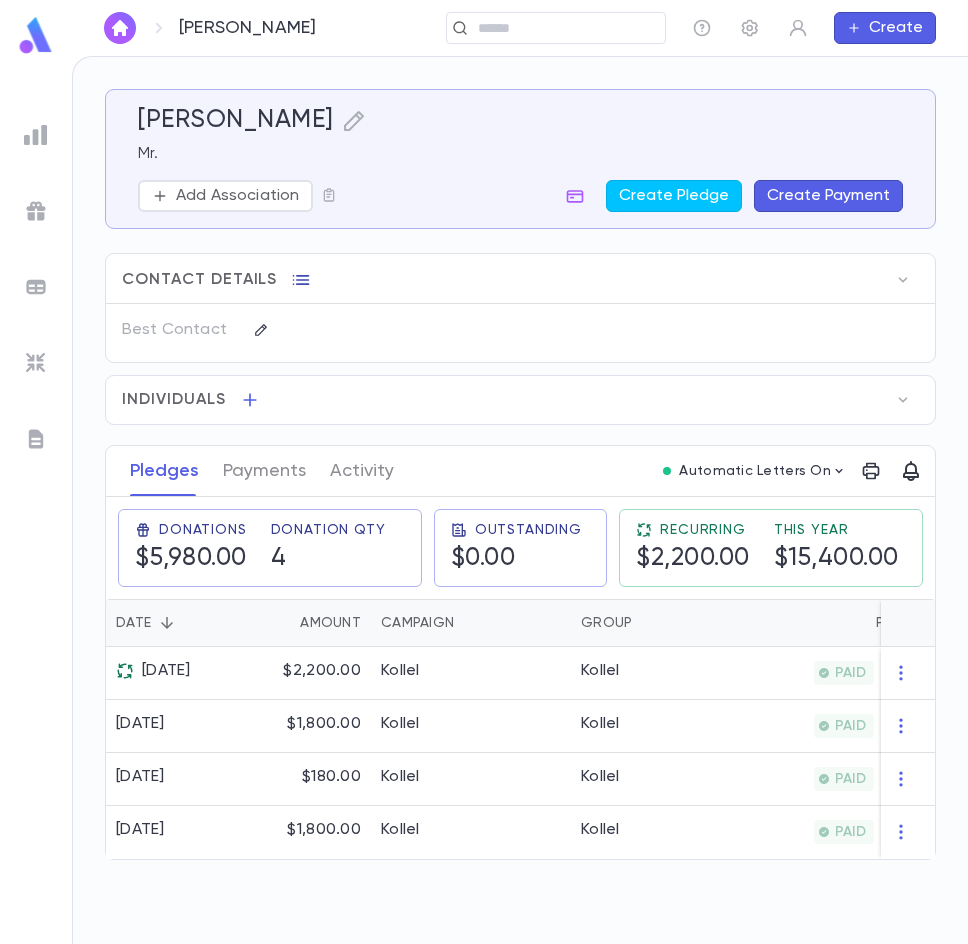 click 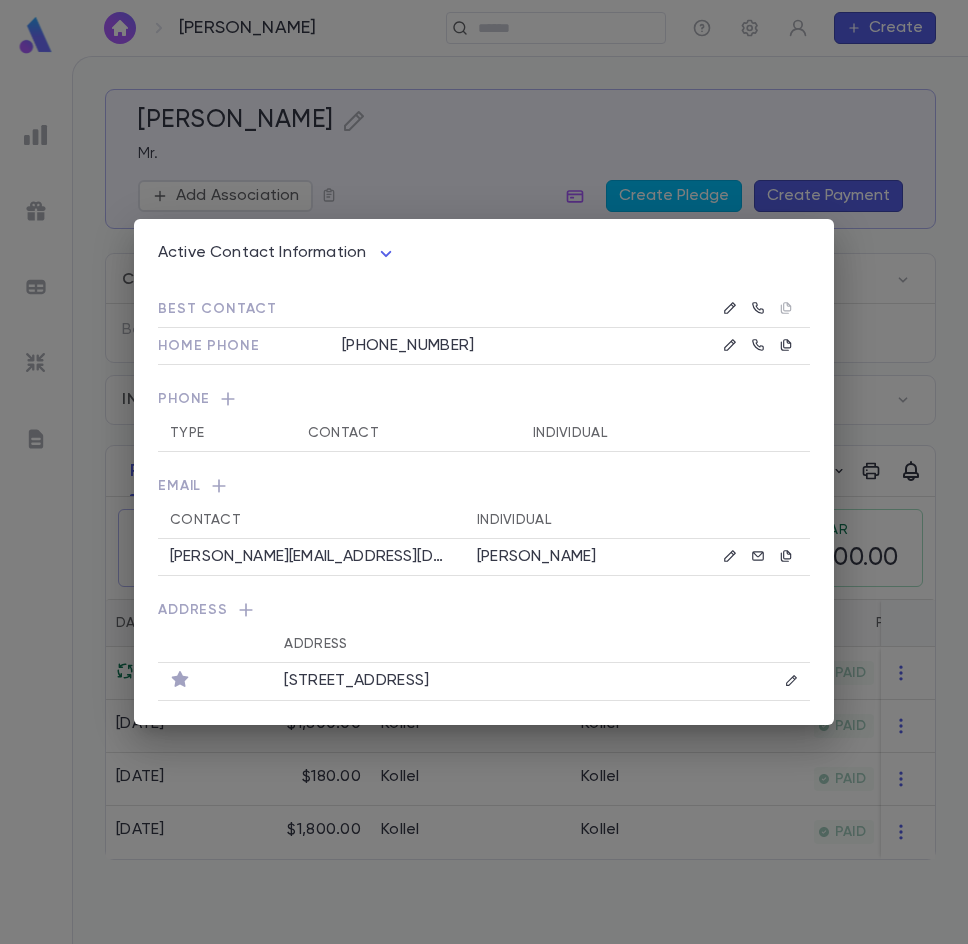 click on "Active Contact Information **** Best Contact Home Phone [PHONE_NUMBER] Phone Type Contact Individual Email Contact Individual [PERSON_NAME][EMAIL_ADDRESS][DOMAIN_NAME] [PERSON_NAME] Address Address [STREET_ADDRESS]" at bounding box center (484, 472) 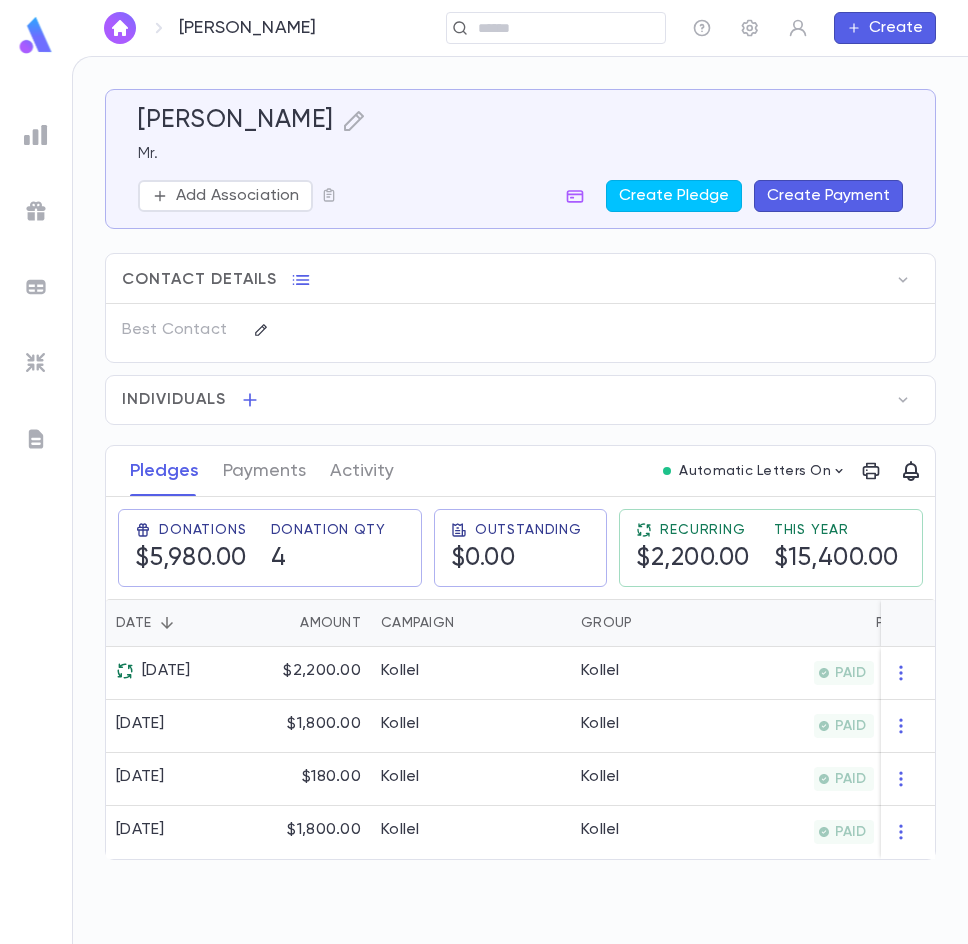 click at bounding box center (120, 28) 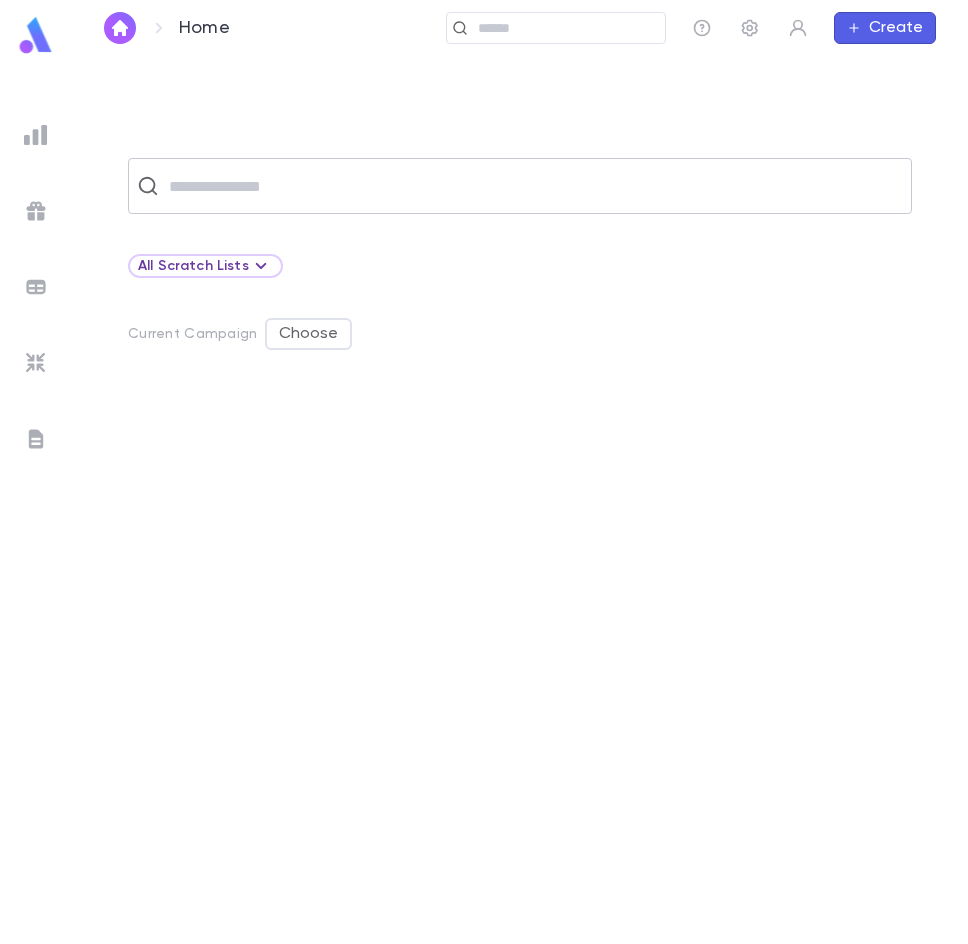 click at bounding box center (533, 186) 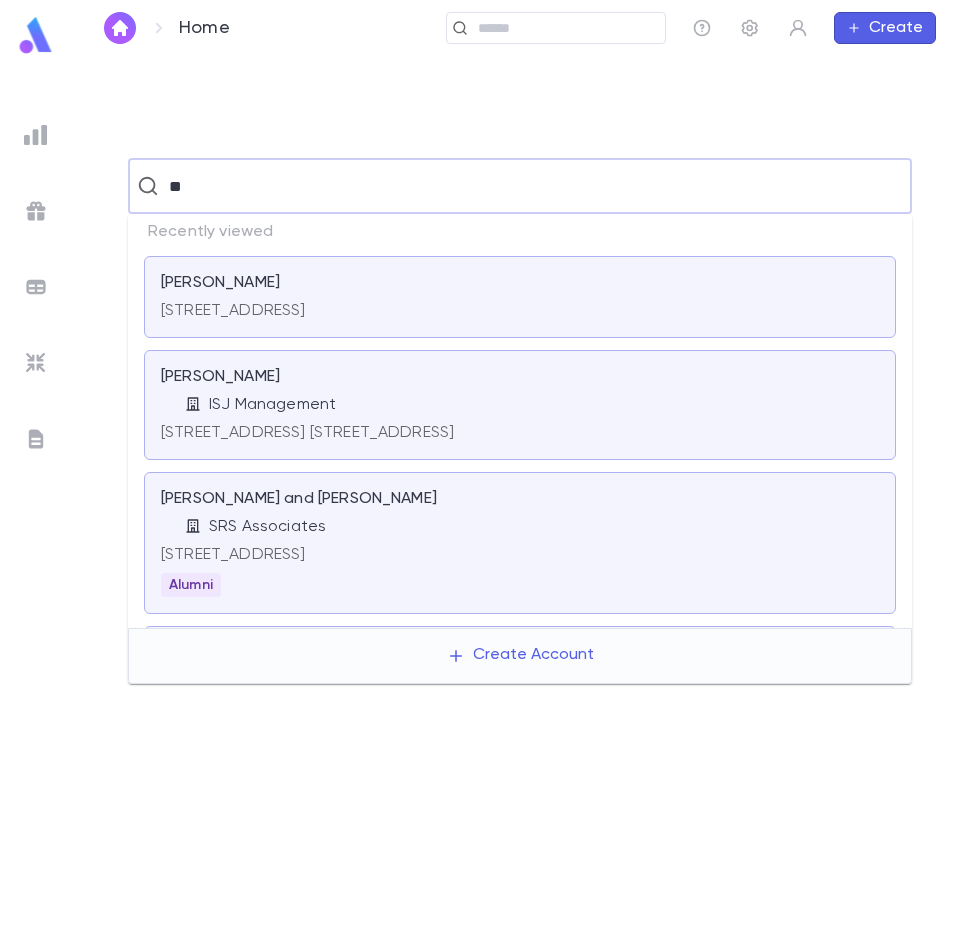 type on "*" 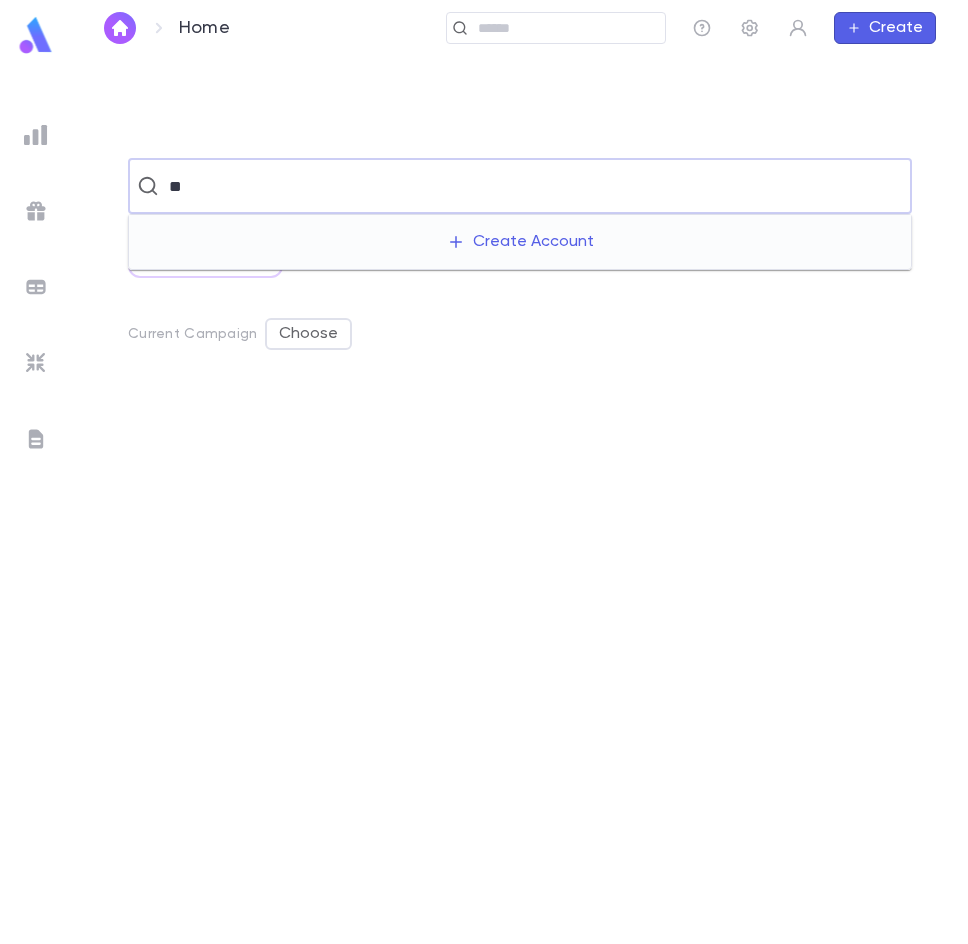 type on "*" 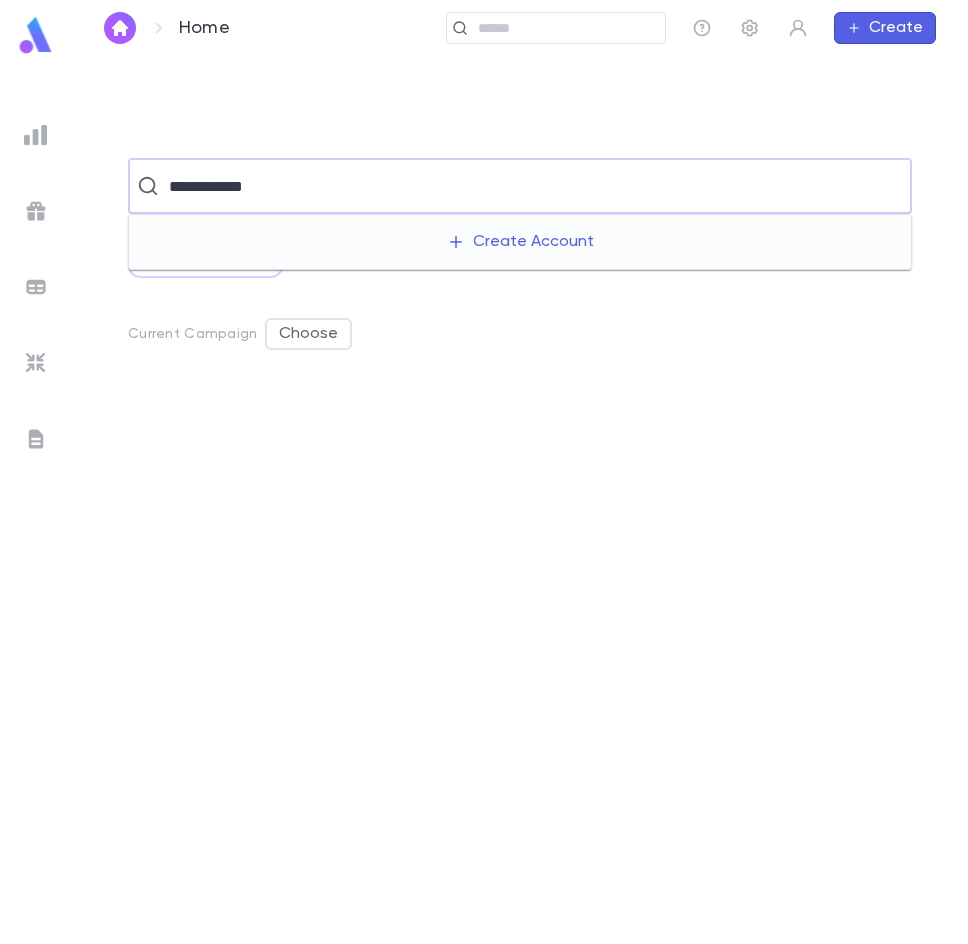 type on "**********" 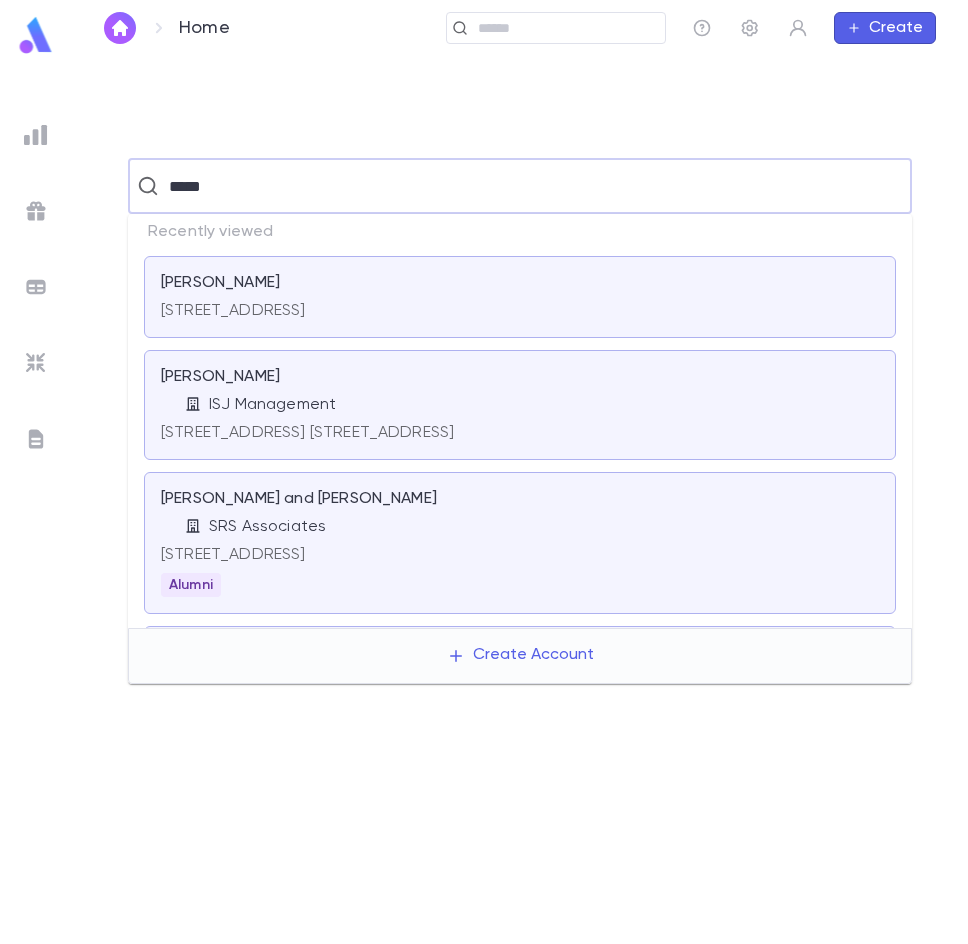 type on "*****" 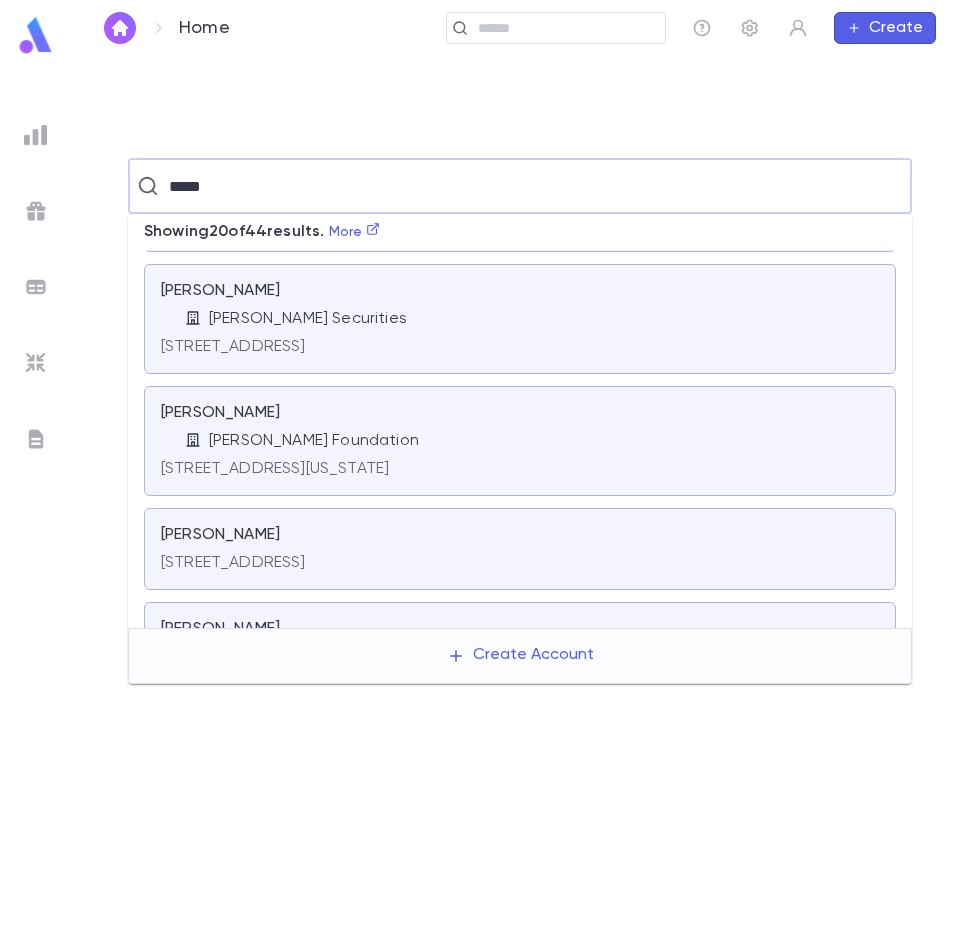 scroll, scrollTop: 1078, scrollLeft: 0, axis: vertical 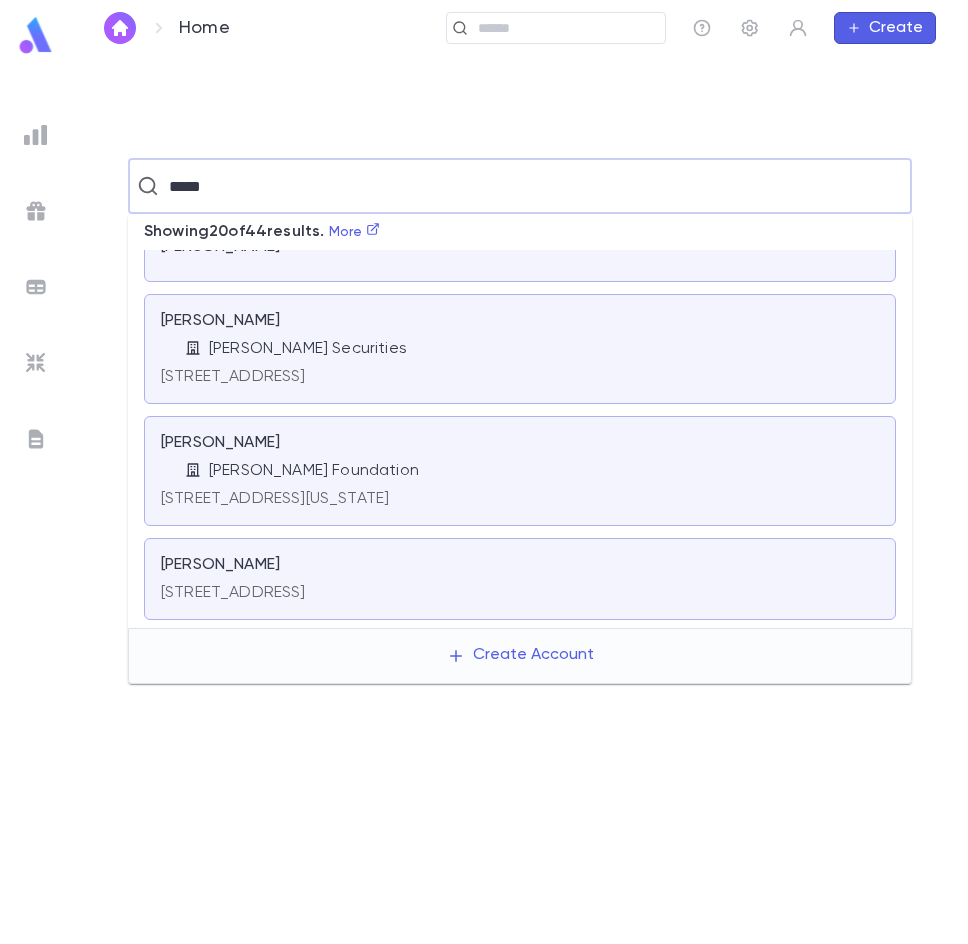 click on "[PERSON_NAME] Securities" at bounding box center (308, 349) 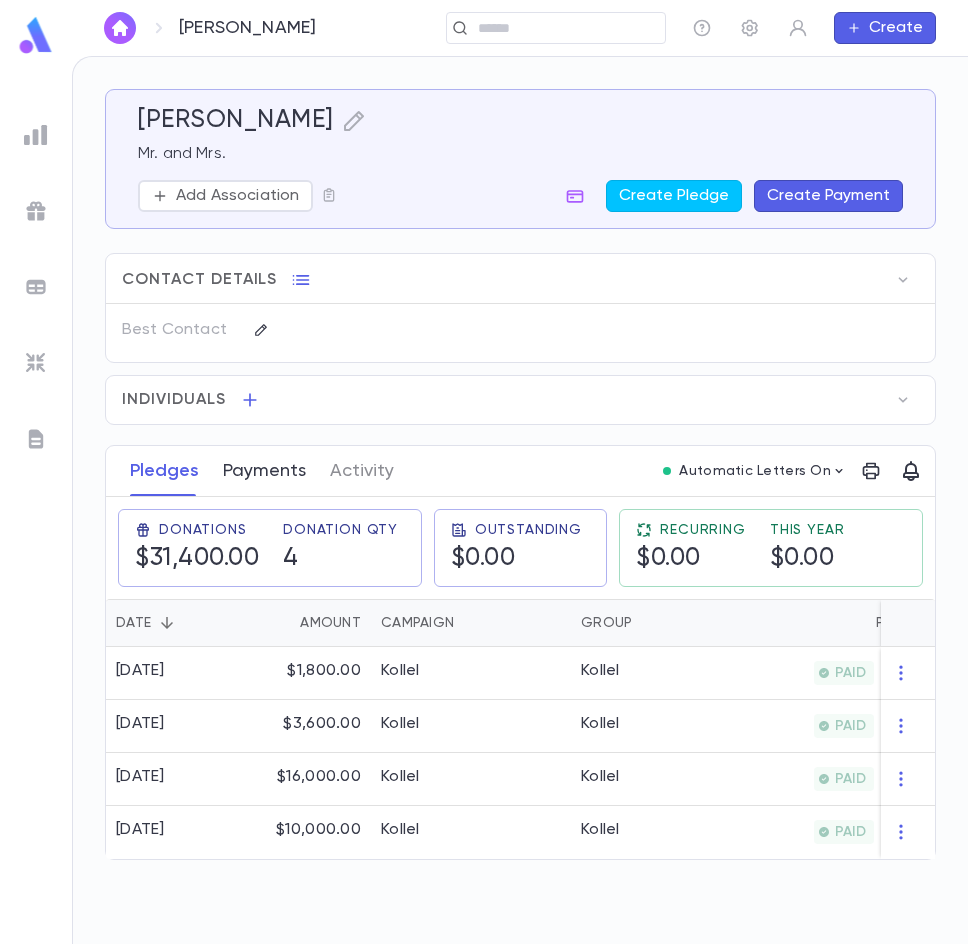 click on "Payments" at bounding box center [264, 471] 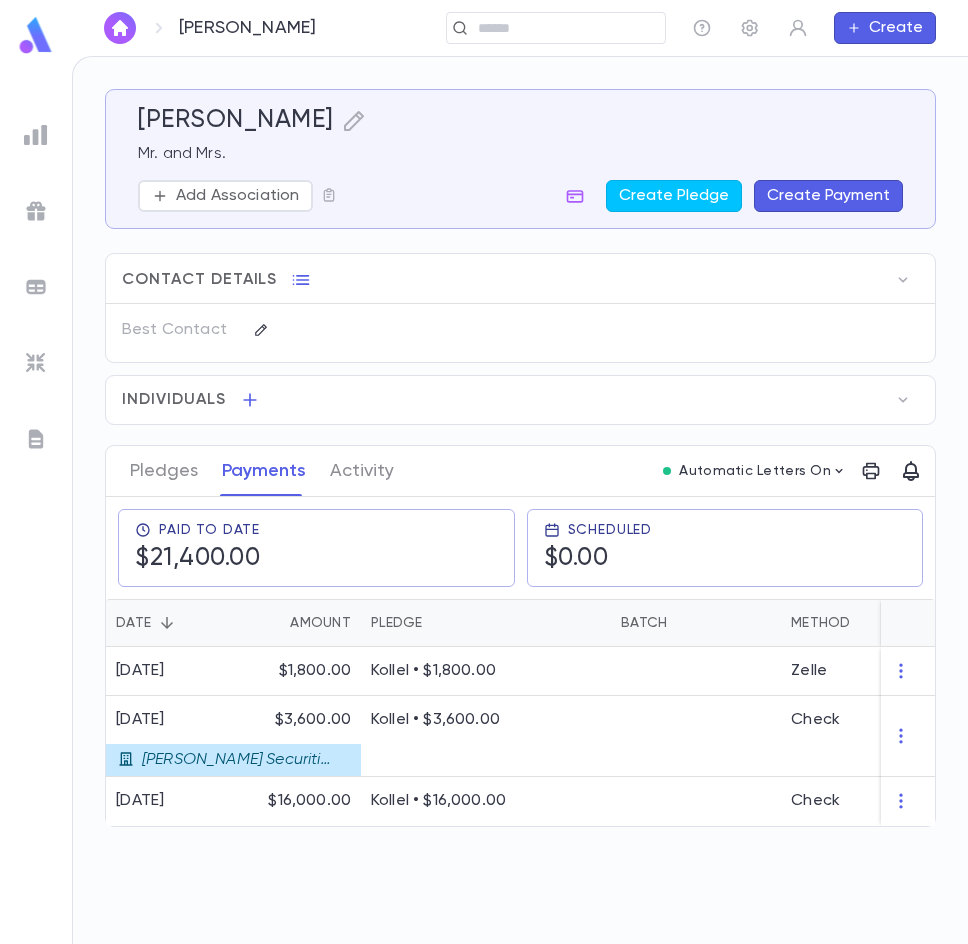 click on "Create Payment" at bounding box center (828, 196) 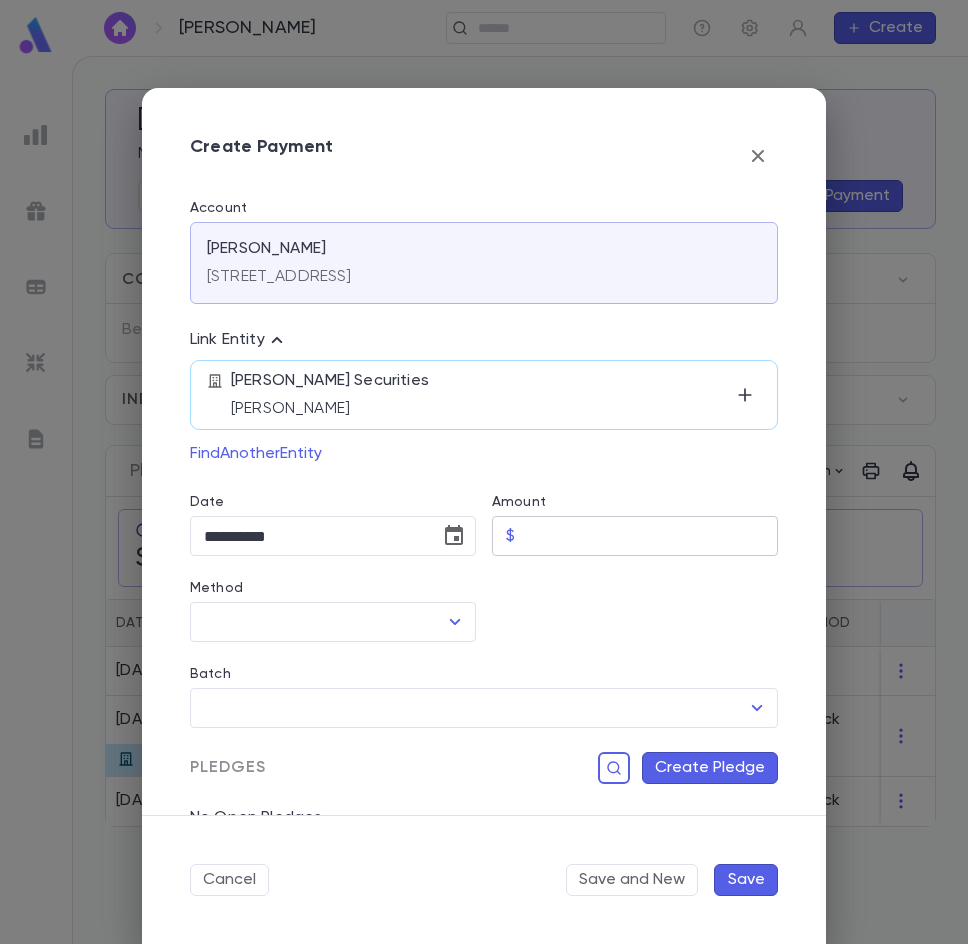 click on "Amount" at bounding box center (650, 536) 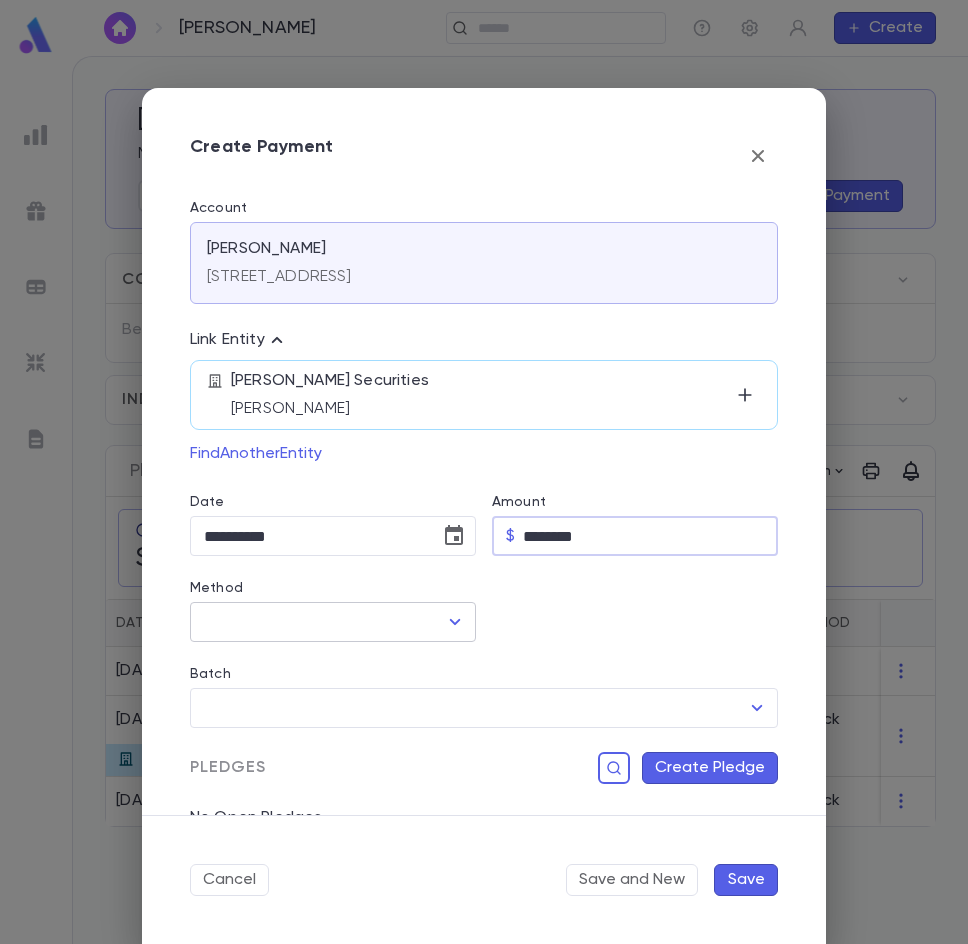 type on "********" 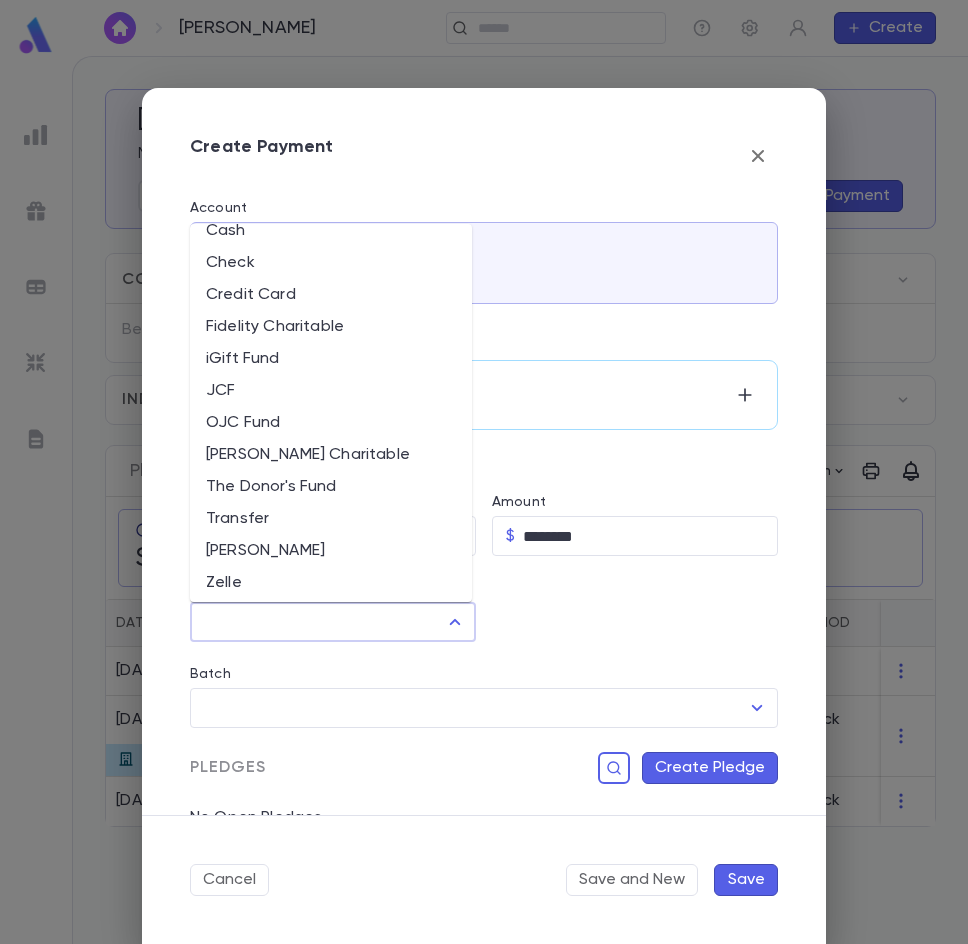 scroll, scrollTop: 22, scrollLeft: 0, axis: vertical 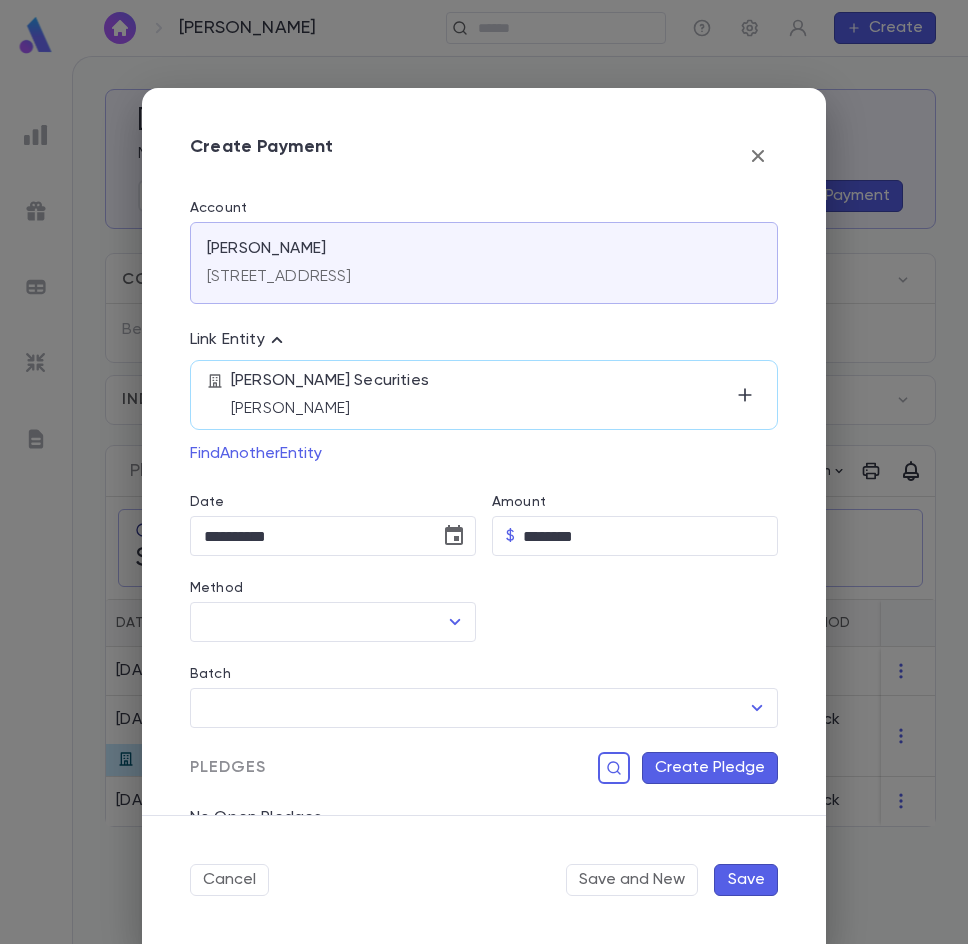 click on "Link Entity" at bounding box center [484, 340] 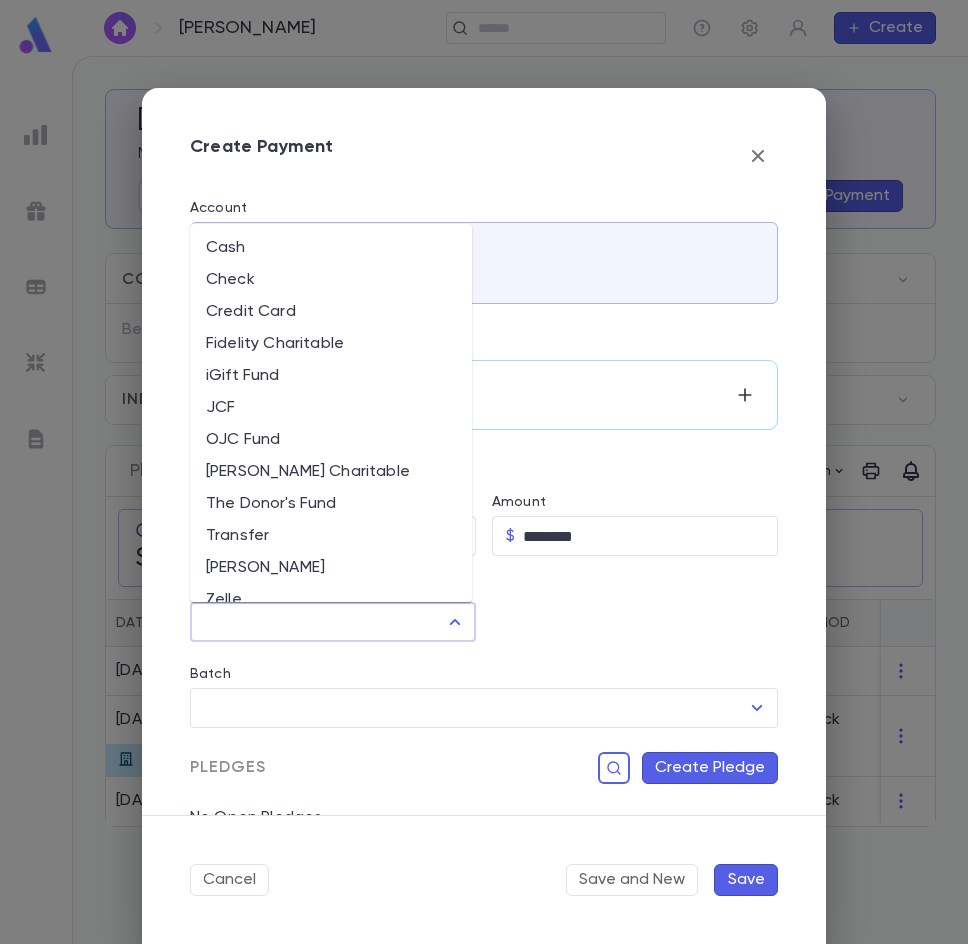 click on "Method" at bounding box center (318, 622) 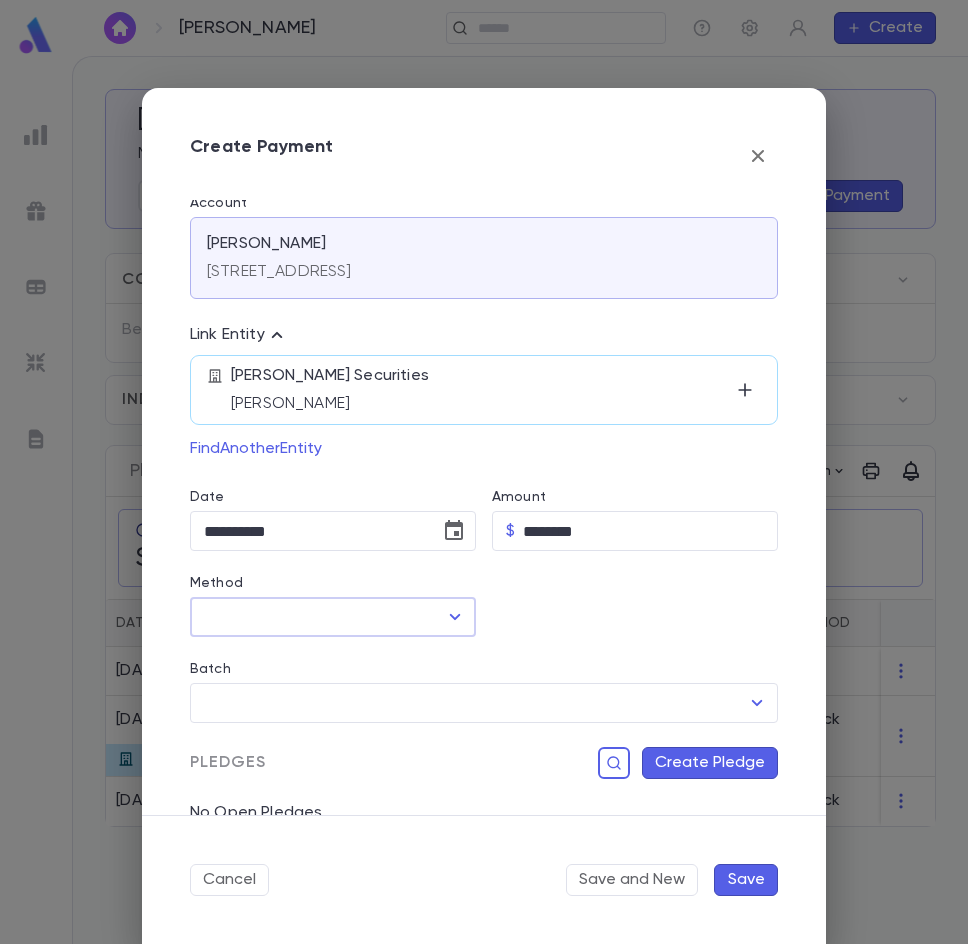 scroll, scrollTop: 0, scrollLeft: 0, axis: both 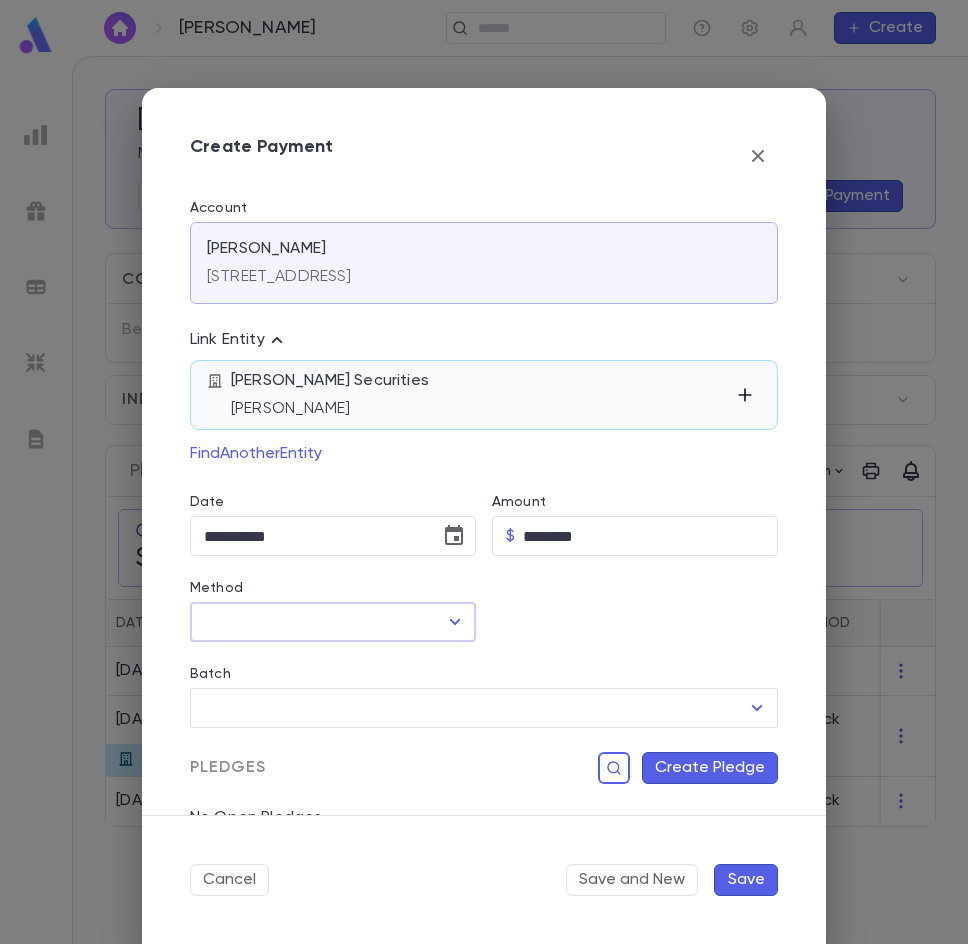 click 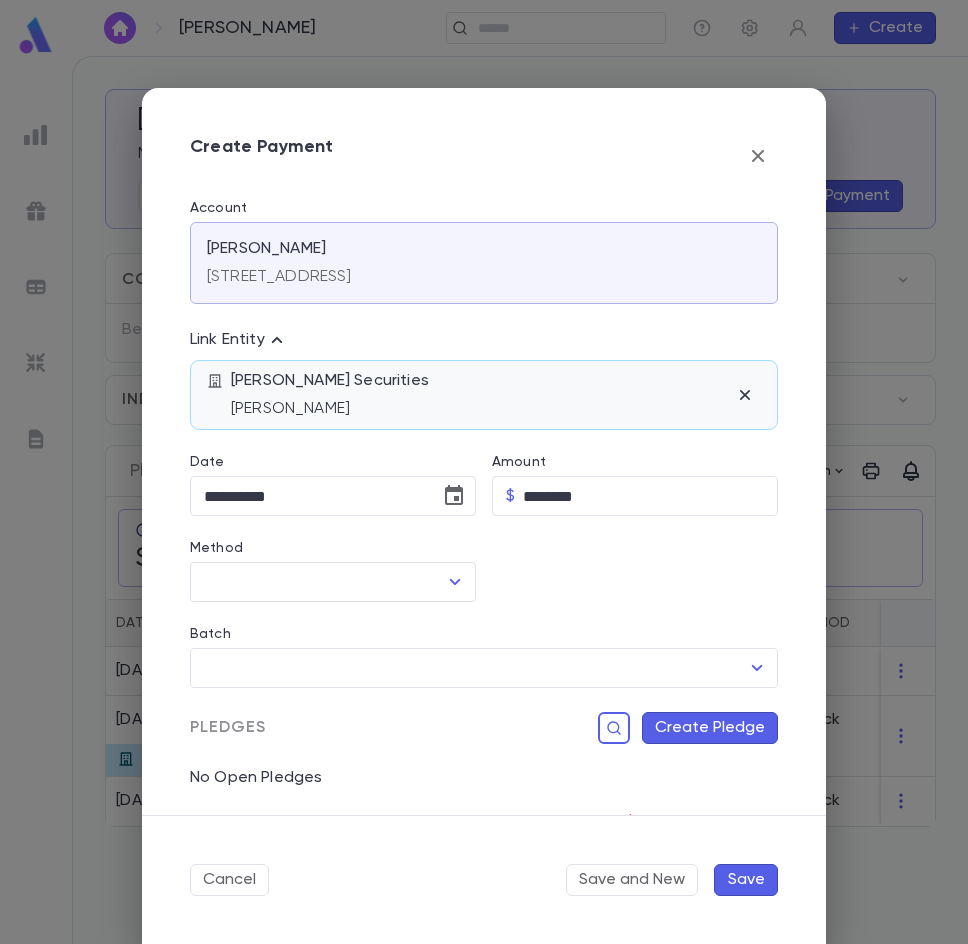 click 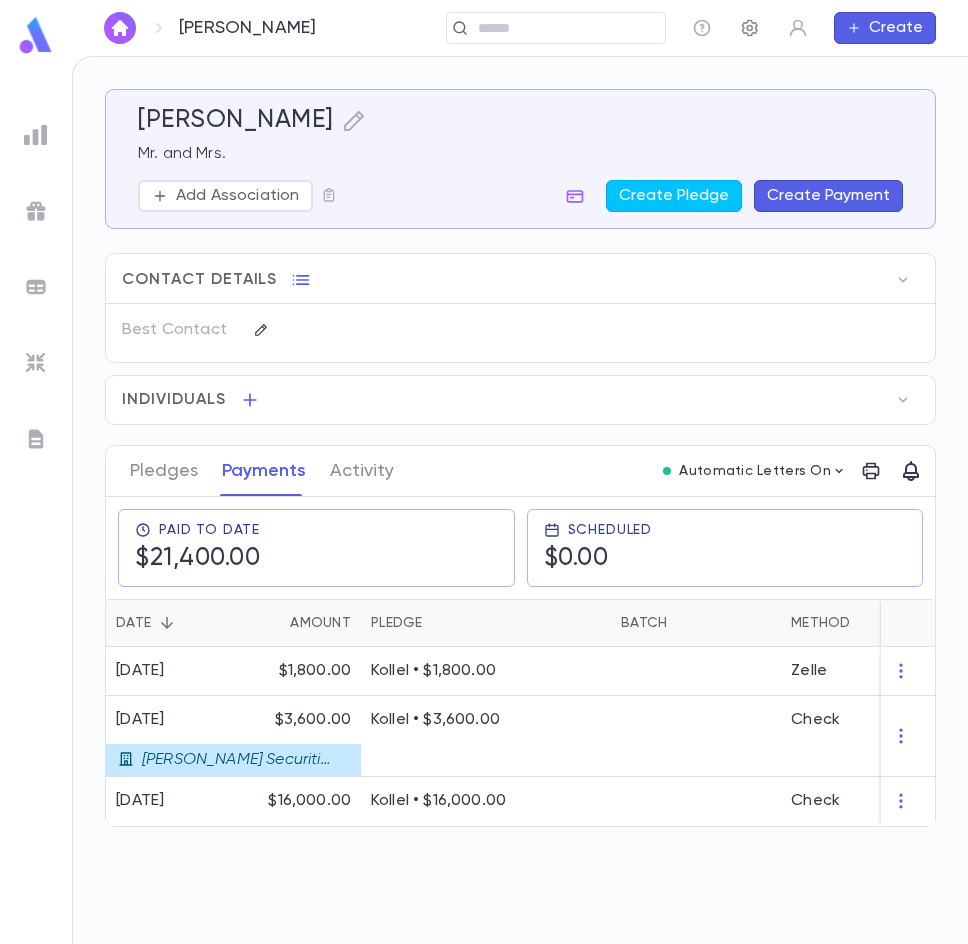 click 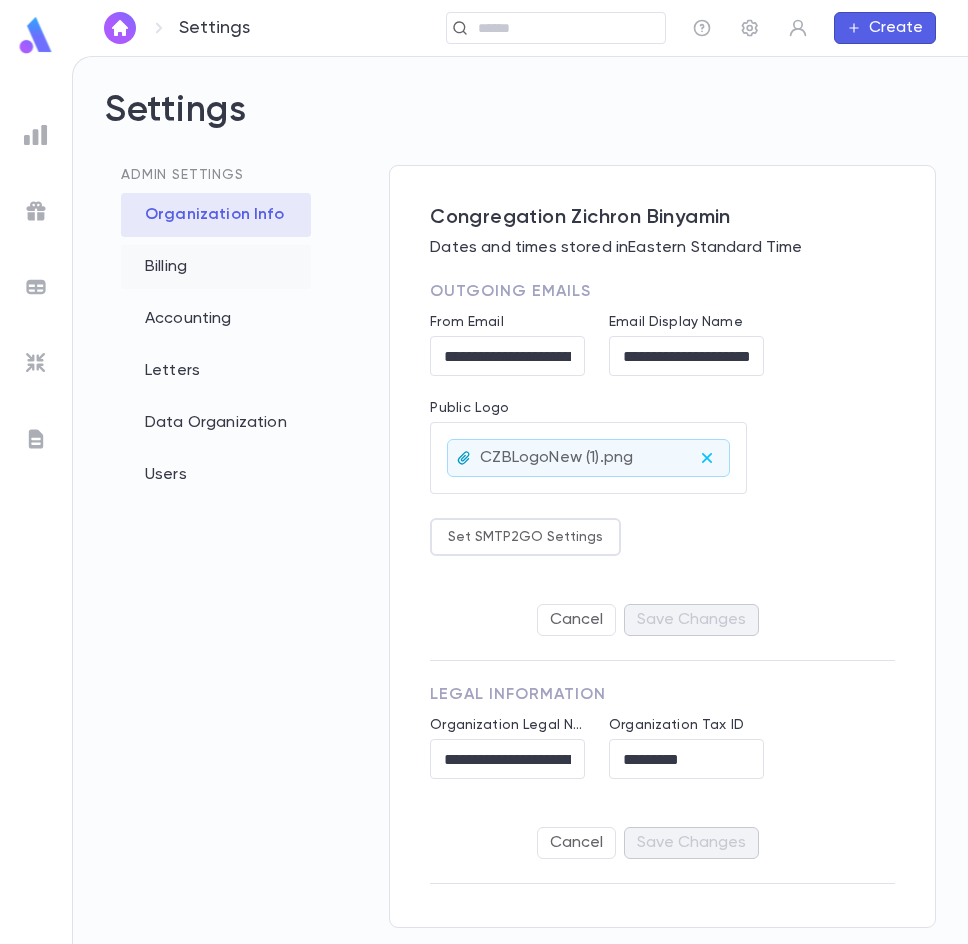 click on "Billing" at bounding box center (216, 267) 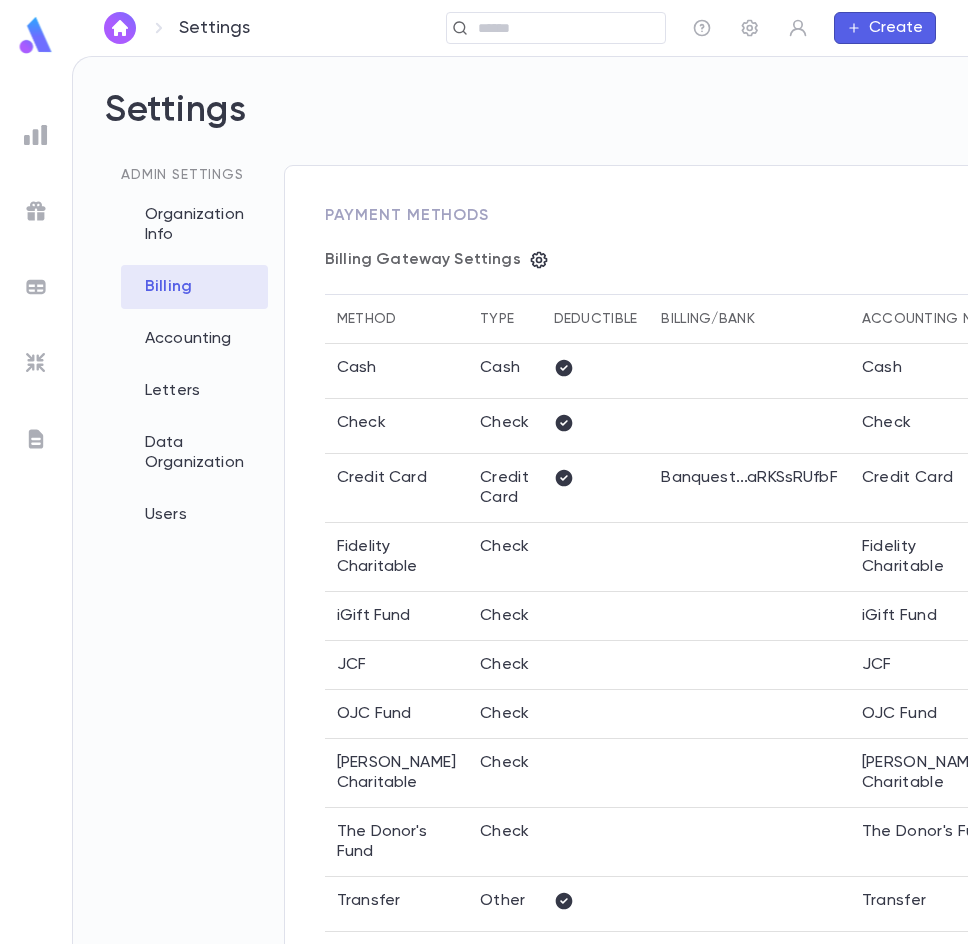 type on "**********" 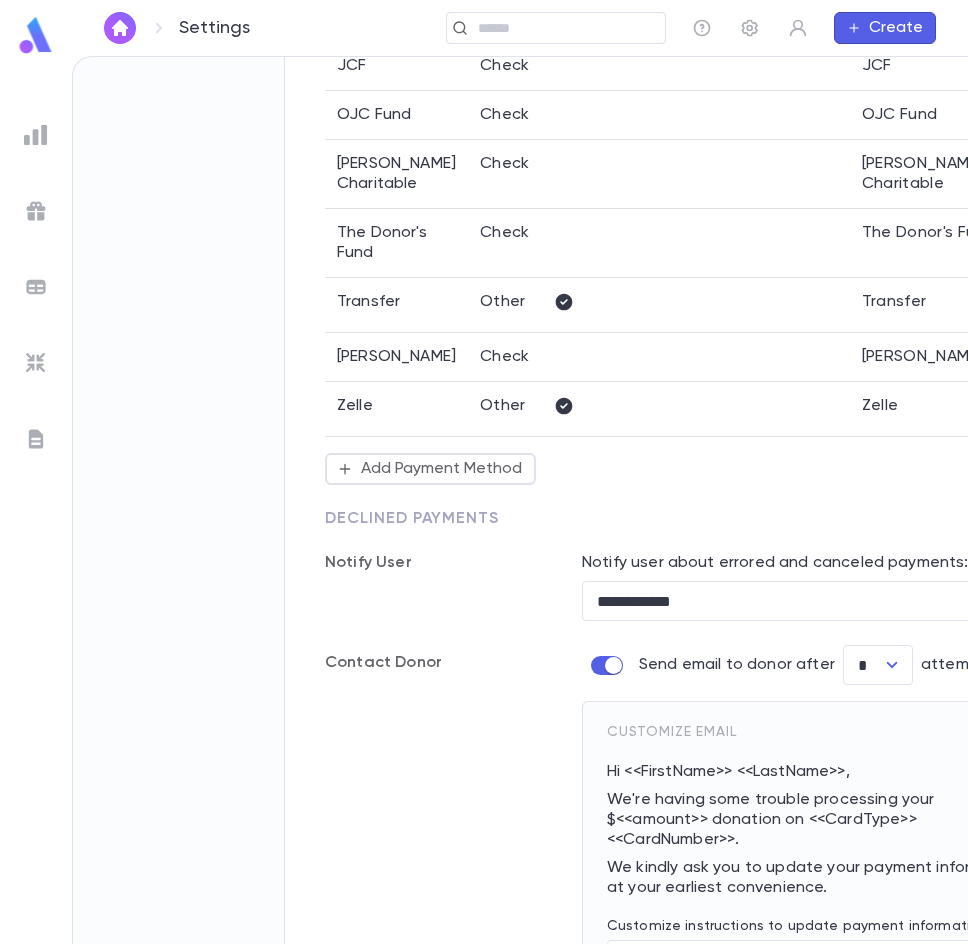 scroll, scrollTop: 600, scrollLeft: 0, axis: vertical 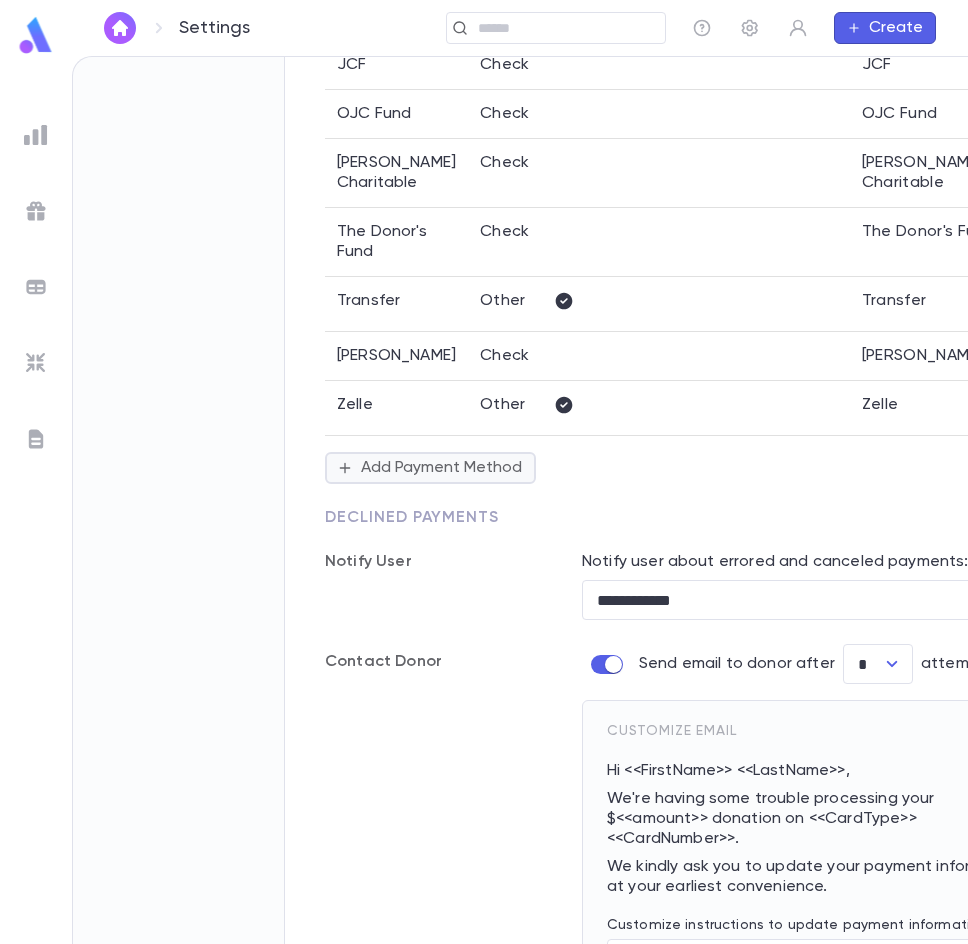 click on "Add Payment Method" at bounding box center [430, 468] 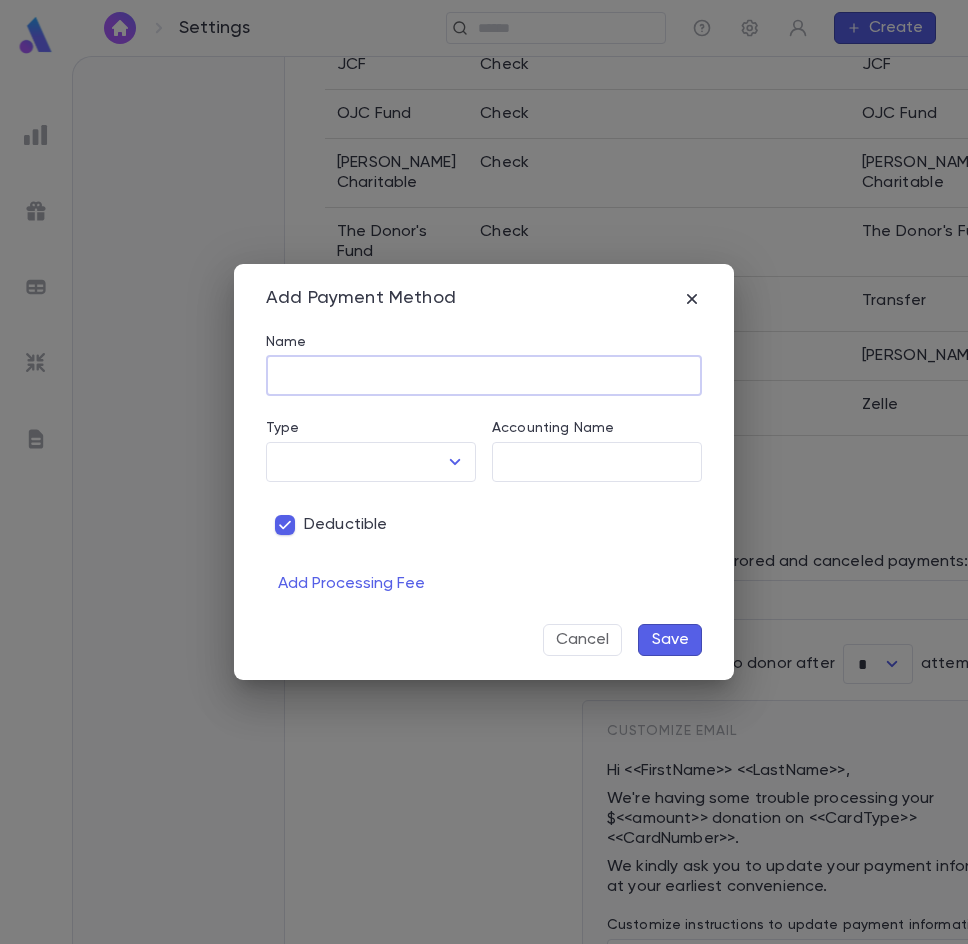 click on "Name" at bounding box center (484, 375) 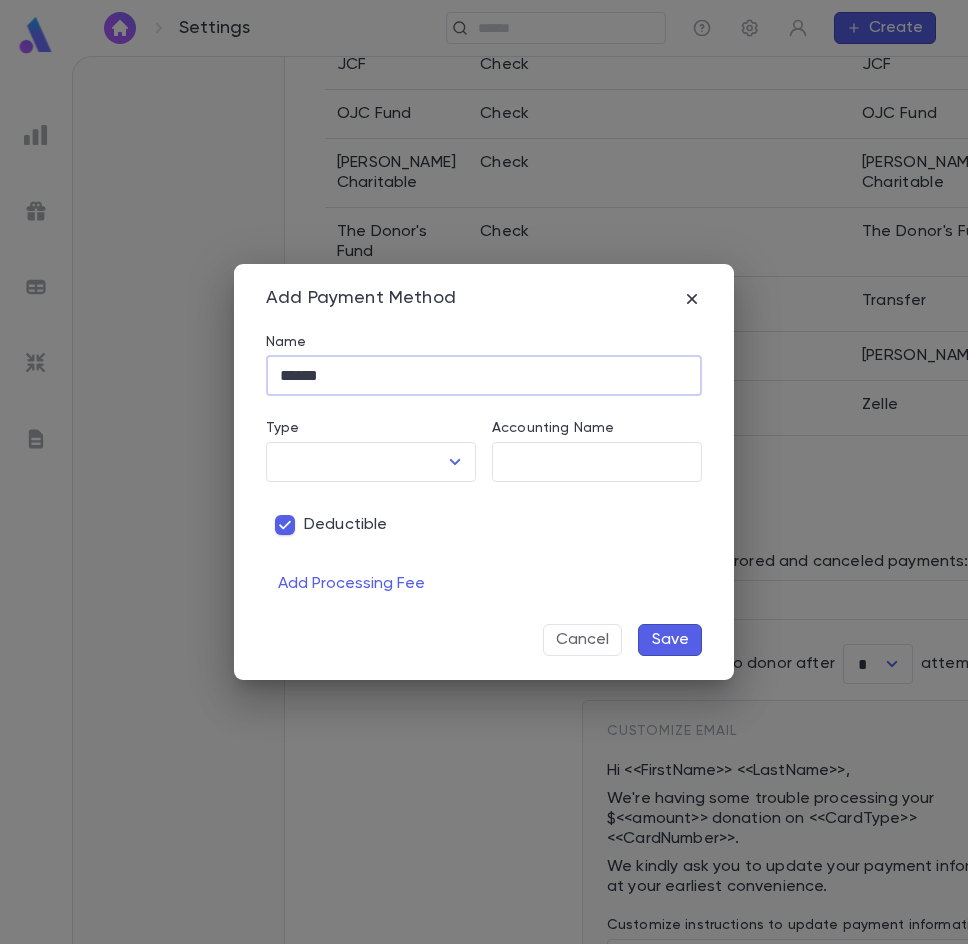 type on "******" 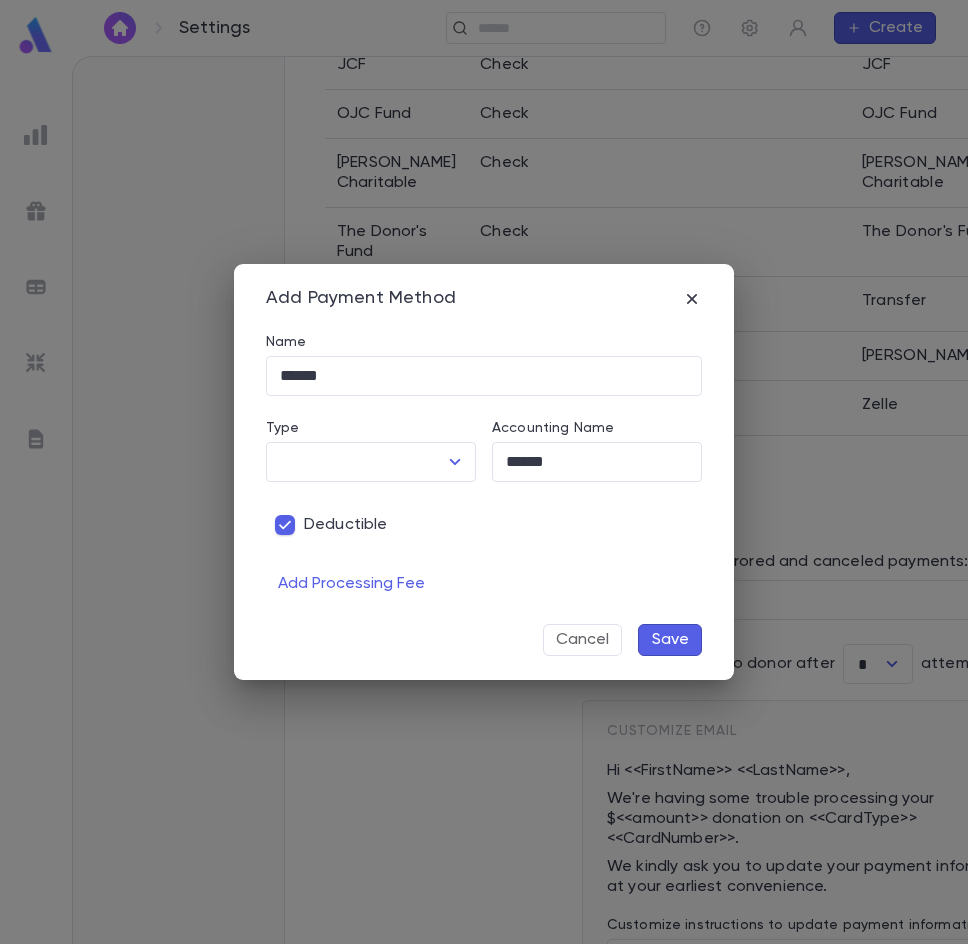 click on "Deductible" at bounding box center (476, 513) 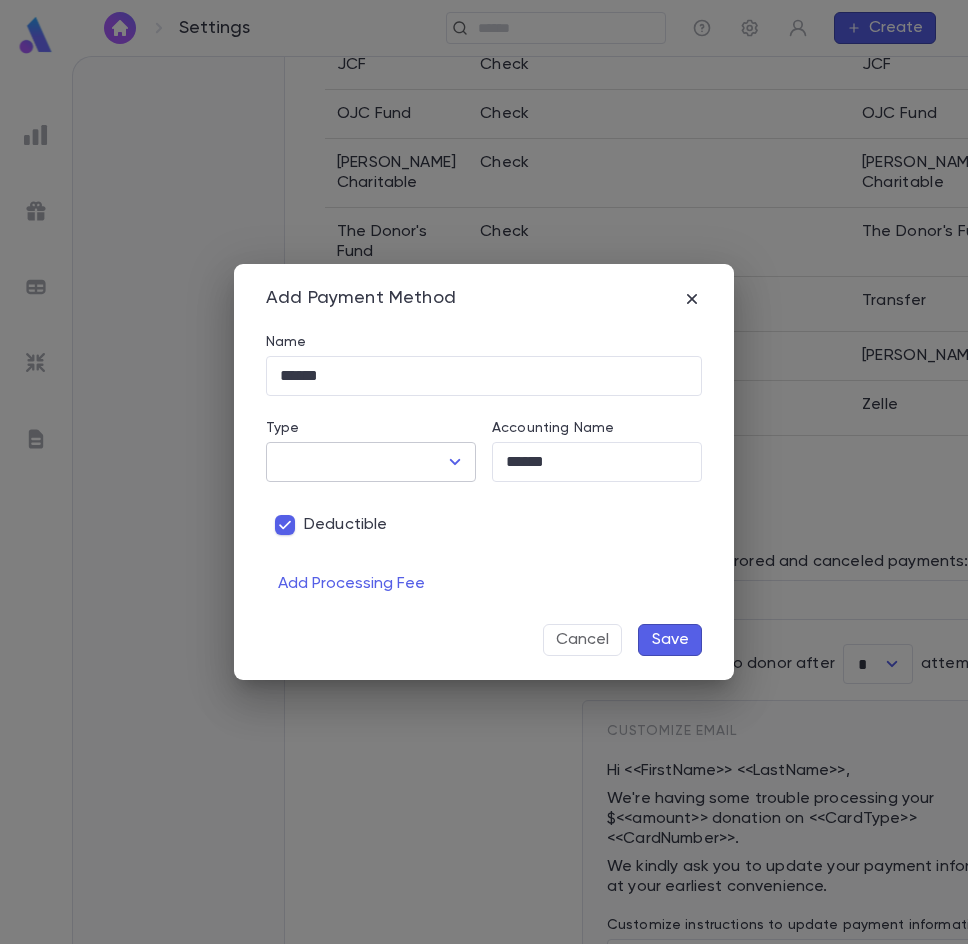 click 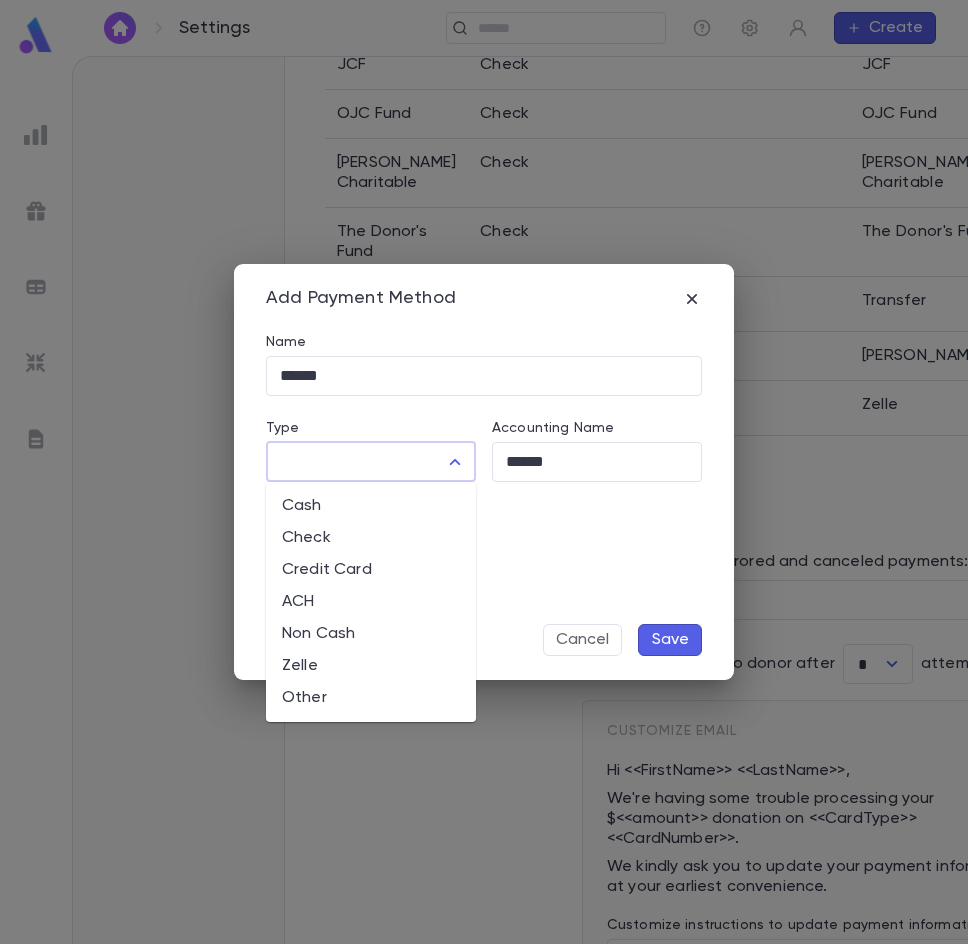 click on "Other" at bounding box center [371, 698] 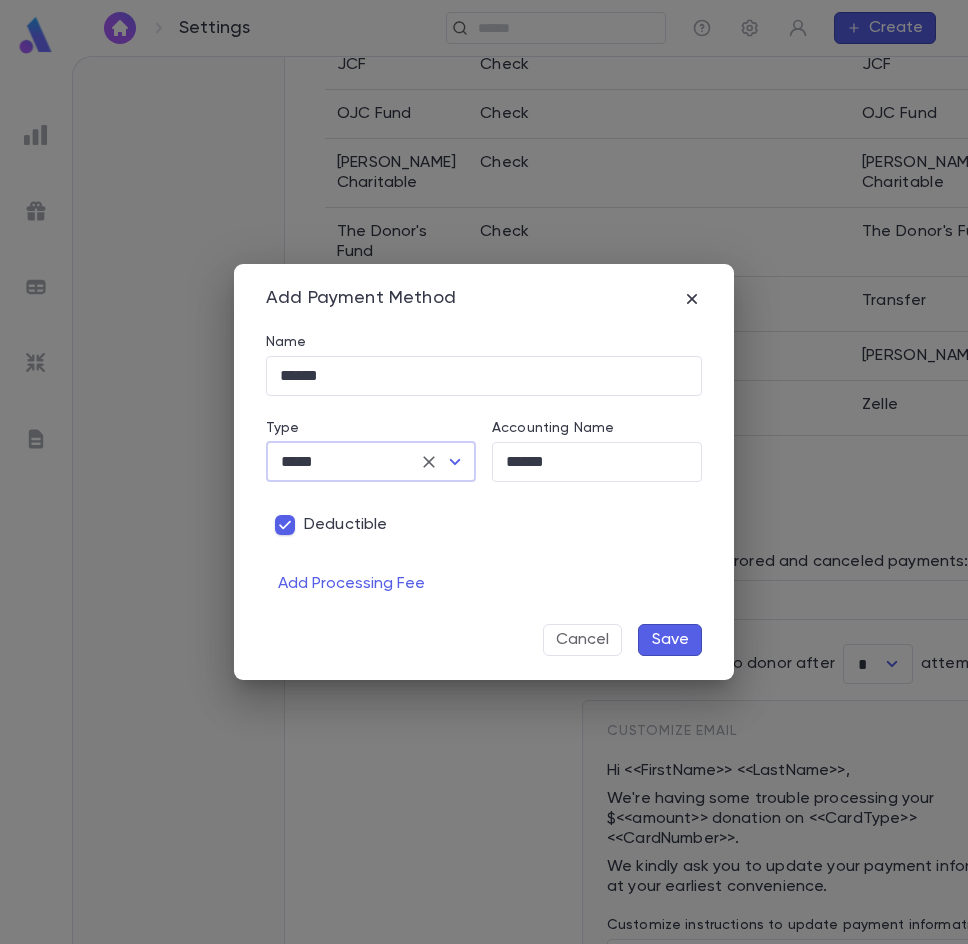 click on "Save" at bounding box center (670, 640) 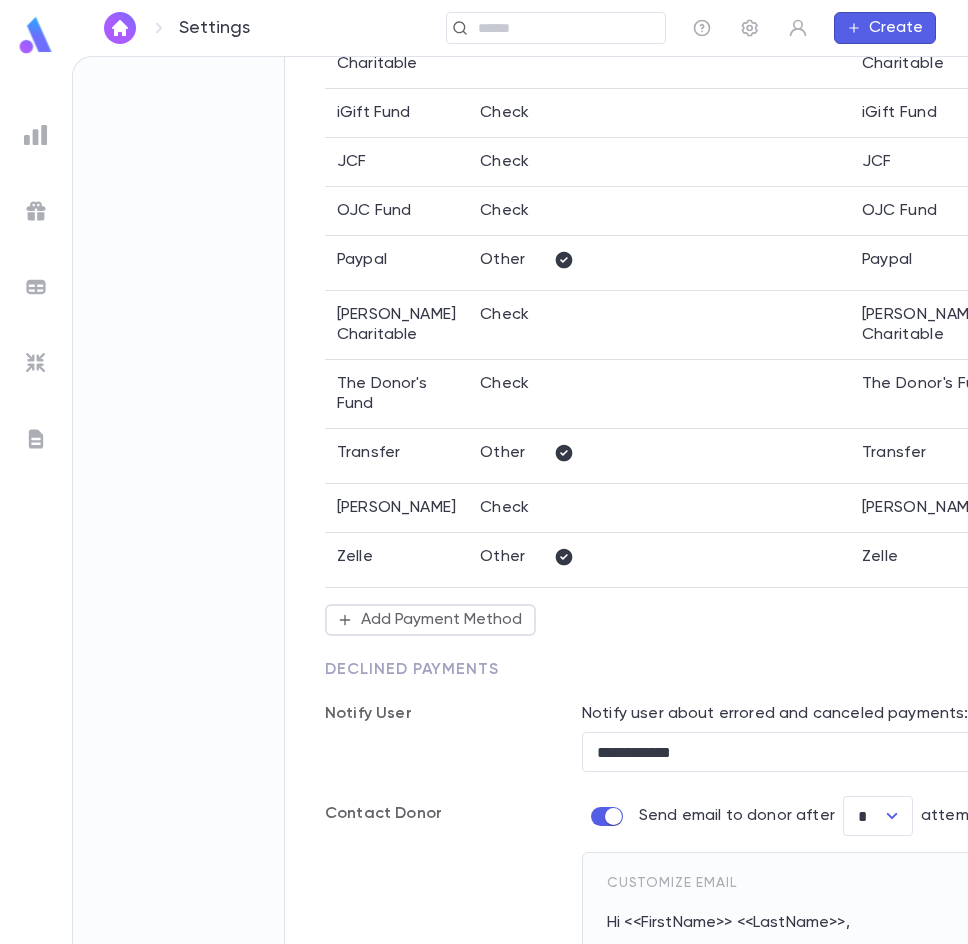 scroll, scrollTop: 800, scrollLeft: 0, axis: vertical 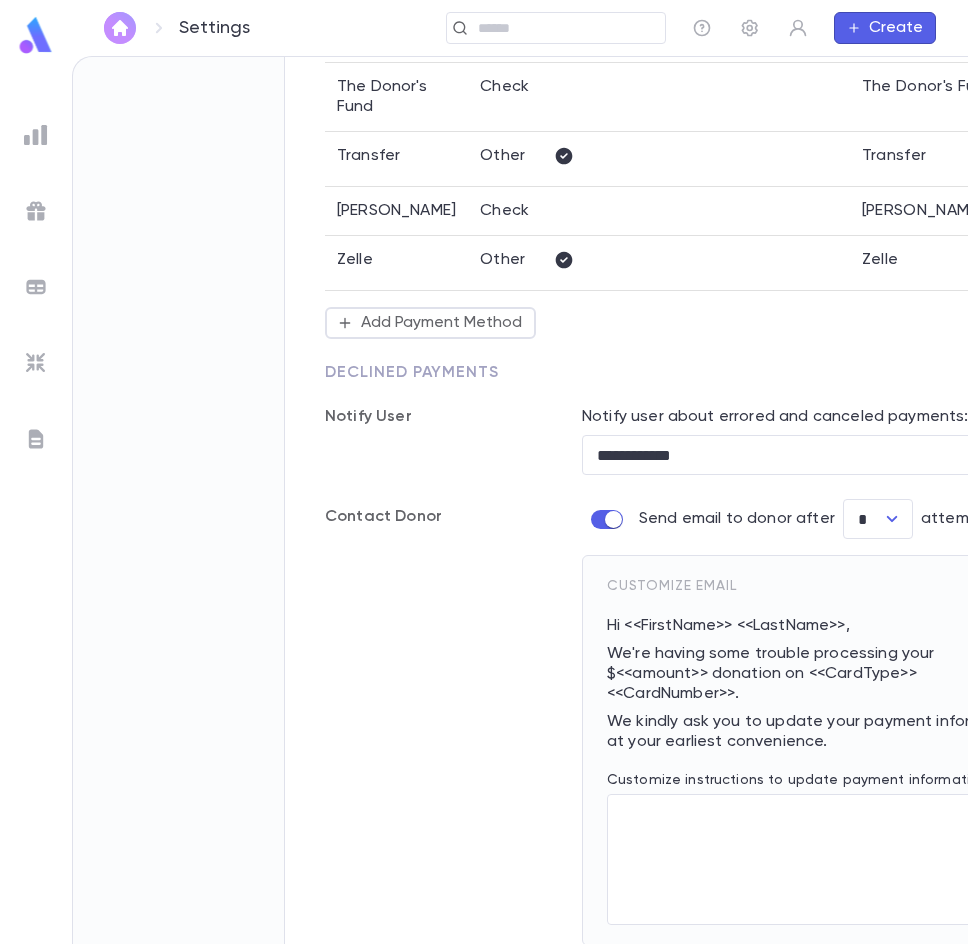 click at bounding box center [120, 28] 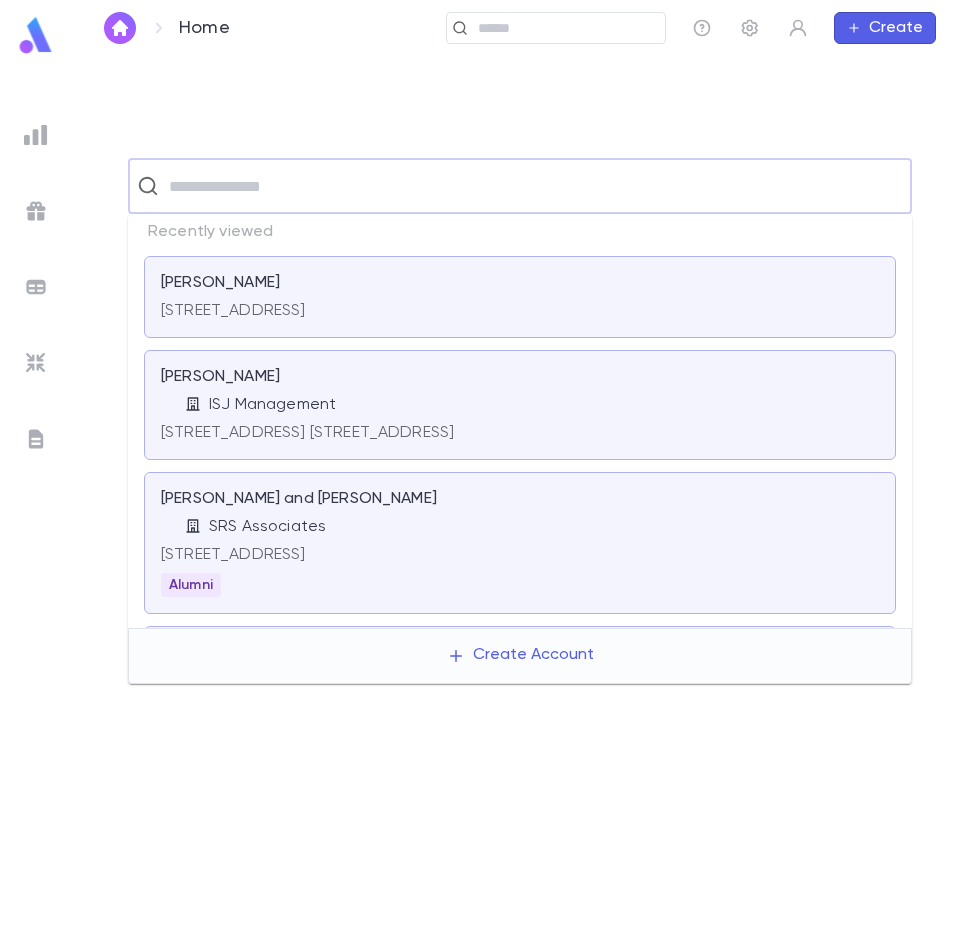 click at bounding box center (533, 186) 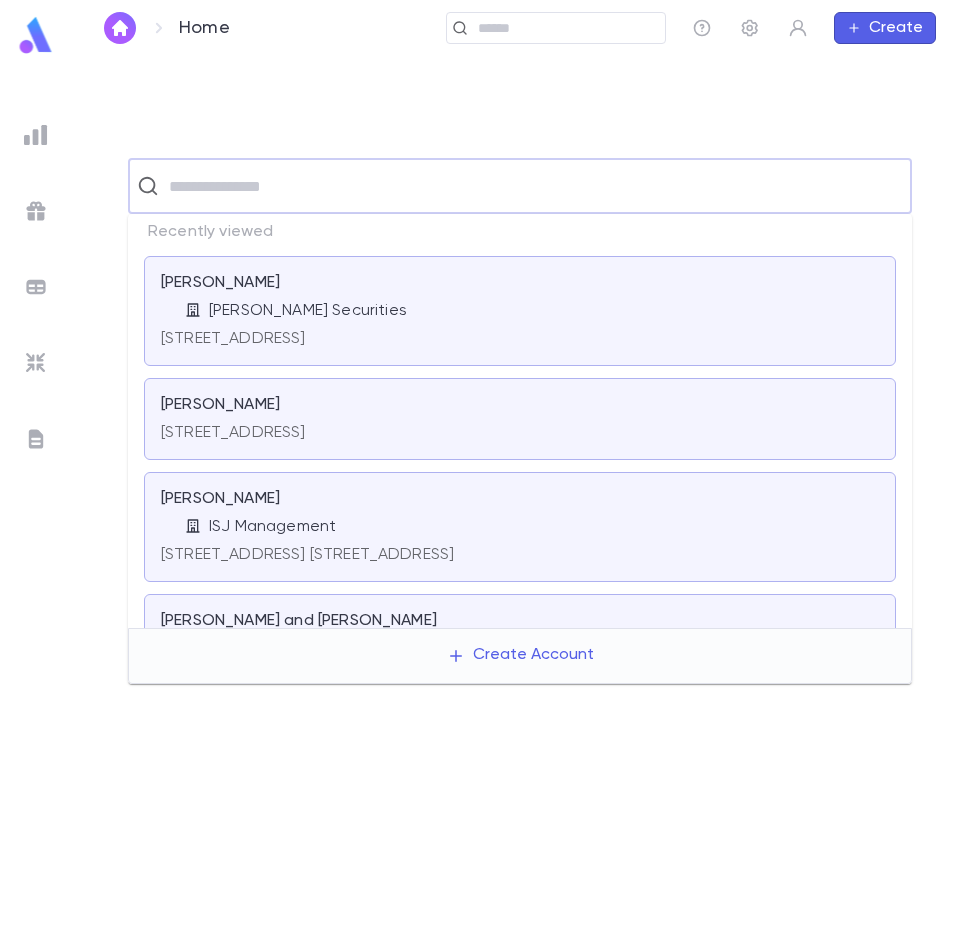 click on "[STREET_ADDRESS]" at bounding box center (233, 335) 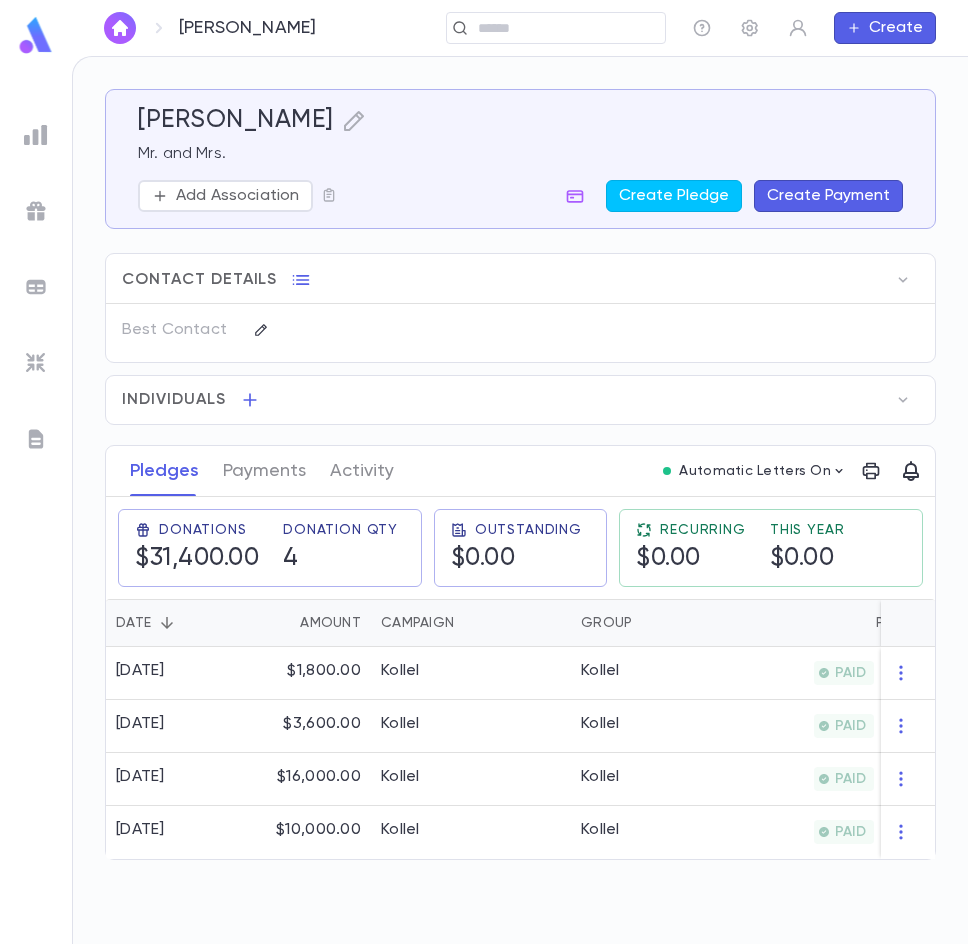 click on "Create Payment" at bounding box center (828, 196) 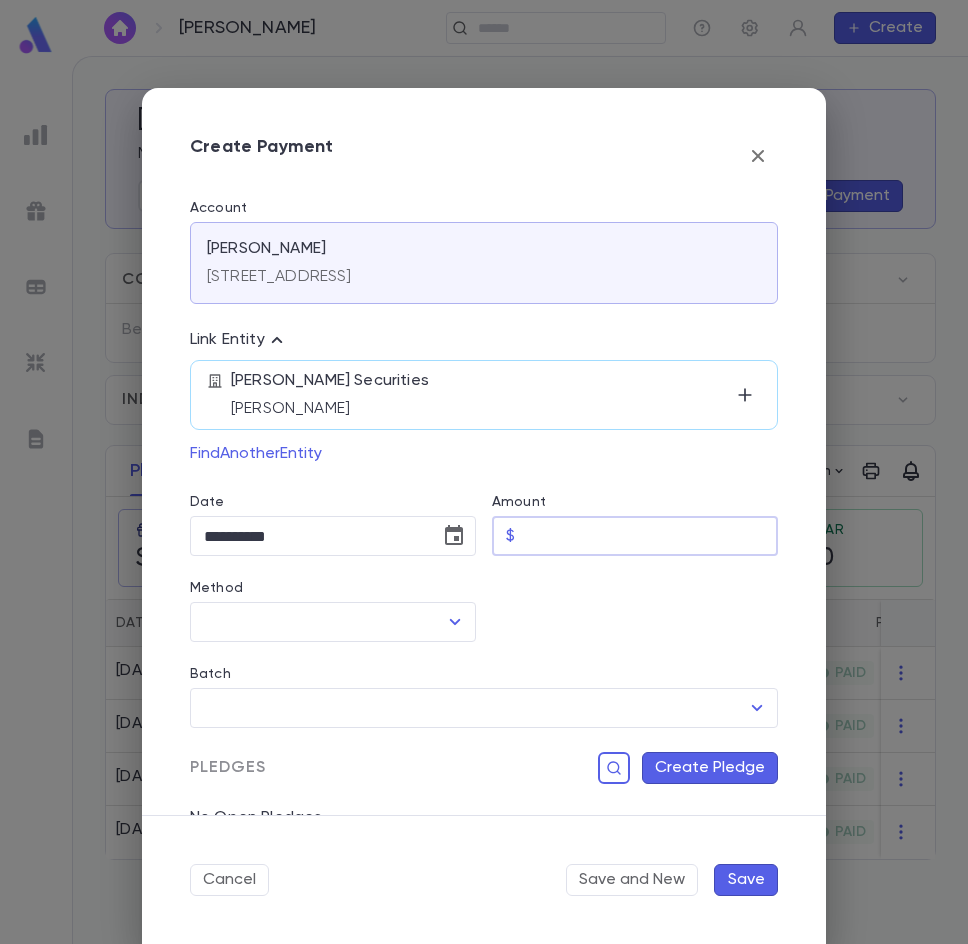 click on "Amount" at bounding box center (650, 536) 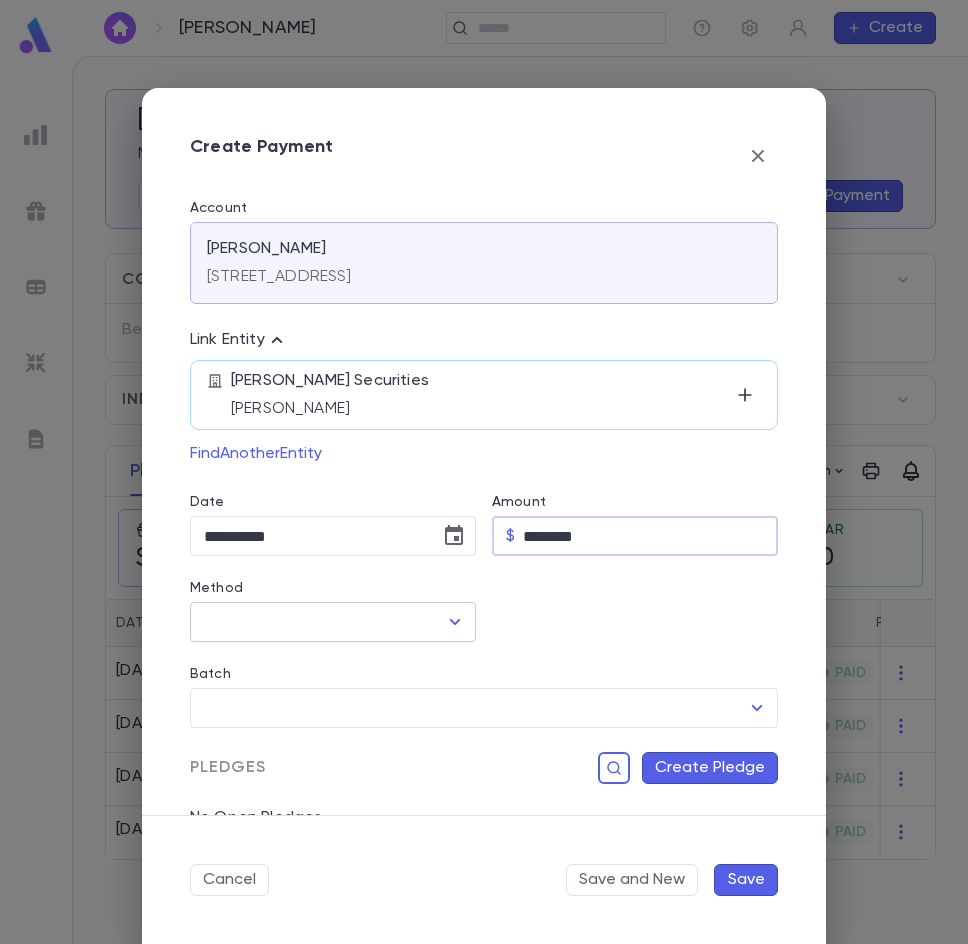 type on "********" 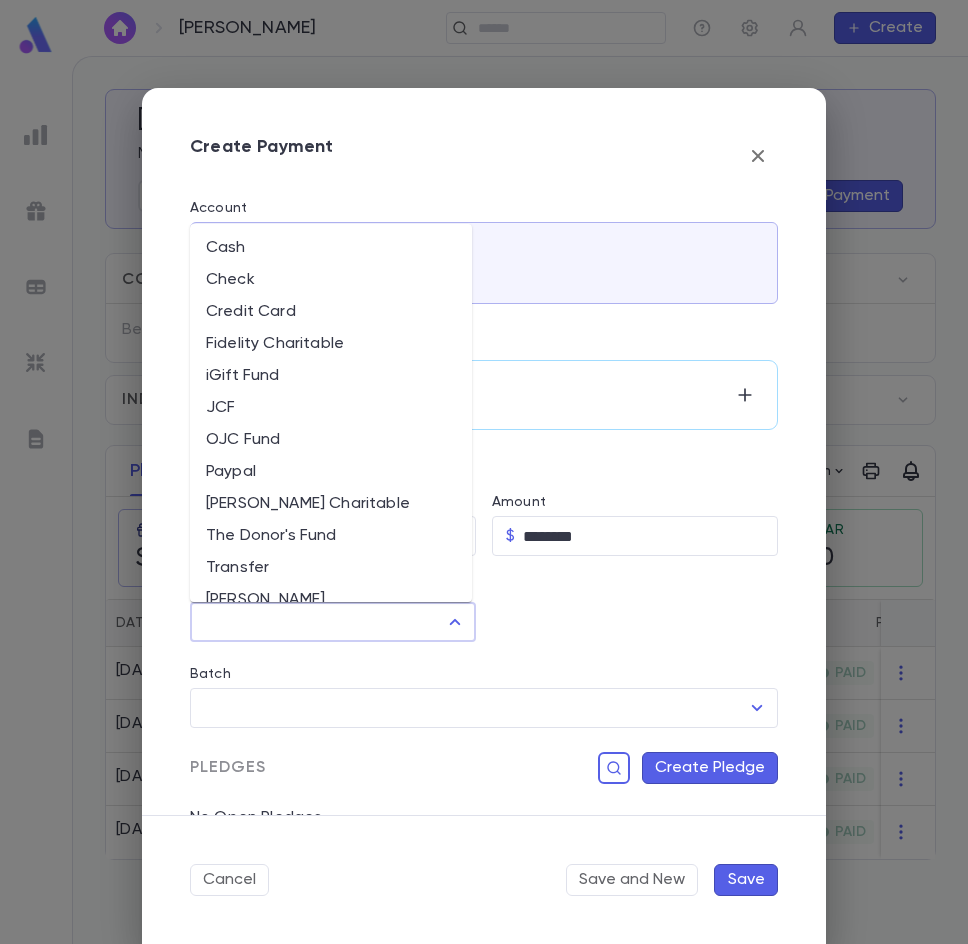 click on "Method" at bounding box center [318, 622] 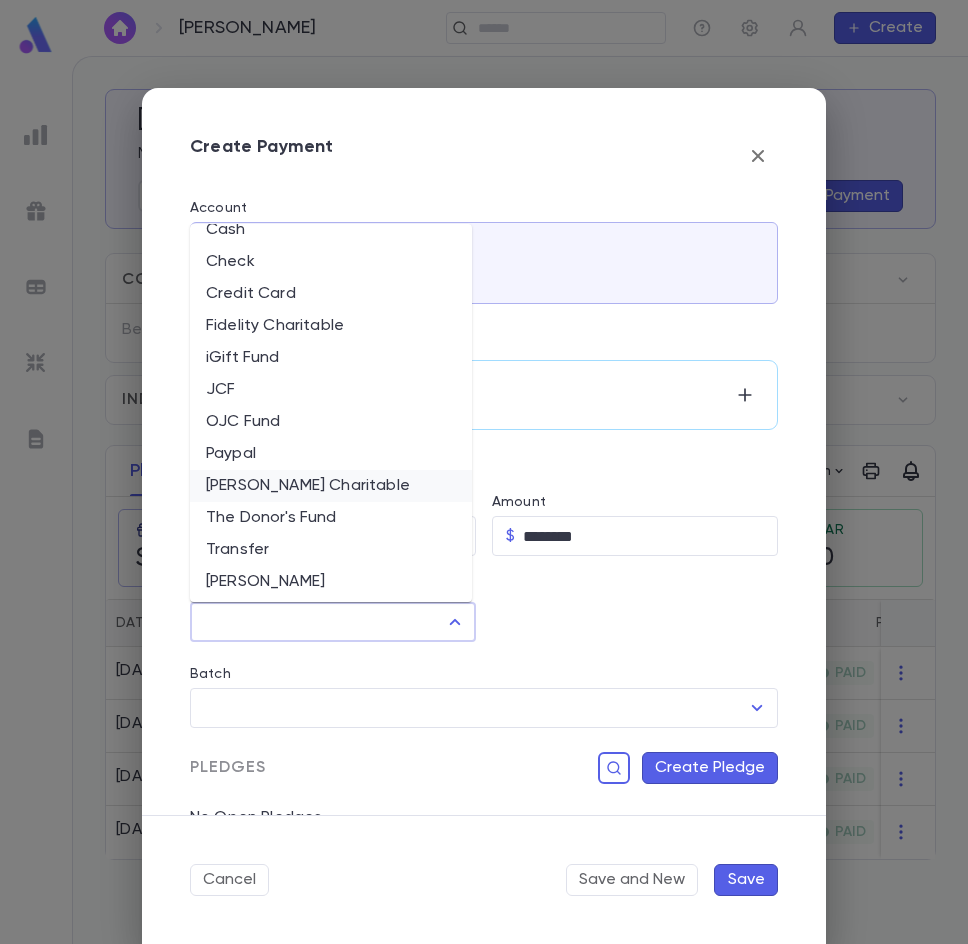 scroll, scrollTop: 0, scrollLeft: 0, axis: both 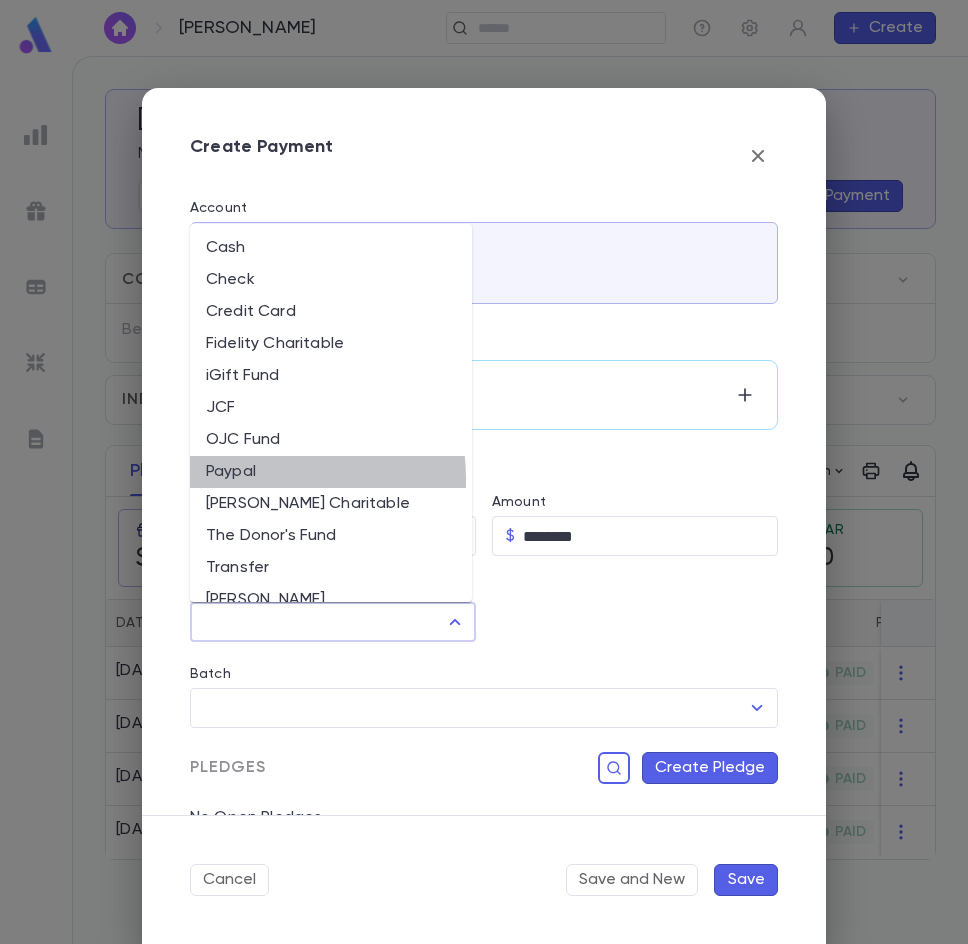 click on "Paypal" at bounding box center [331, 472] 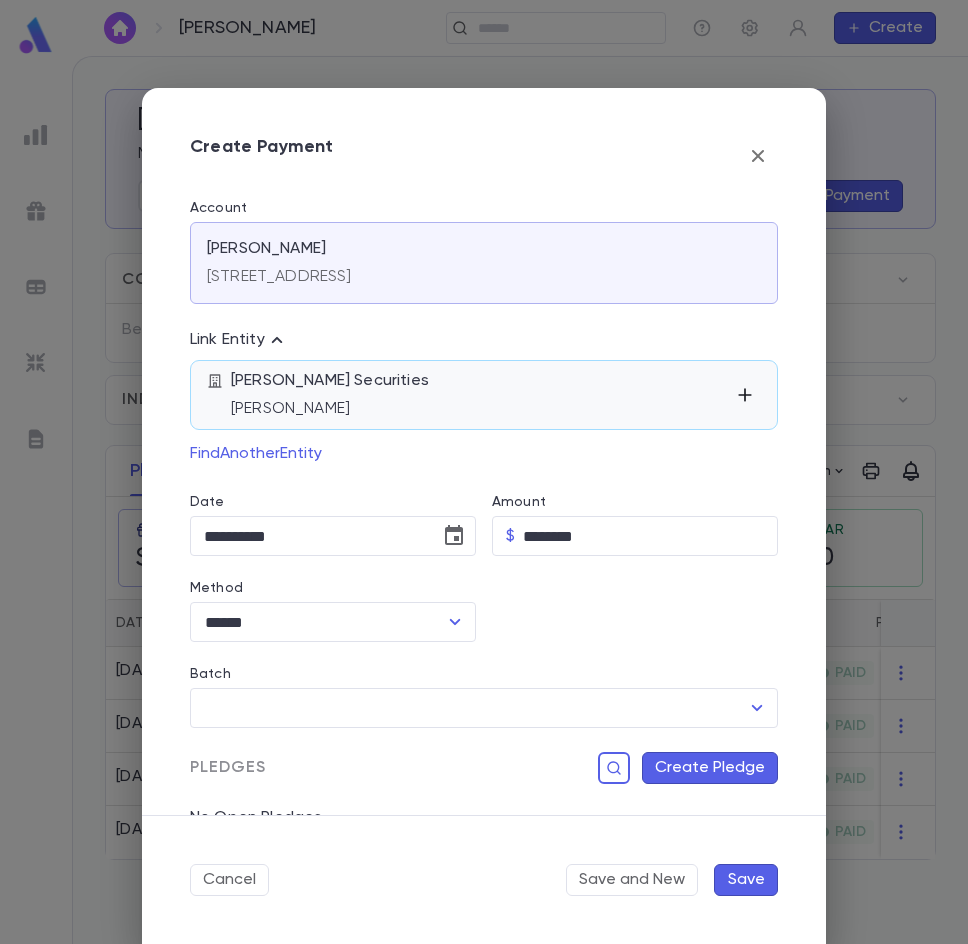 click 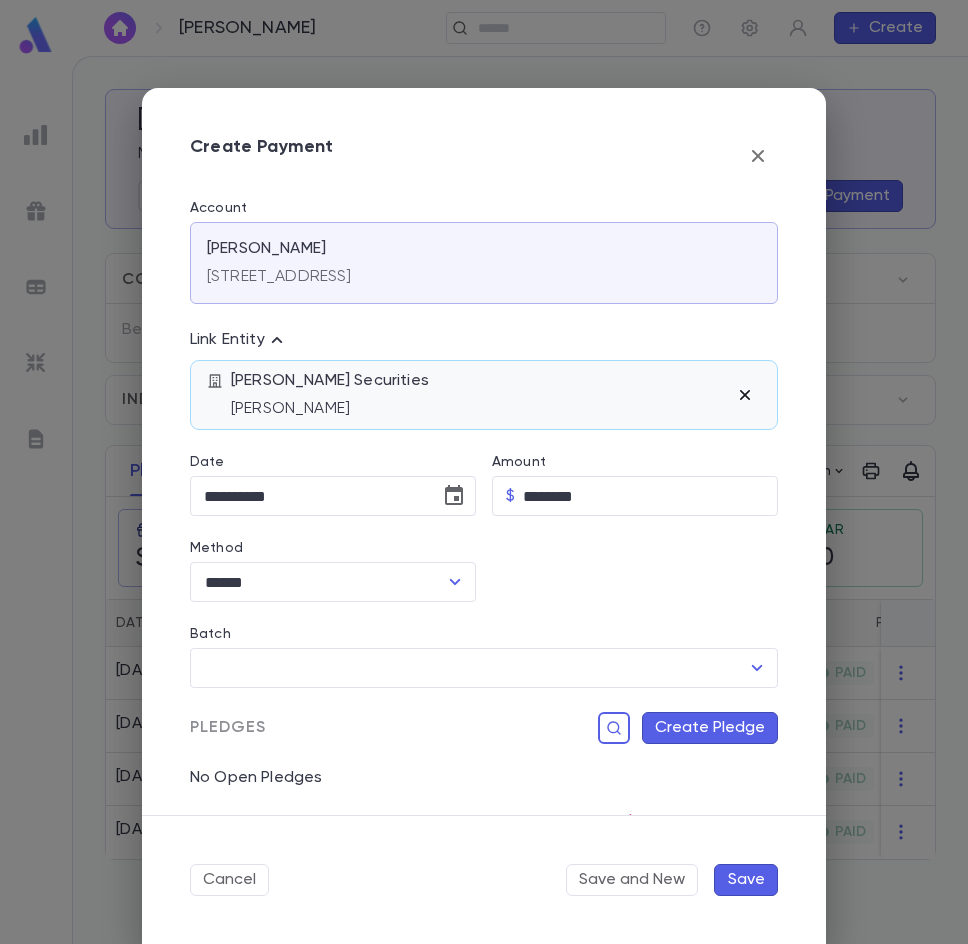 click at bounding box center [745, 395] 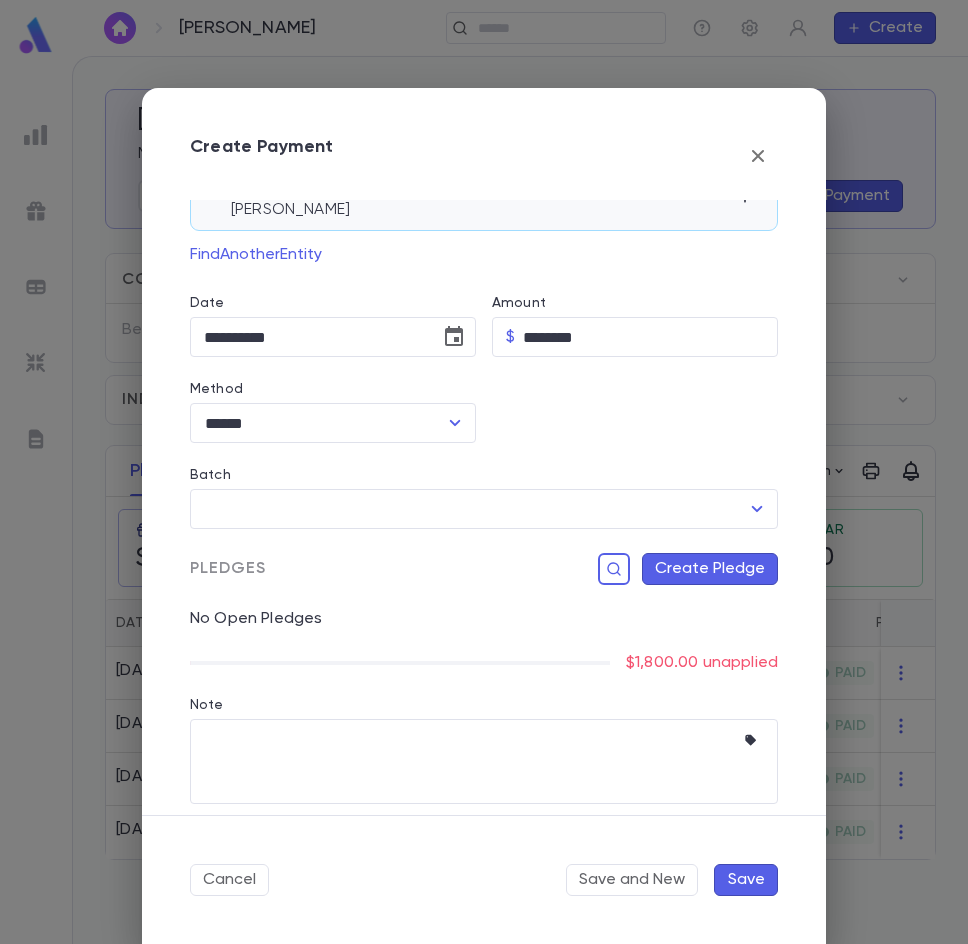 scroll, scrollTop: 212, scrollLeft: 0, axis: vertical 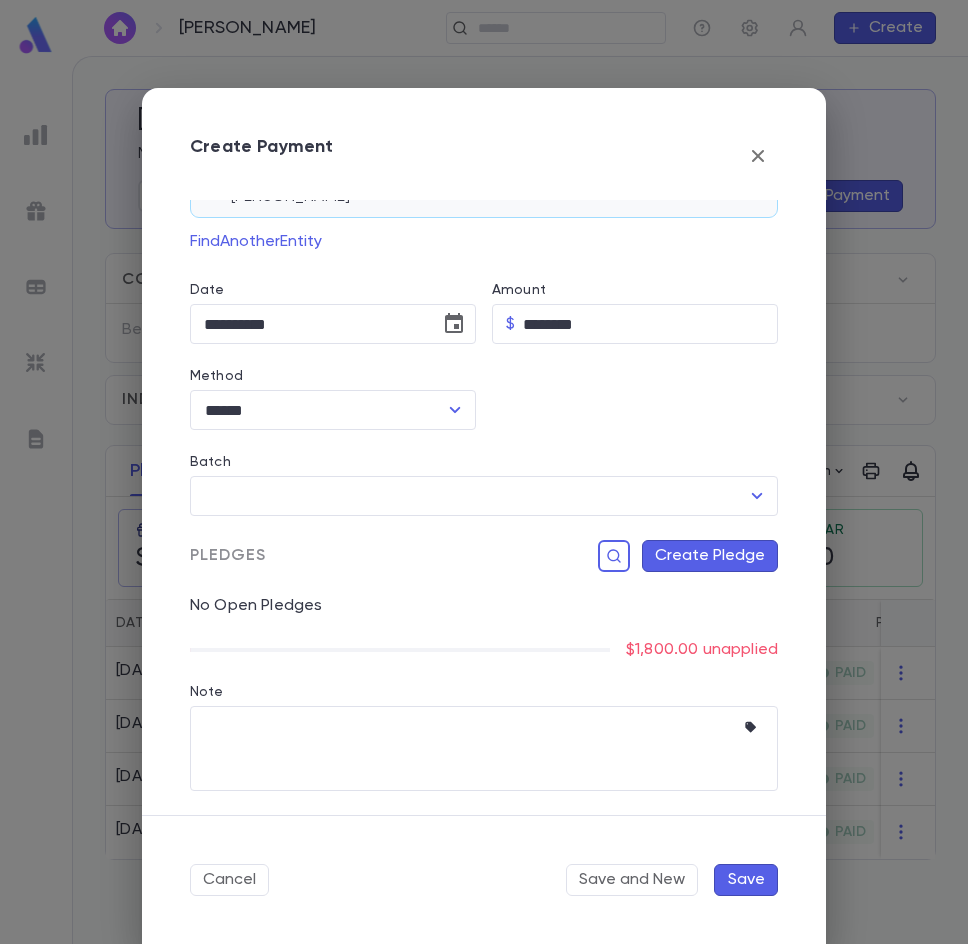 click on "Create Pledge" at bounding box center [710, 556] 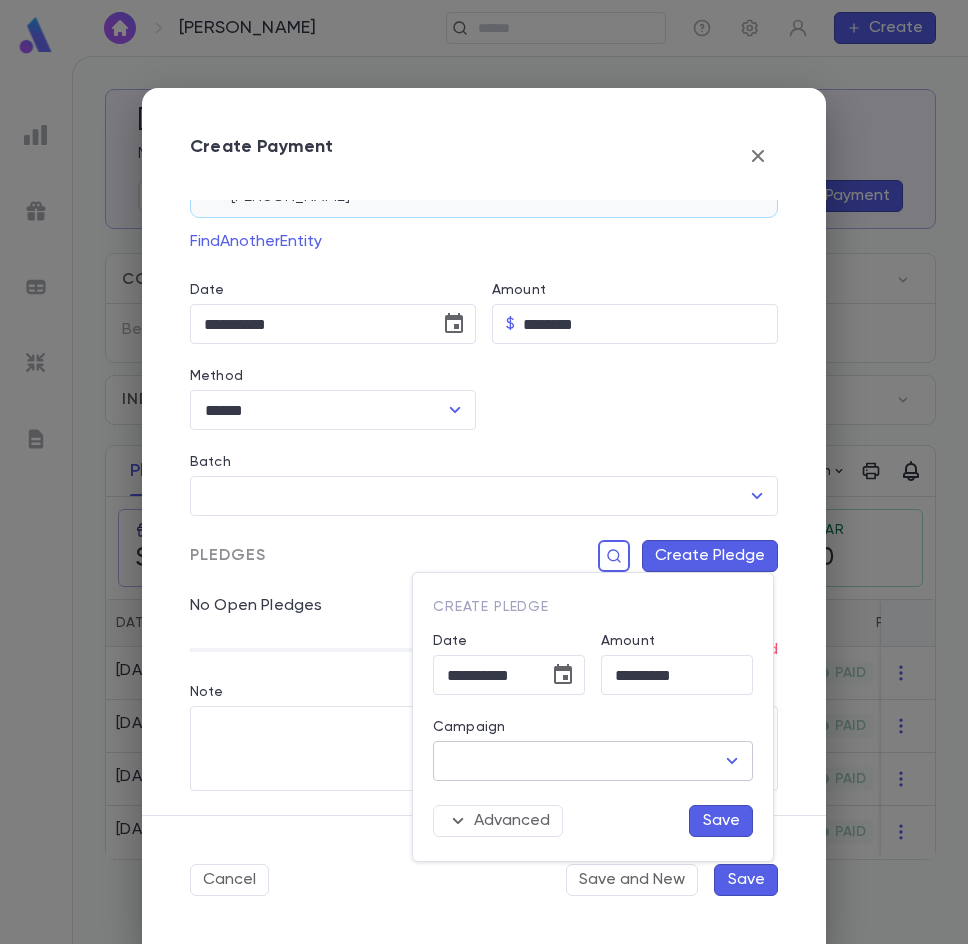 click on "​" at bounding box center (593, 761) 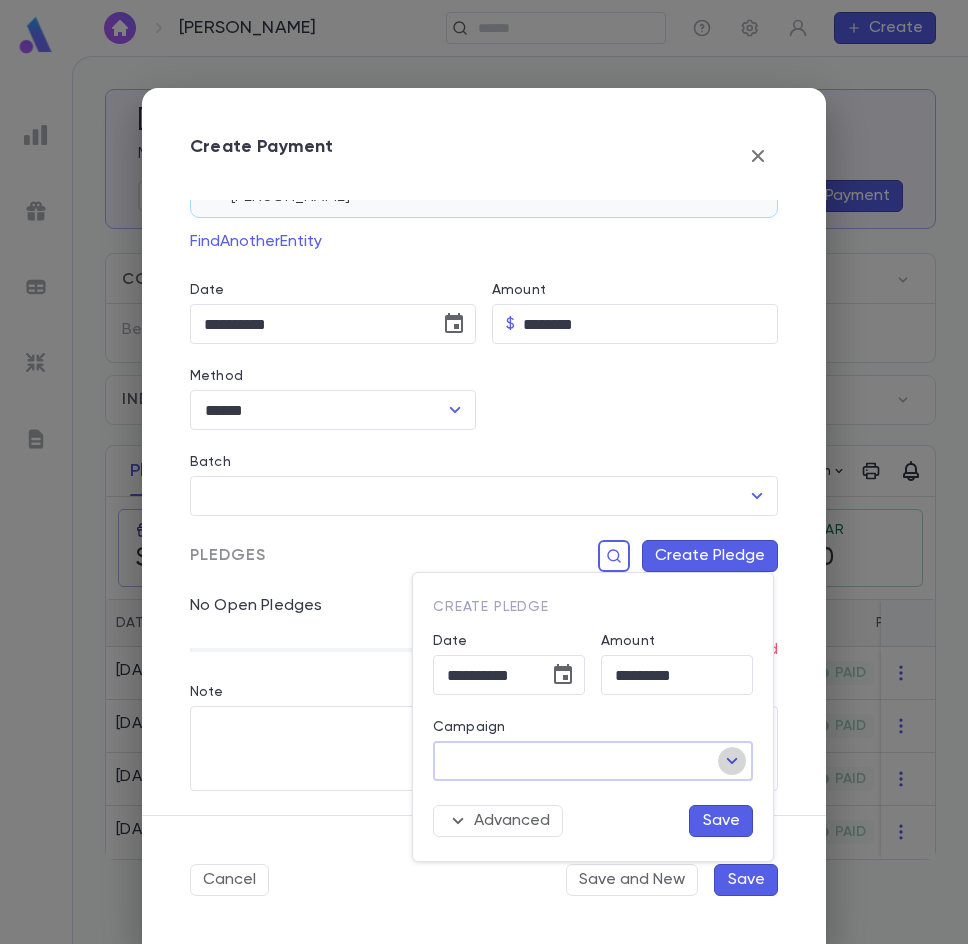 click 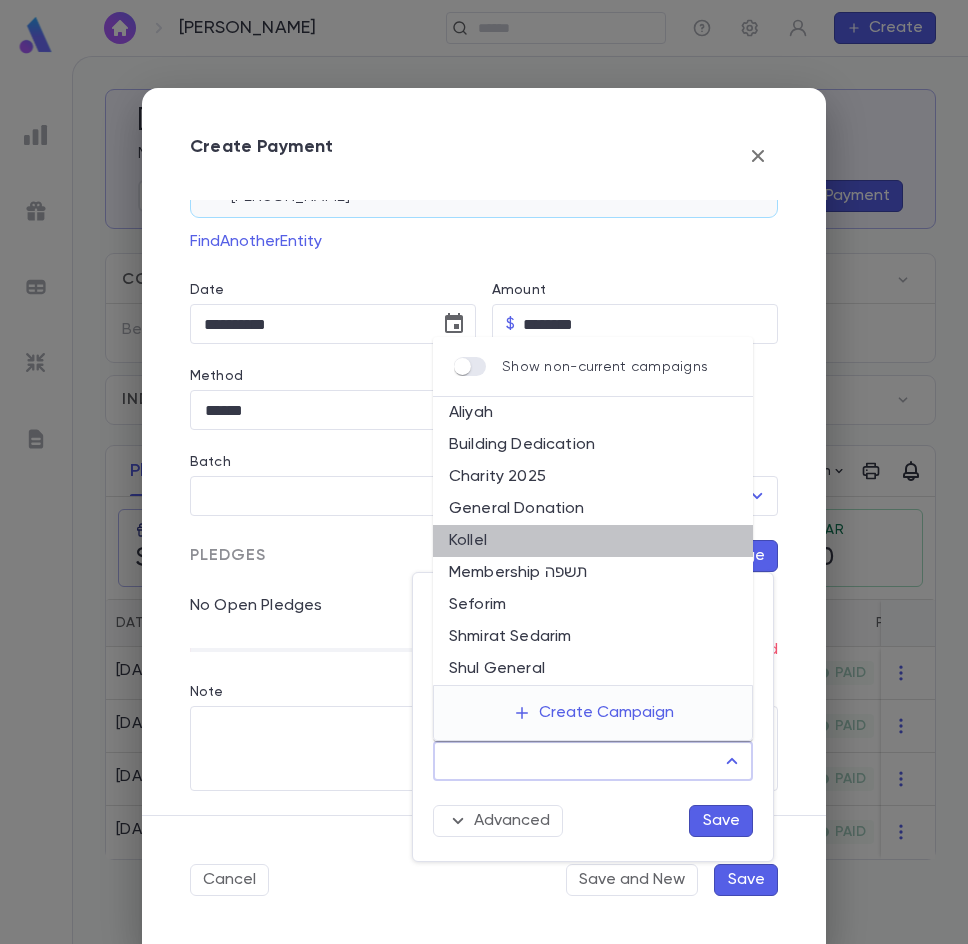 click on "Kollel" at bounding box center [593, 541] 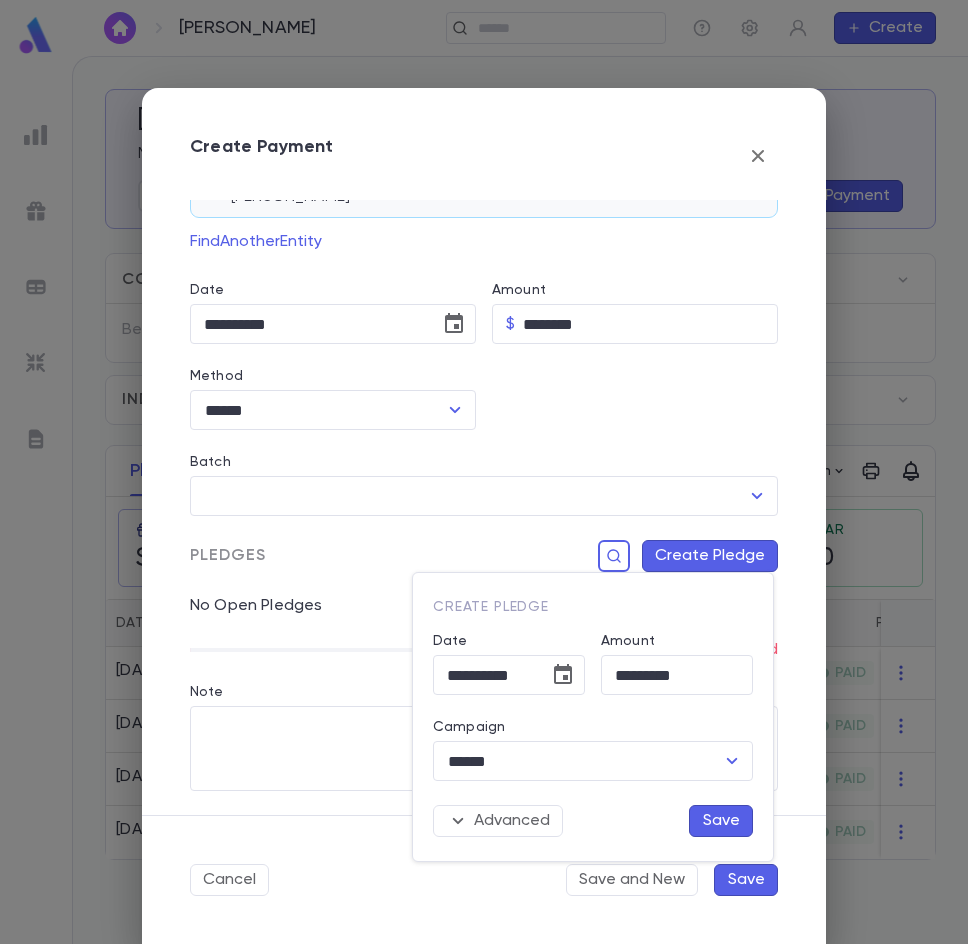 click on "Save" at bounding box center [721, 821] 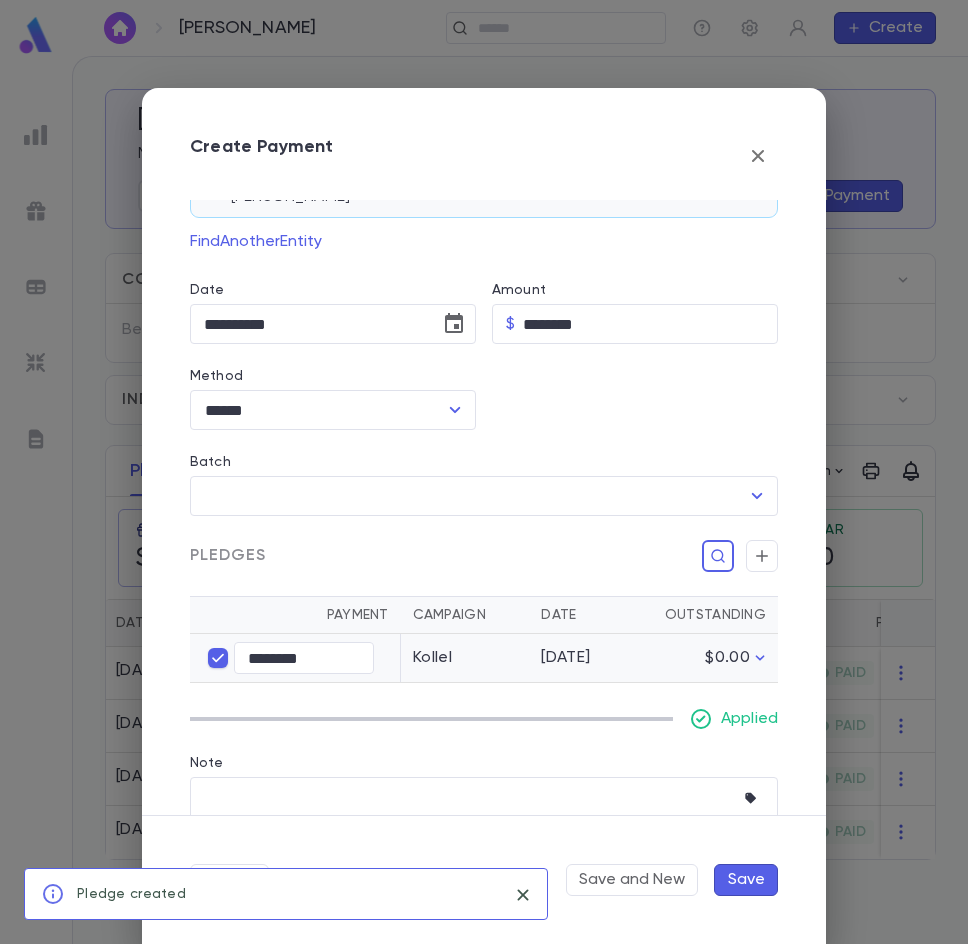 click on "Save" at bounding box center [746, 880] 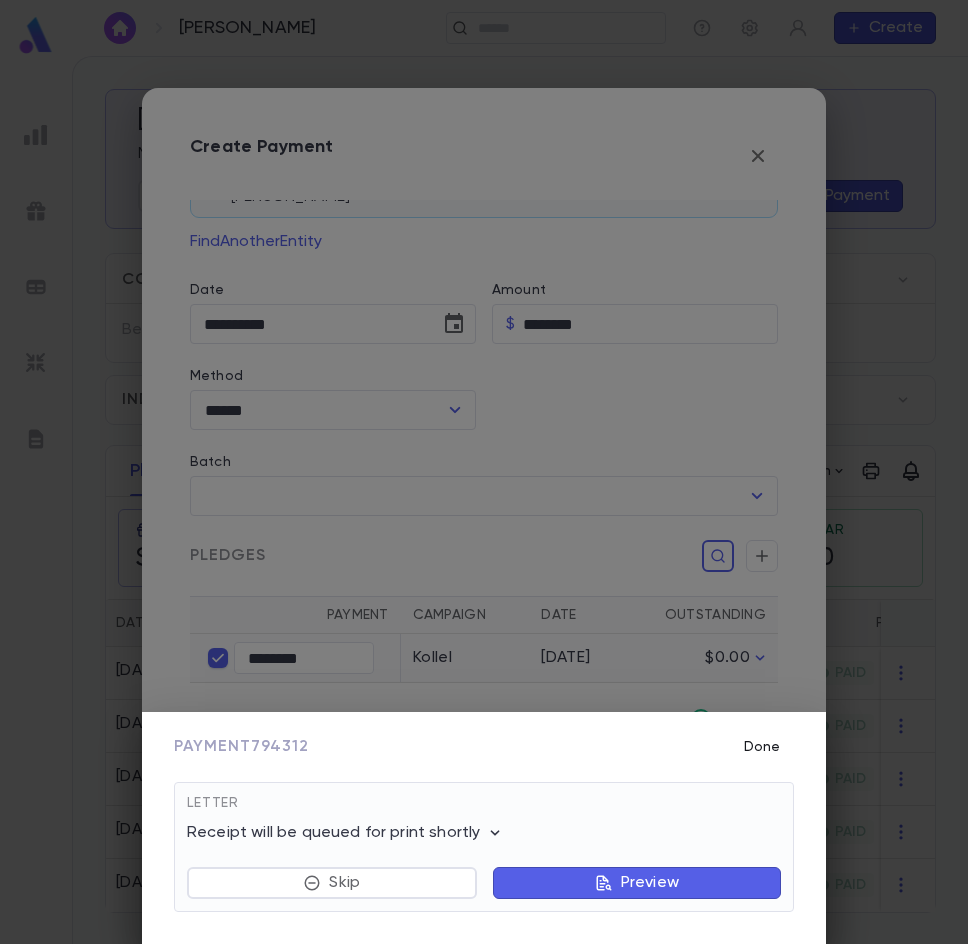 click on "Done" at bounding box center [762, 747] 